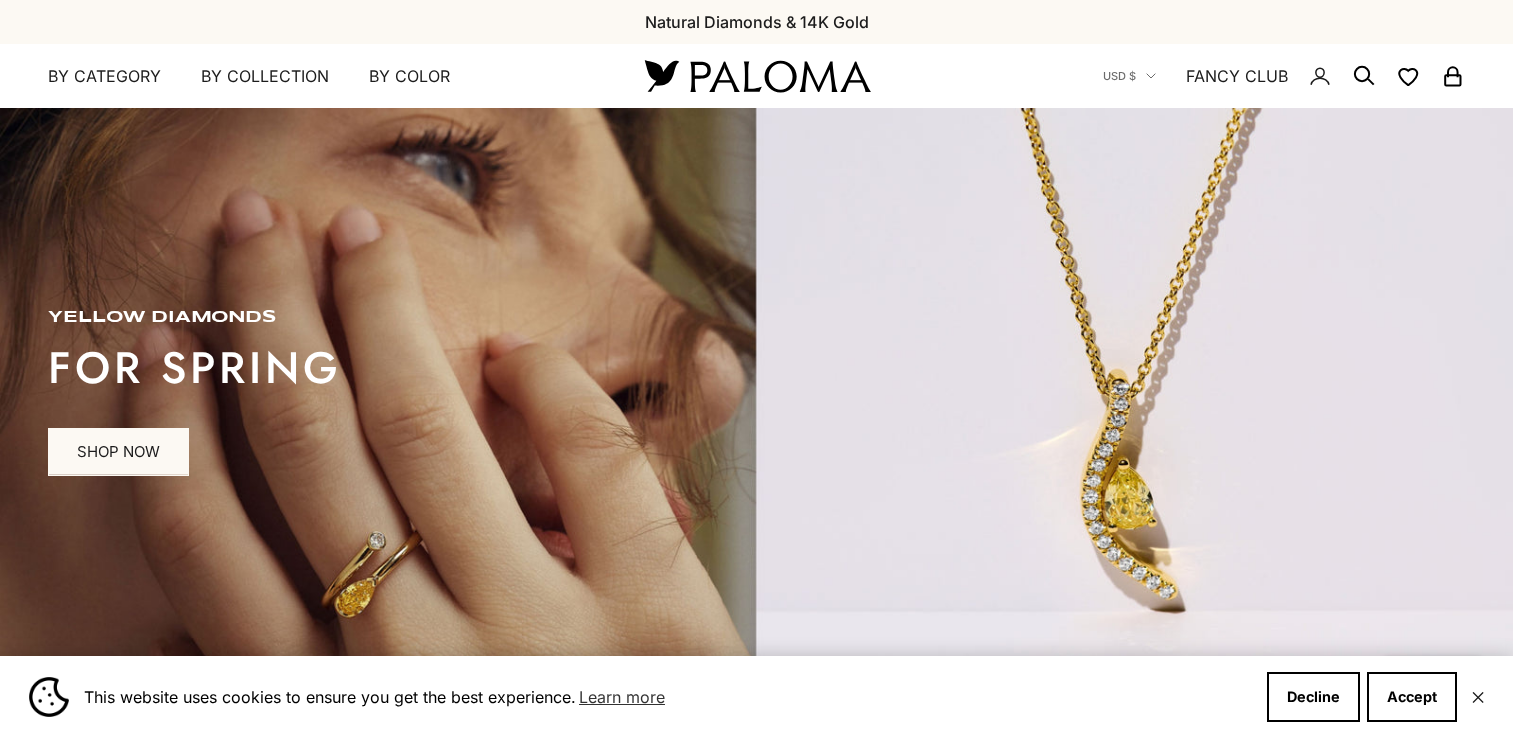 scroll, scrollTop: 0, scrollLeft: 0, axis: both 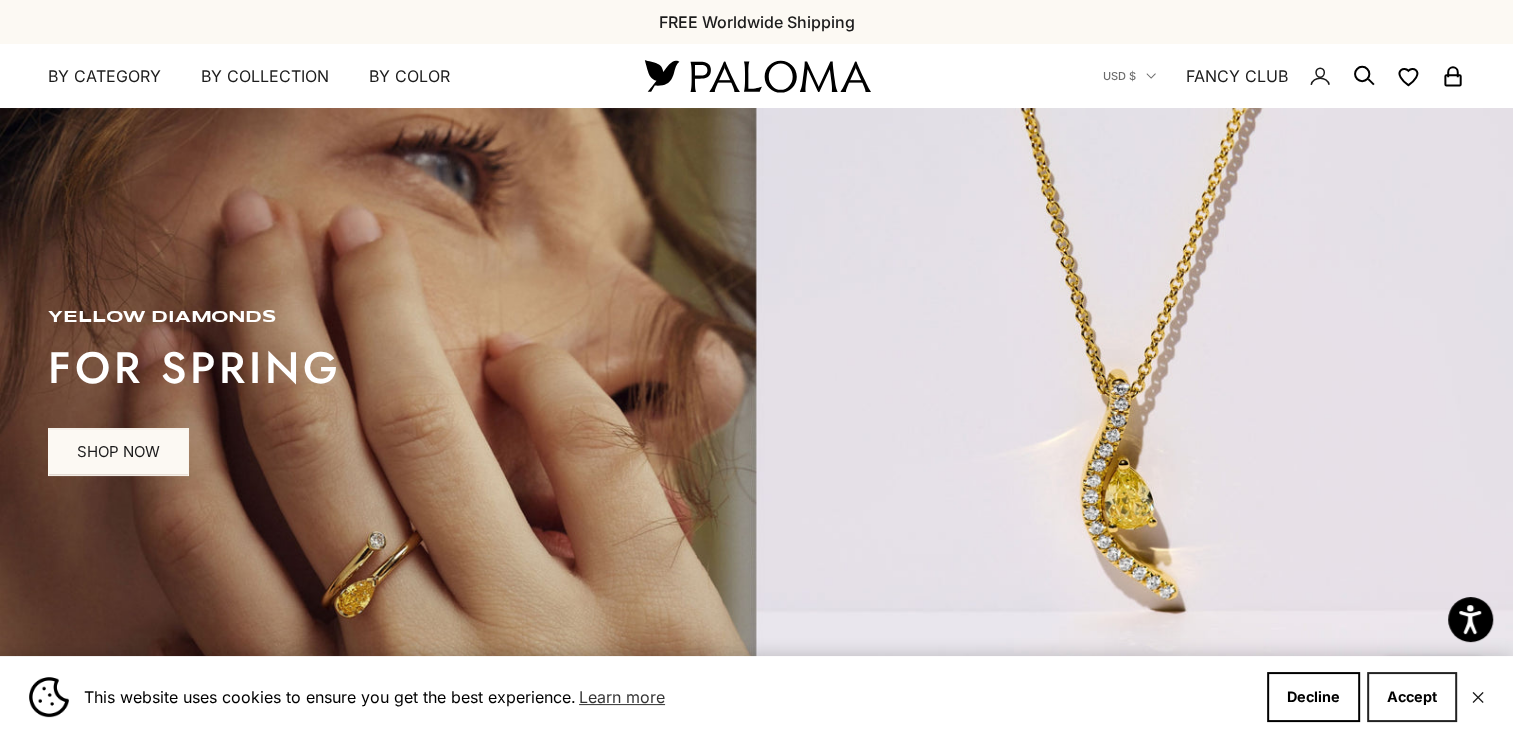 click on "Accept" at bounding box center (1412, 697) 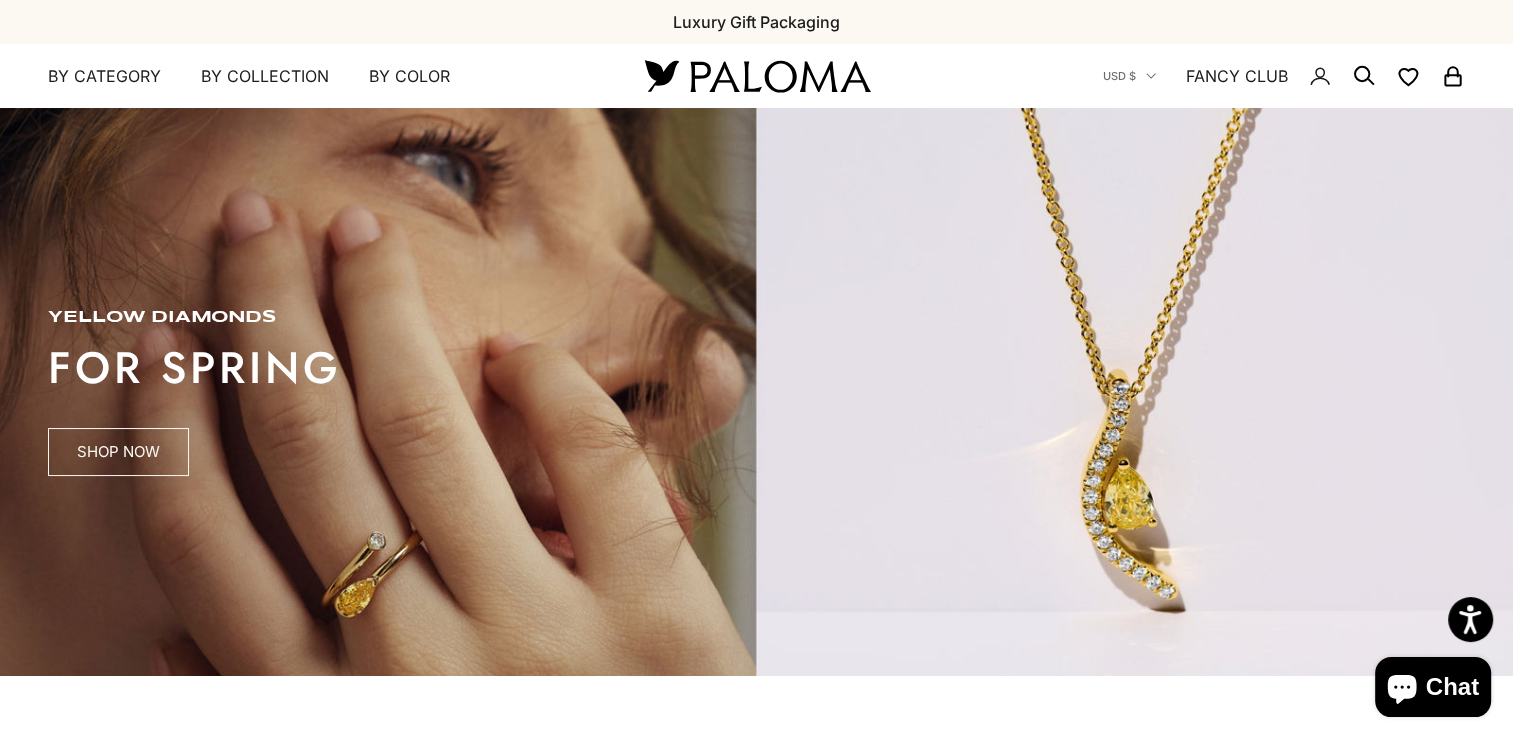 click on "SHOP NOW" at bounding box center (118, 452) 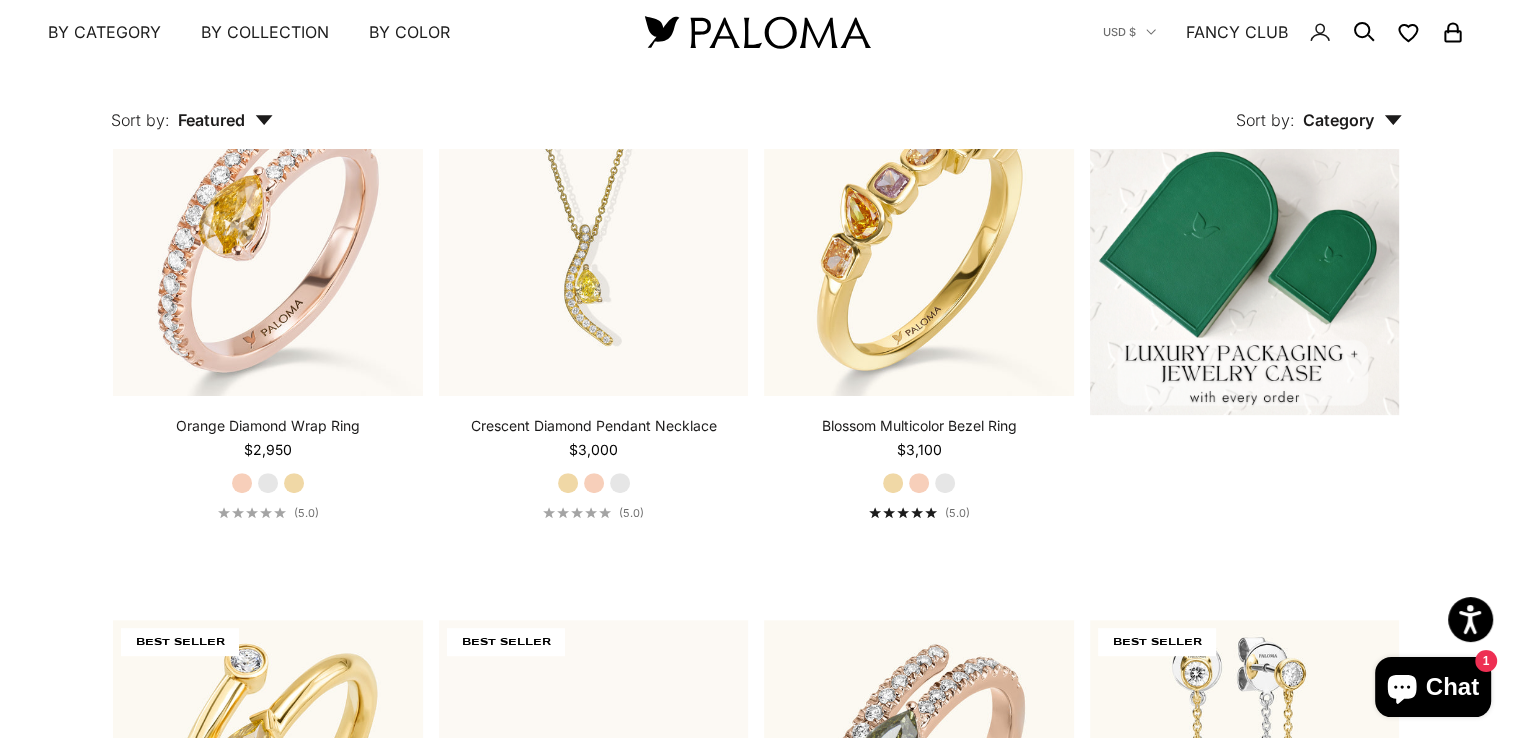 scroll, scrollTop: 520, scrollLeft: 0, axis: vertical 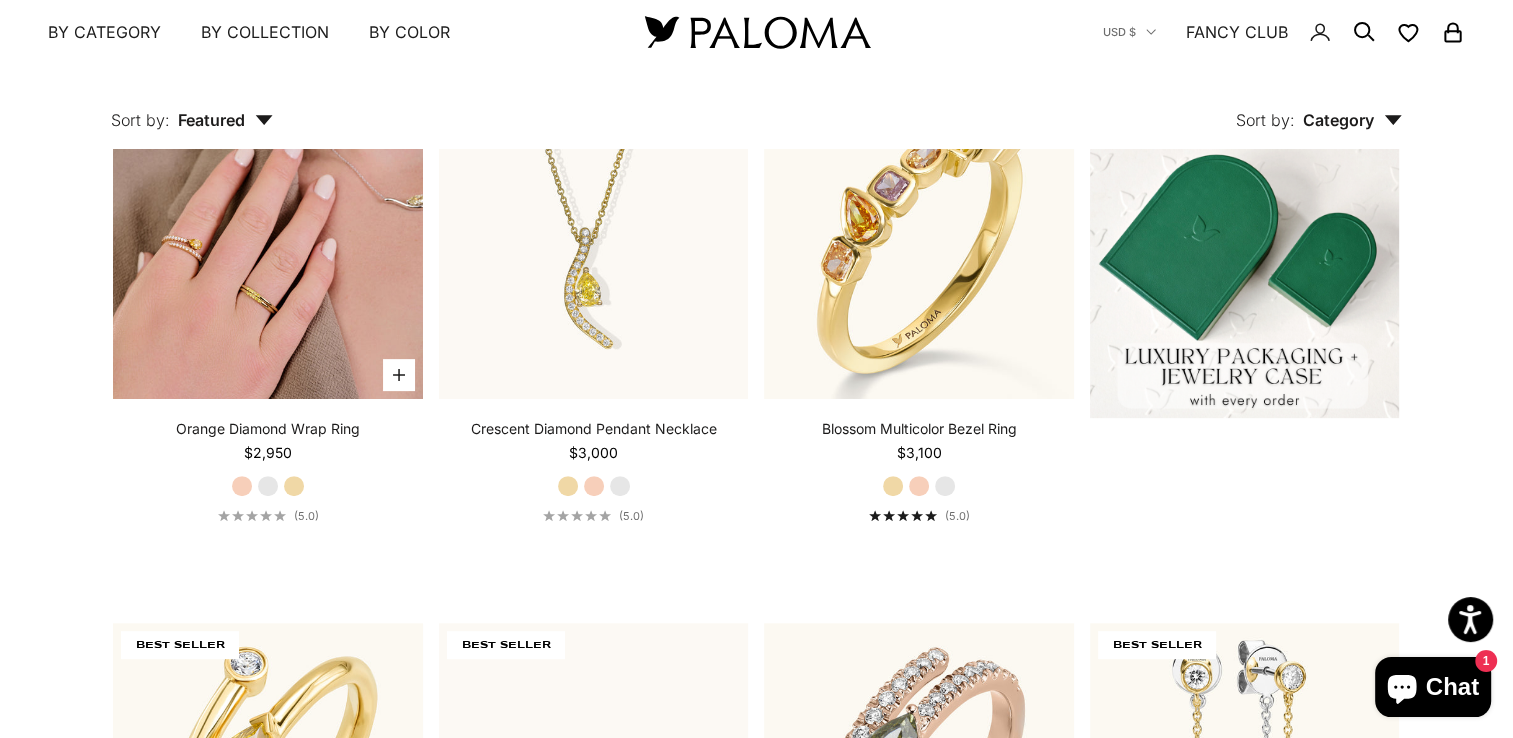 click at bounding box center [268, 244] 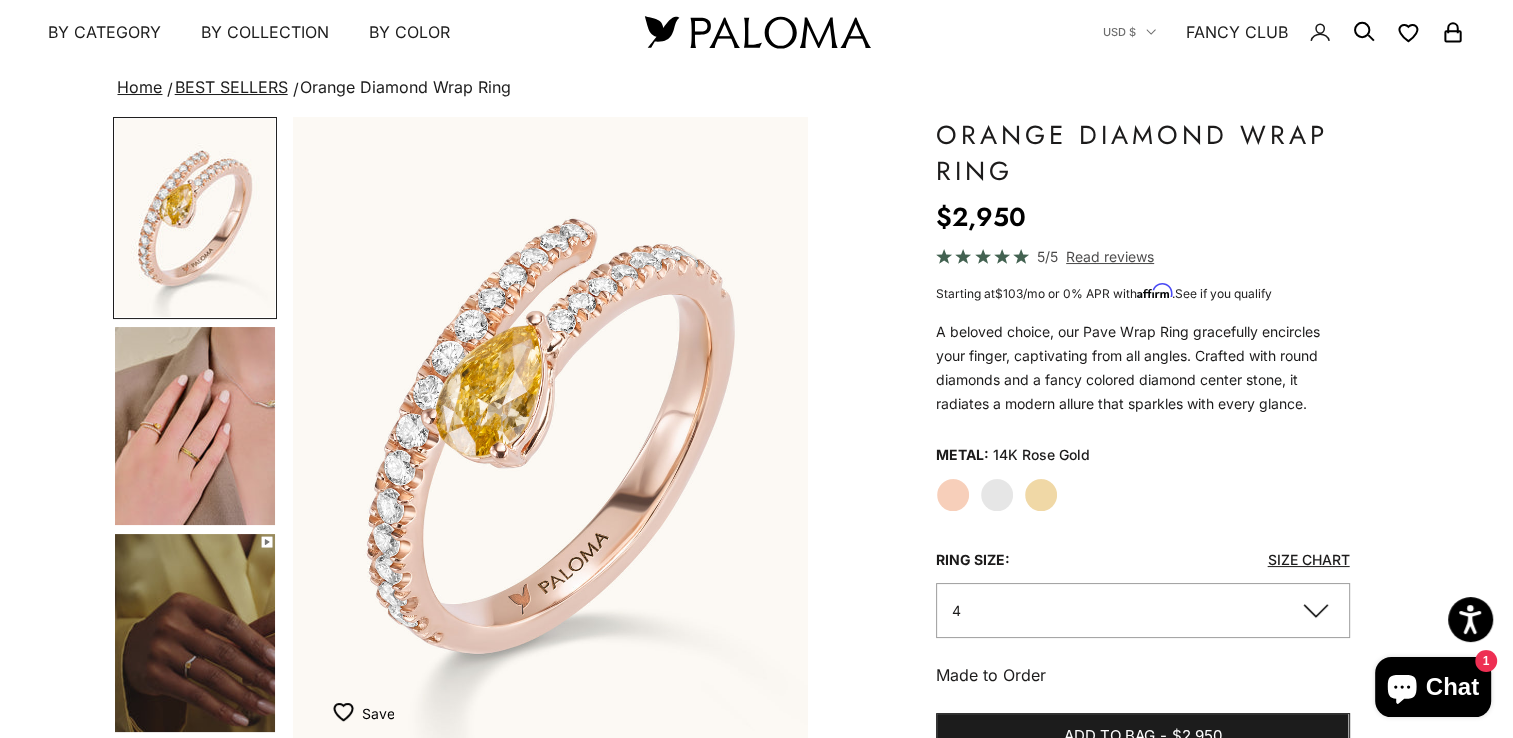 scroll, scrollTop: 120, scrollLeft: 0, axis: vertical 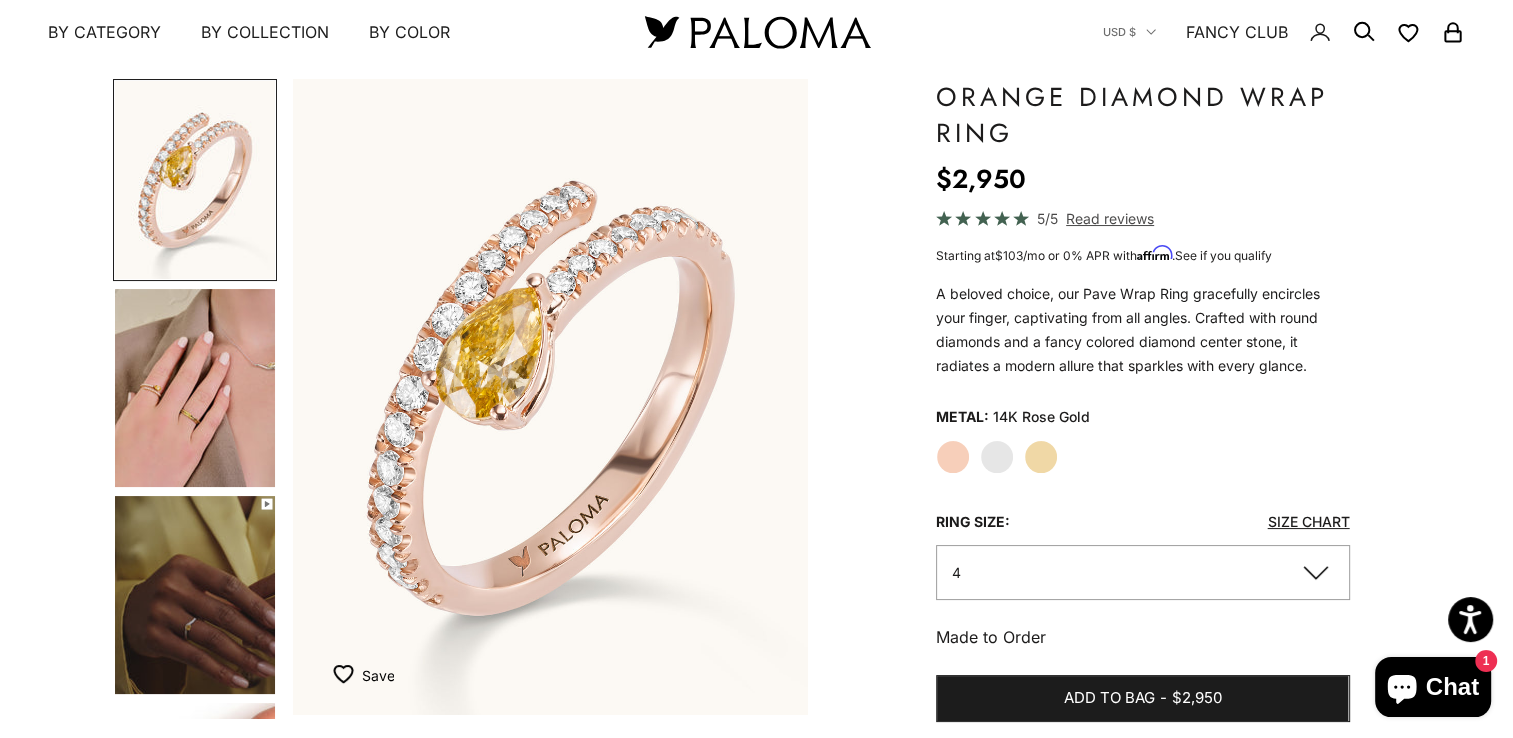 click on "White Gold" 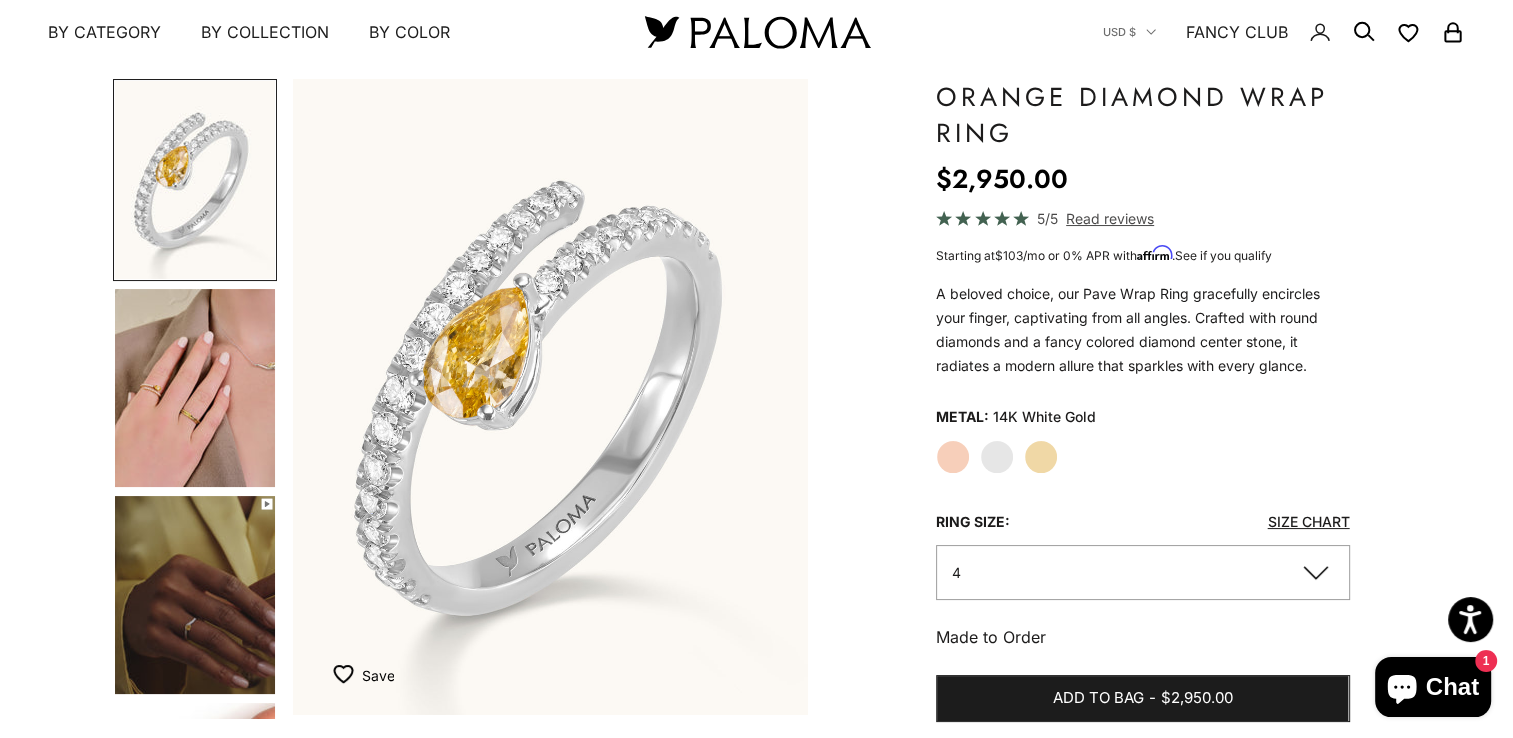 click on "Yellow Gold" 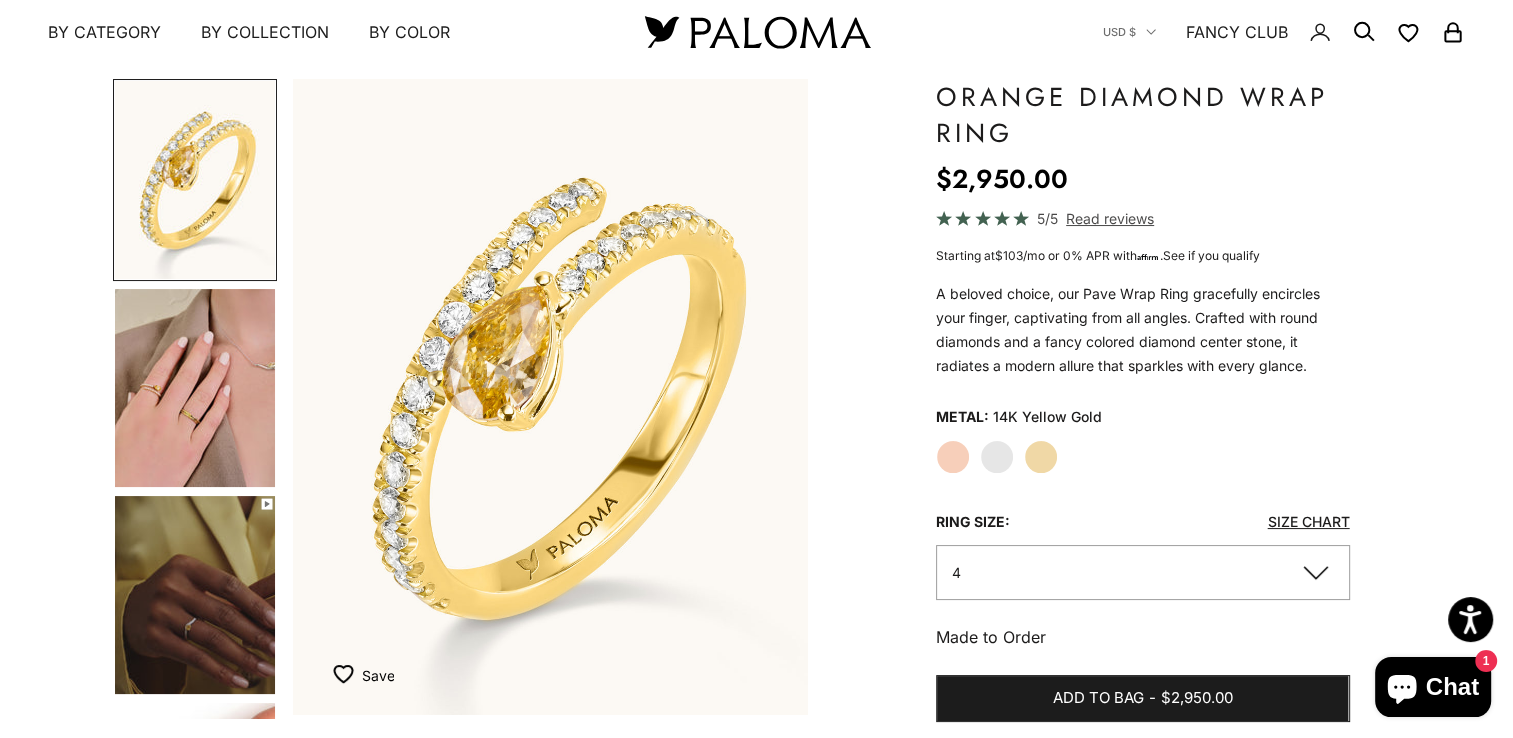 click on "White Gold" 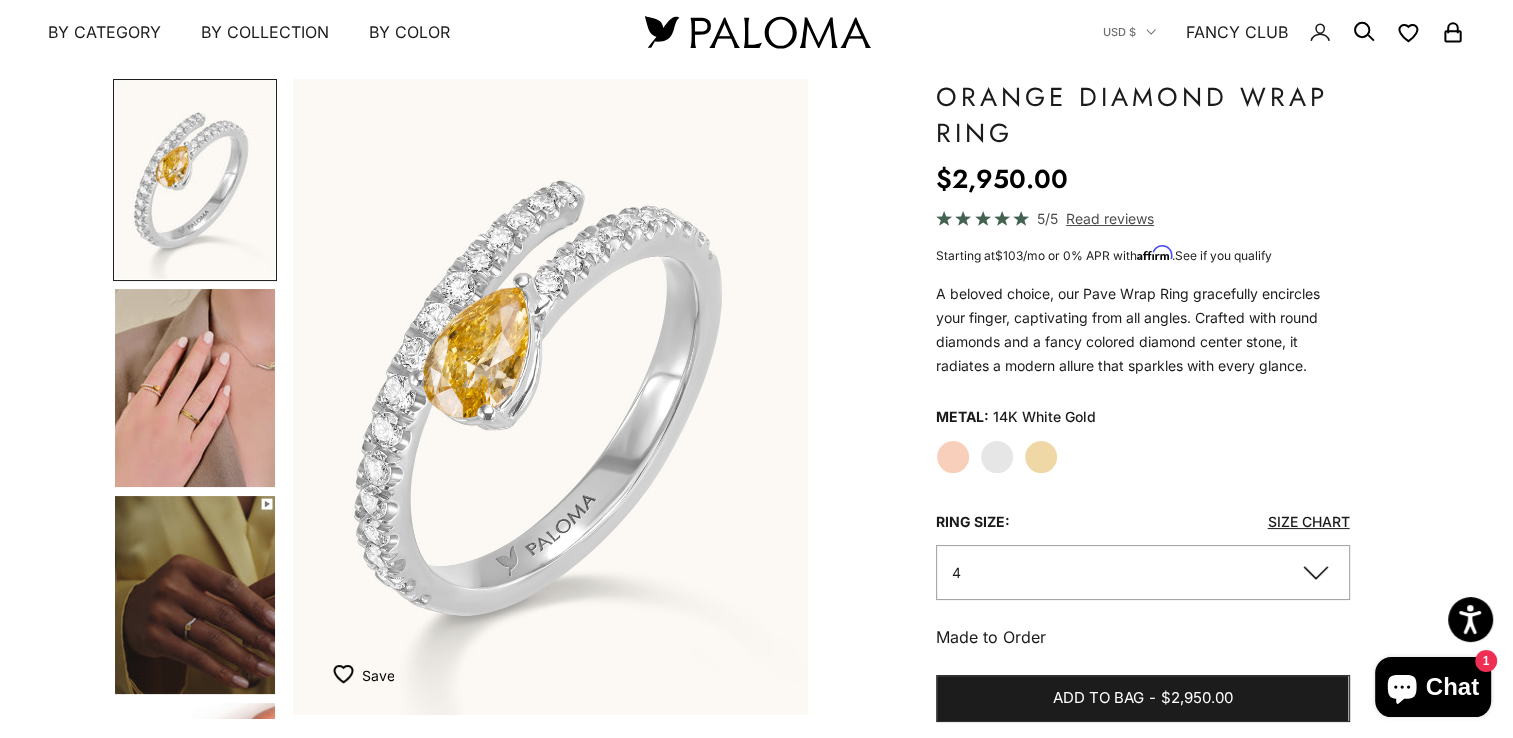 click on "4" 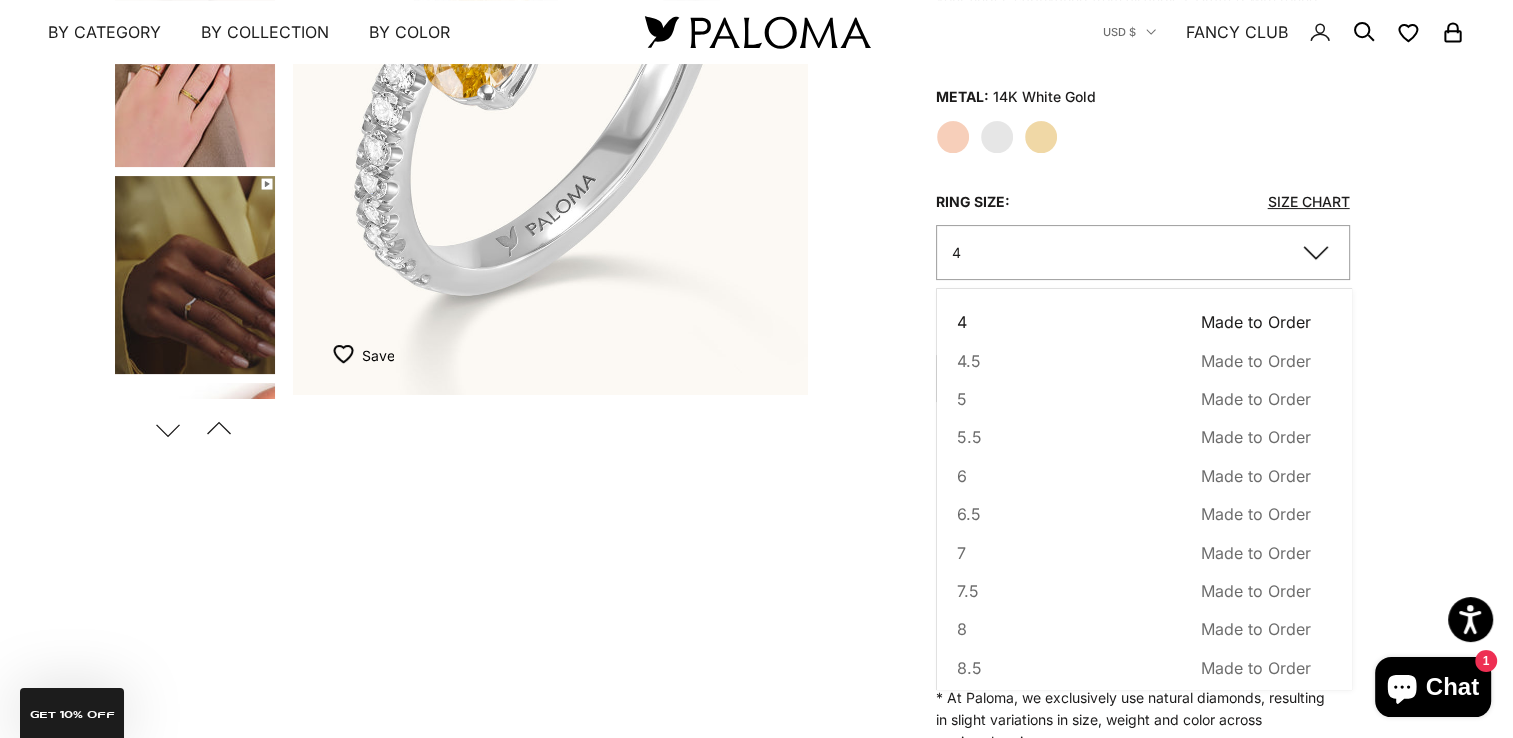 scroll, scrollTop: 493, scrollLeft: 0, axis: vertical 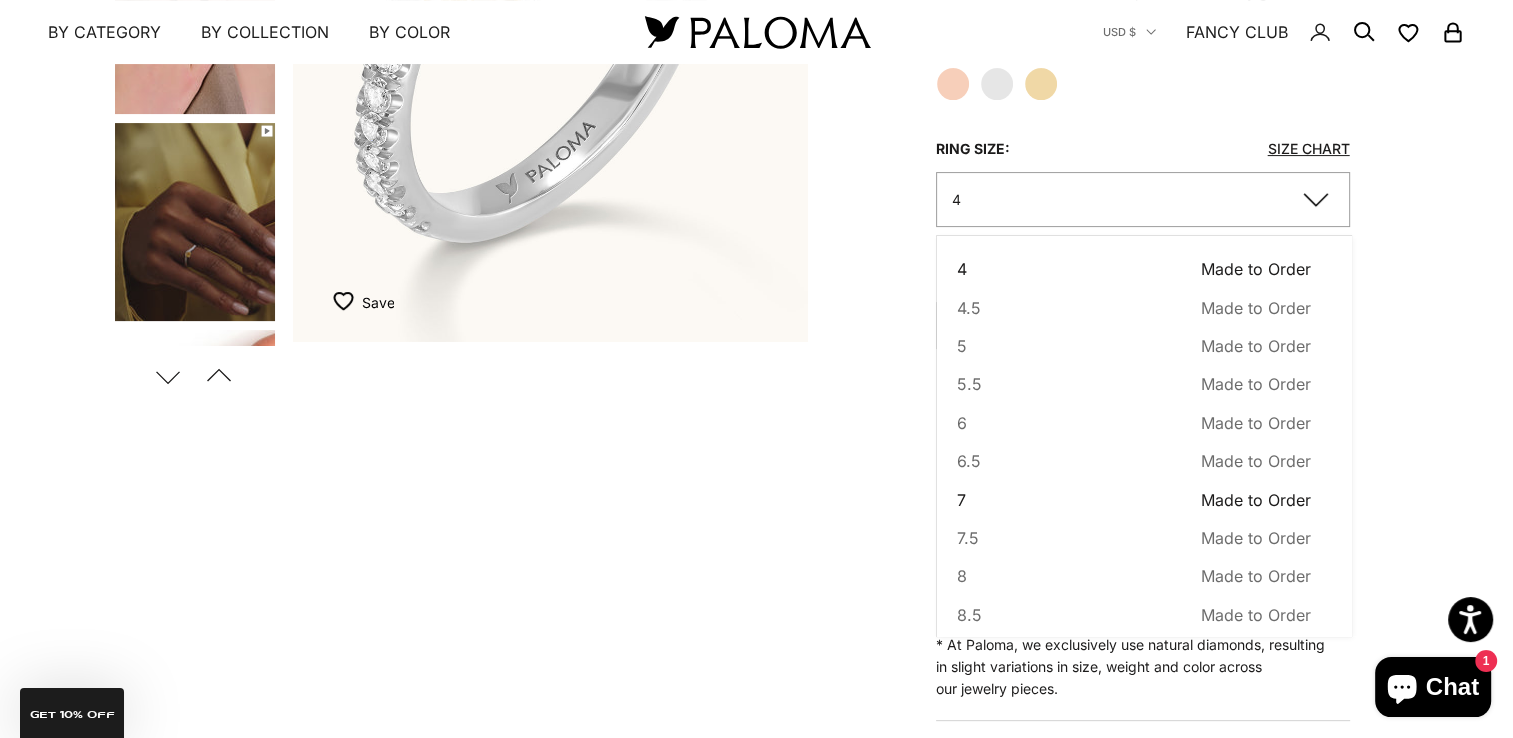 click on "Made to Order" at bounding box center (1256, 500) 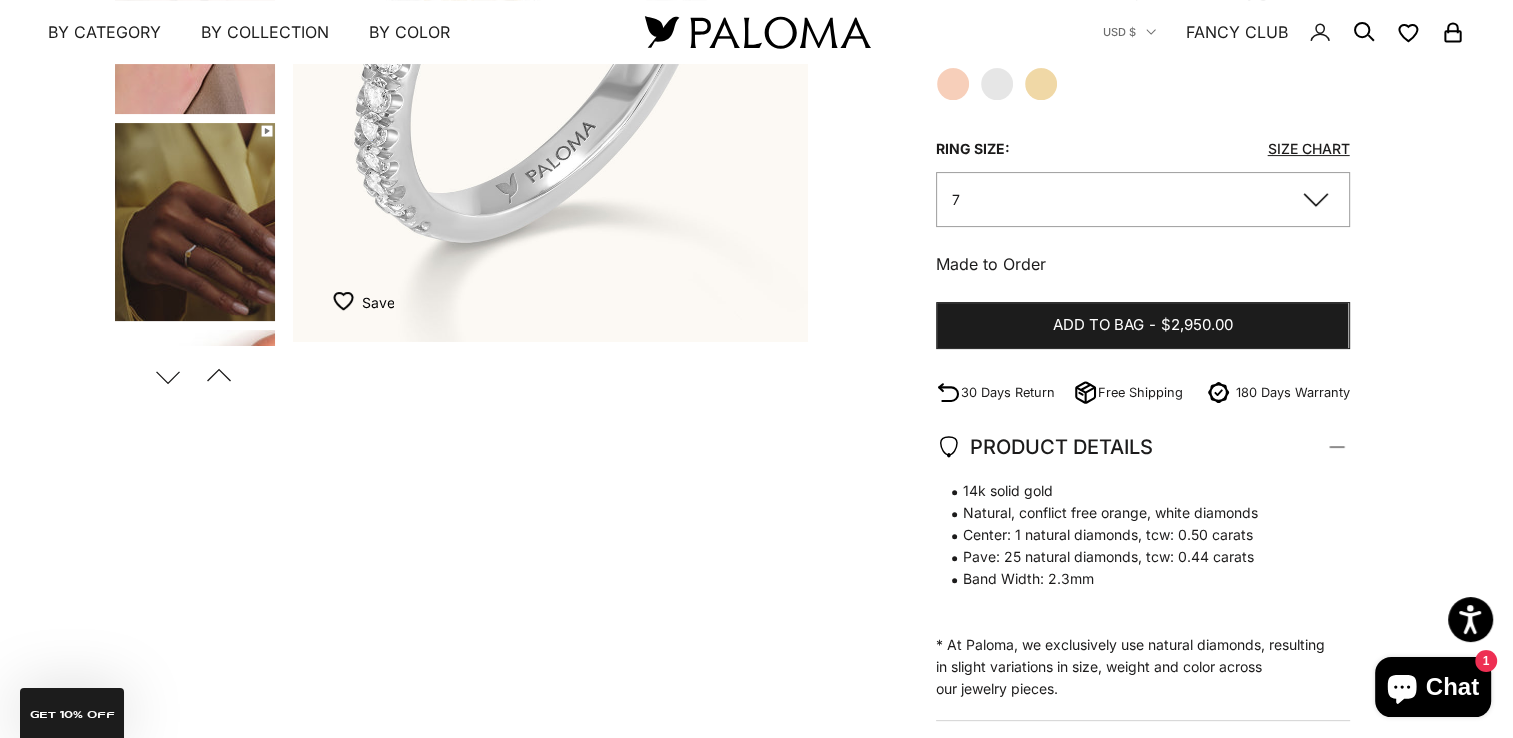 scroll, scrollTop: 0, scrollLeft: 0, axis: both 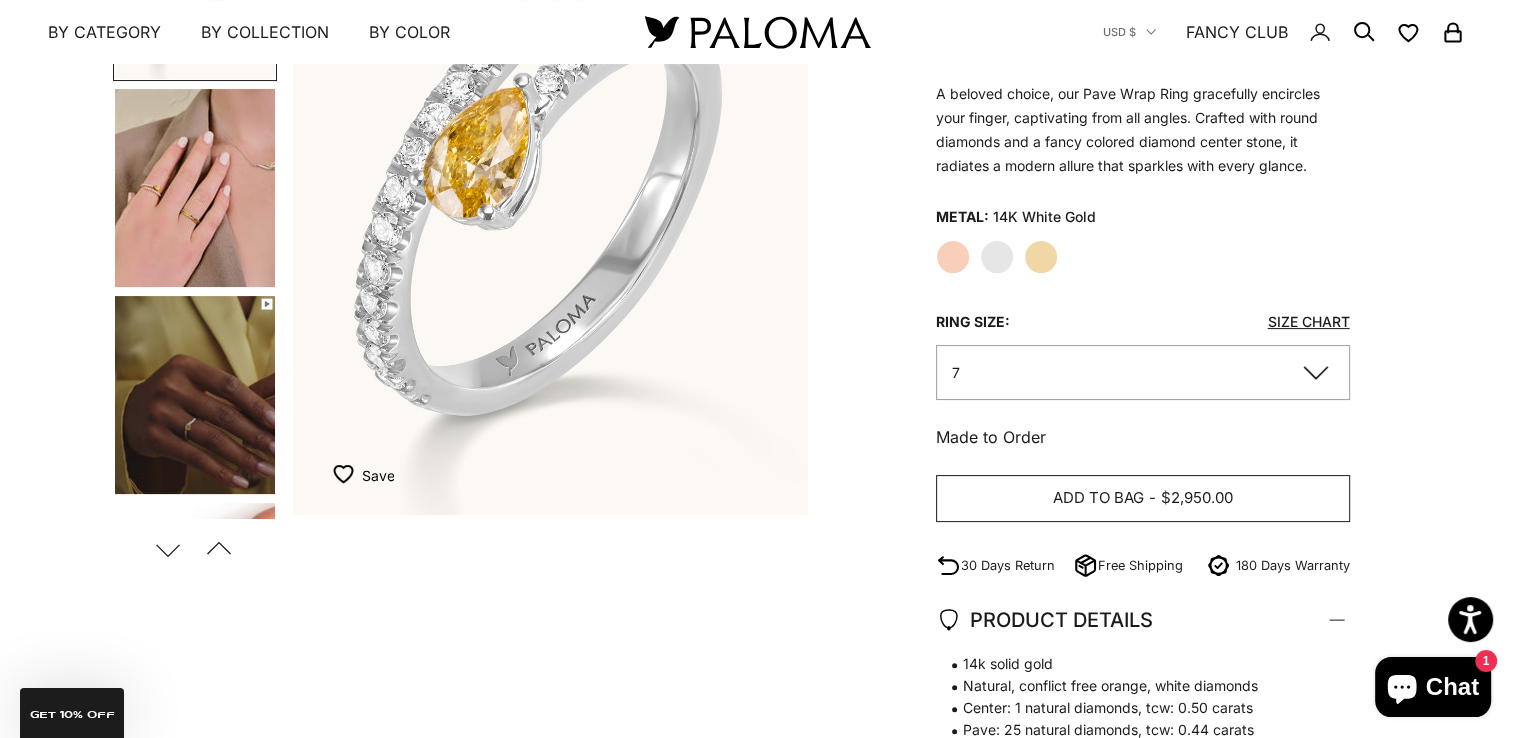 click on "$2,950.00" at bounding box center [1197, 498] 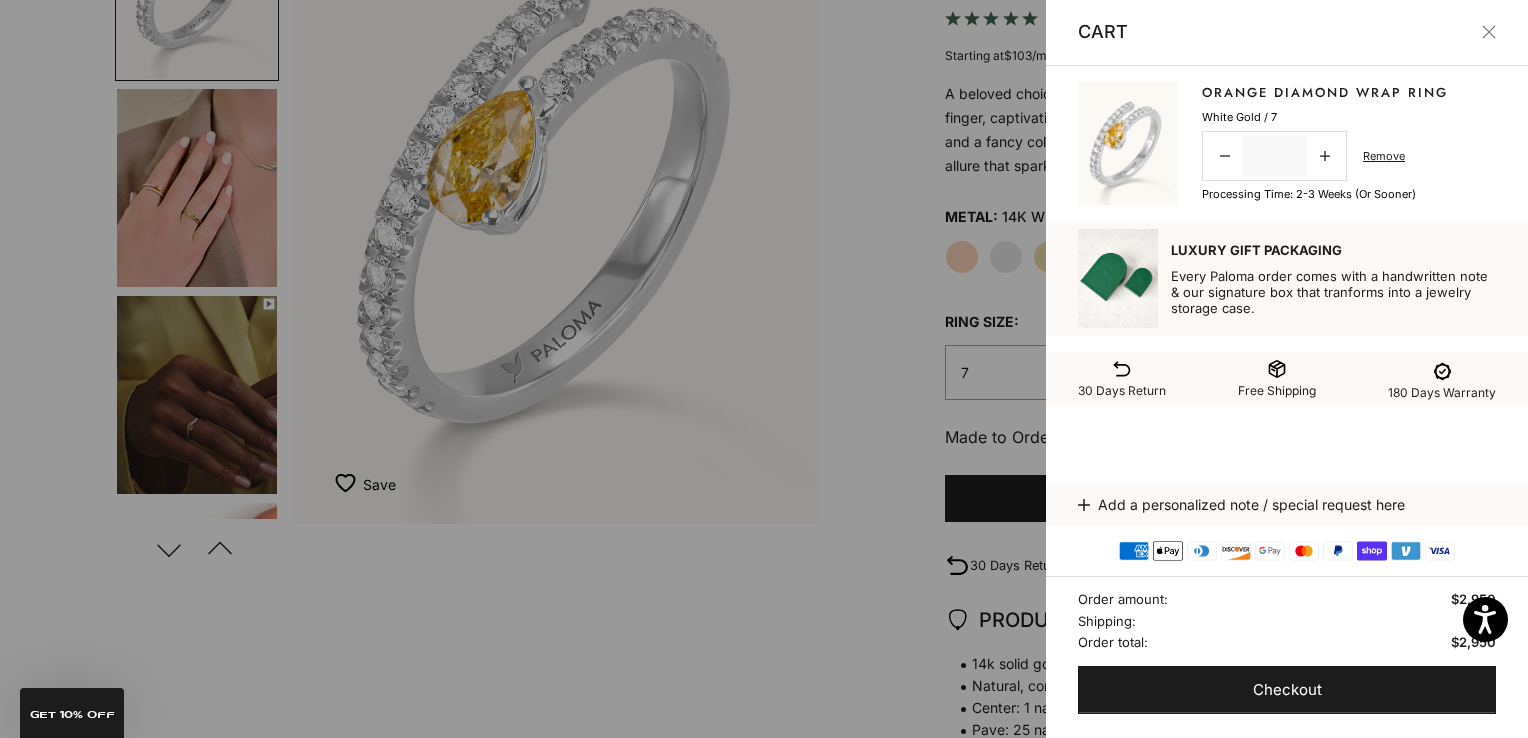 click at bounding box center [764, 369] 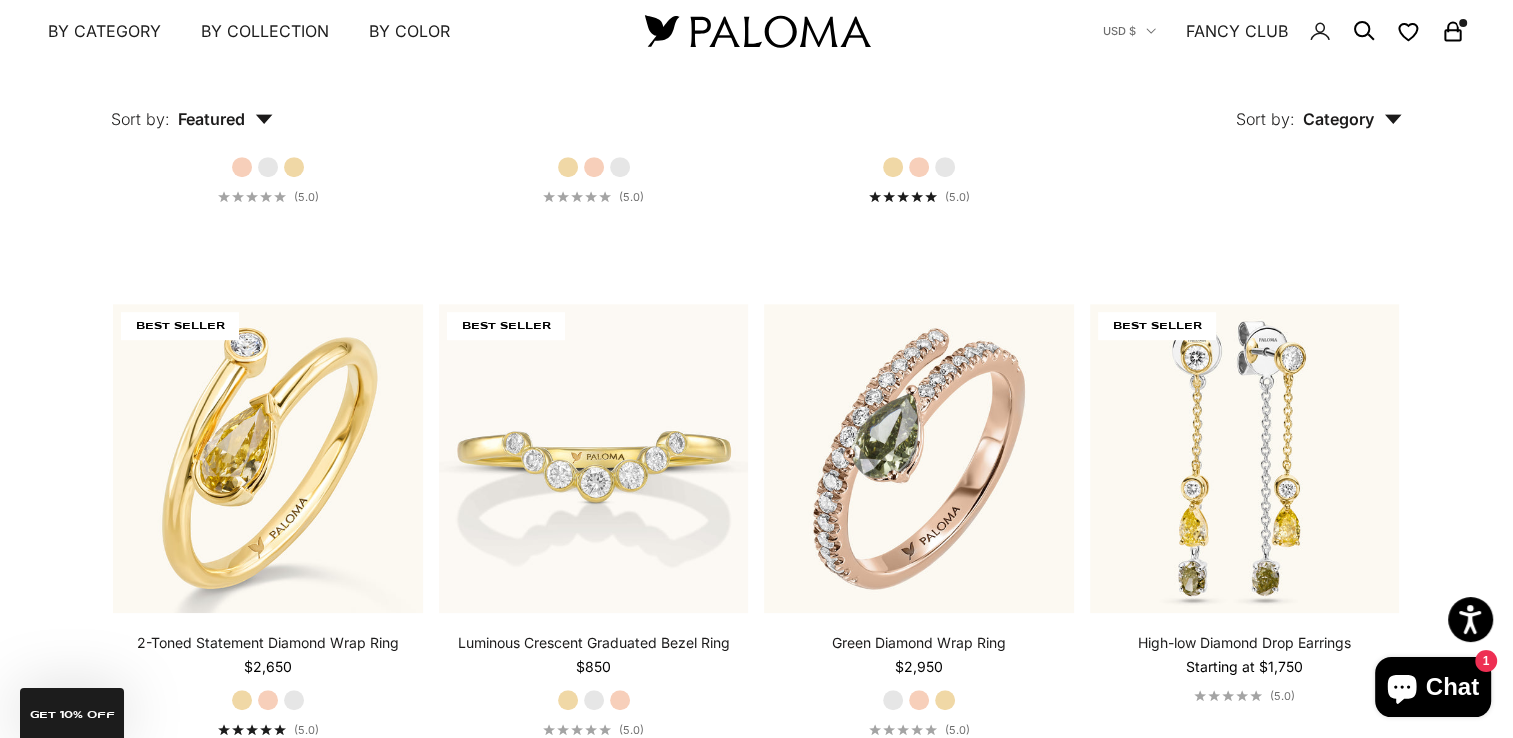 scroll, scrollTop: 840, scrollLeft: 0, axis: vertical 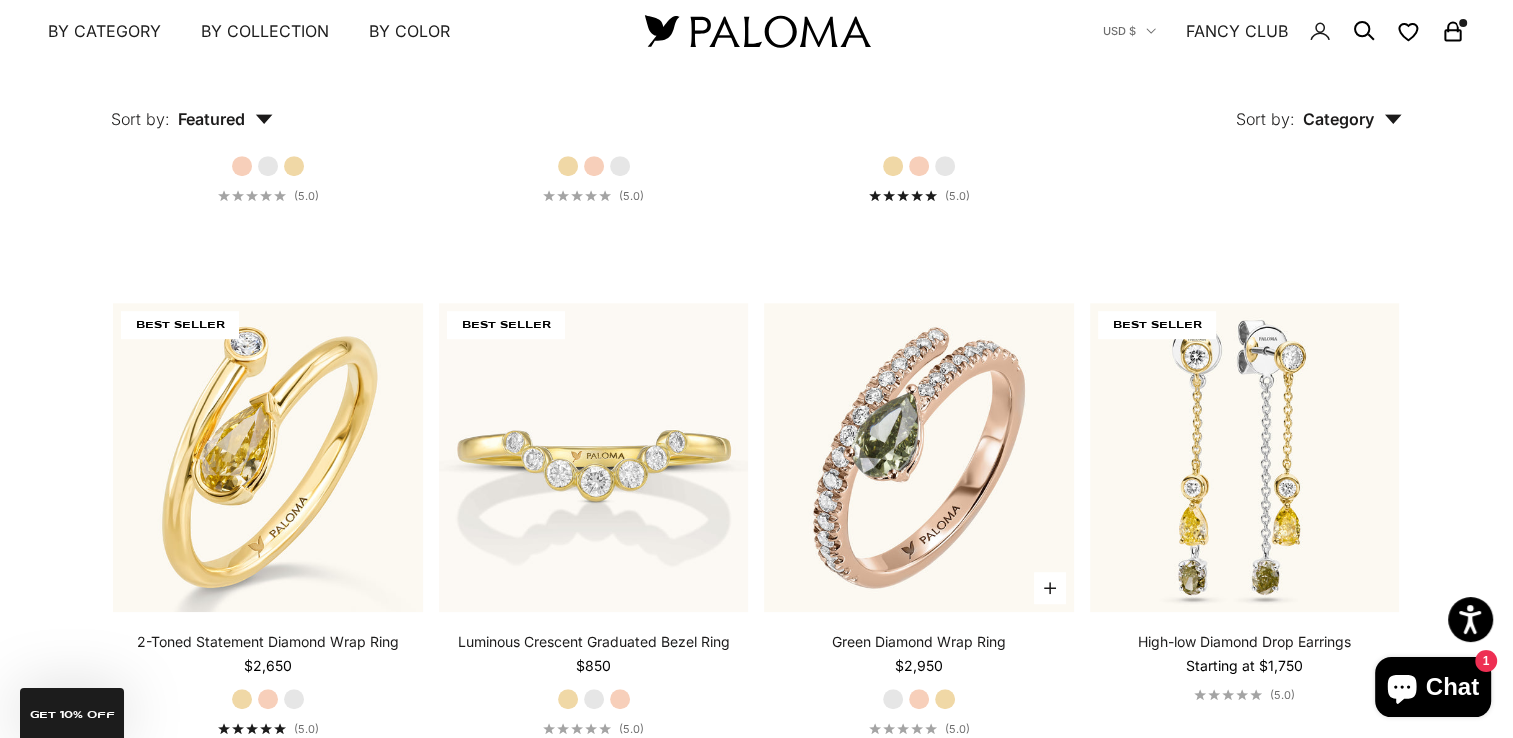 click on "Rose Gold" at bounding box center (919, 699) 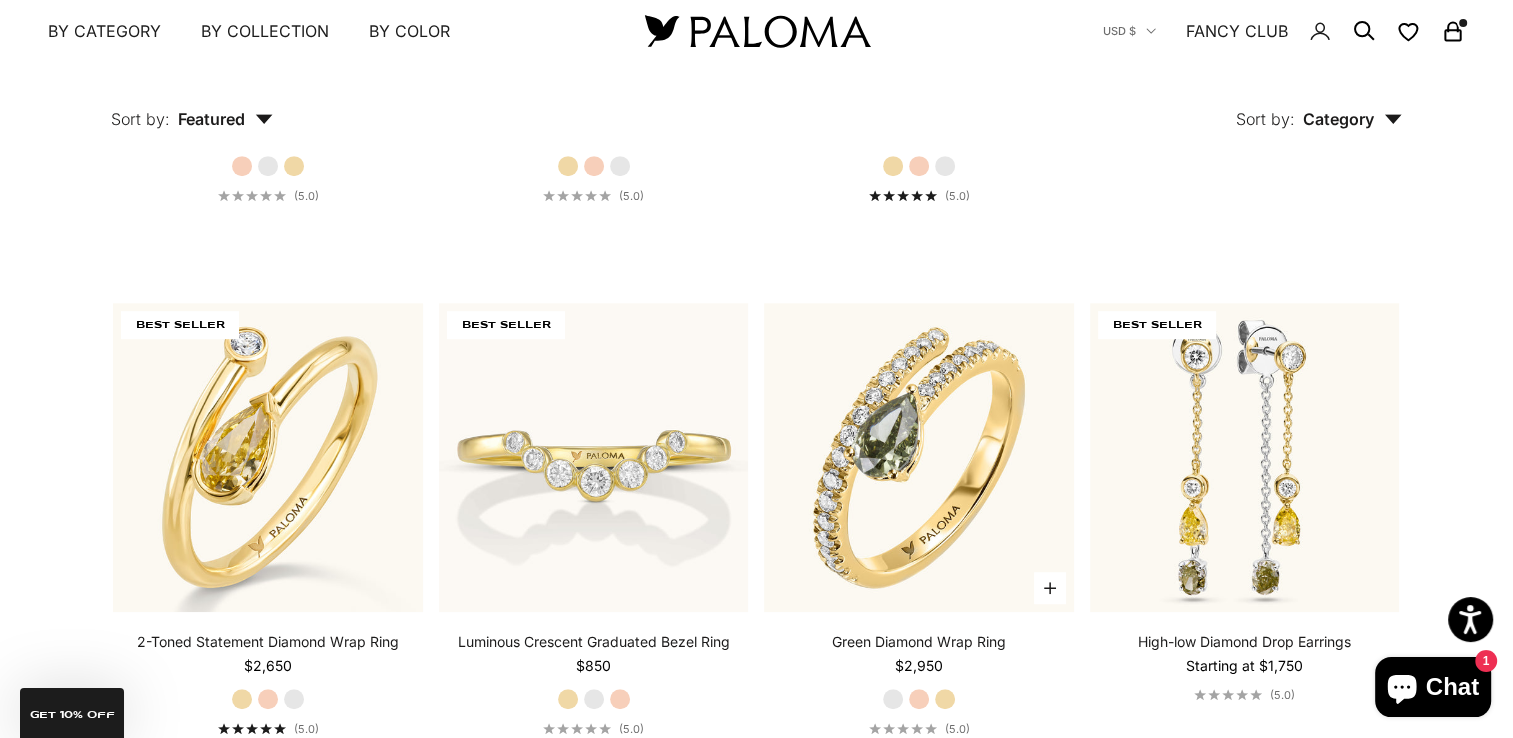 click on "Green Diamond Wrap Ring
Starting at $2,950
White Gold
Rose Gold
Yellow Gold
(5.0)" at bounding box center [919, 684] 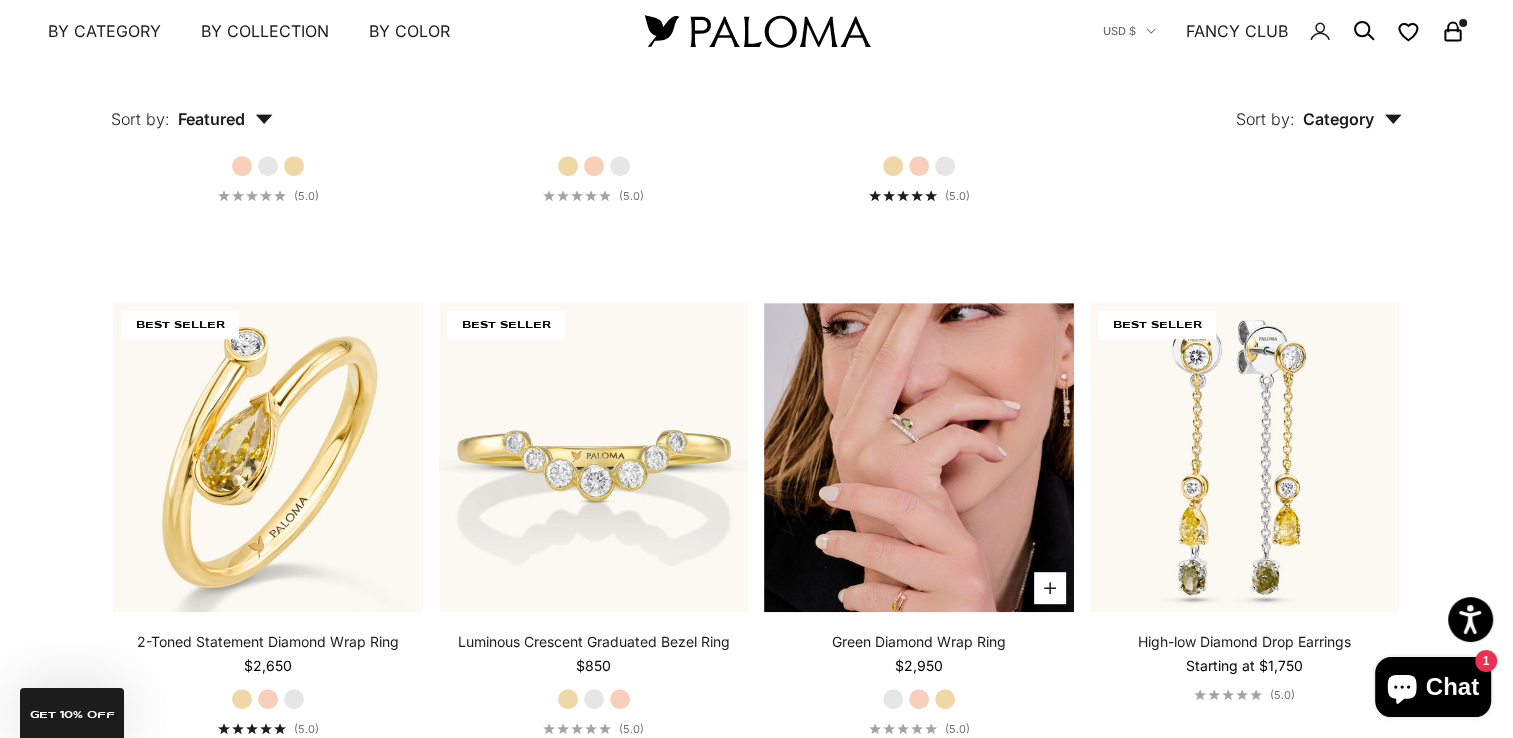 click at bounding box center [919, 458] 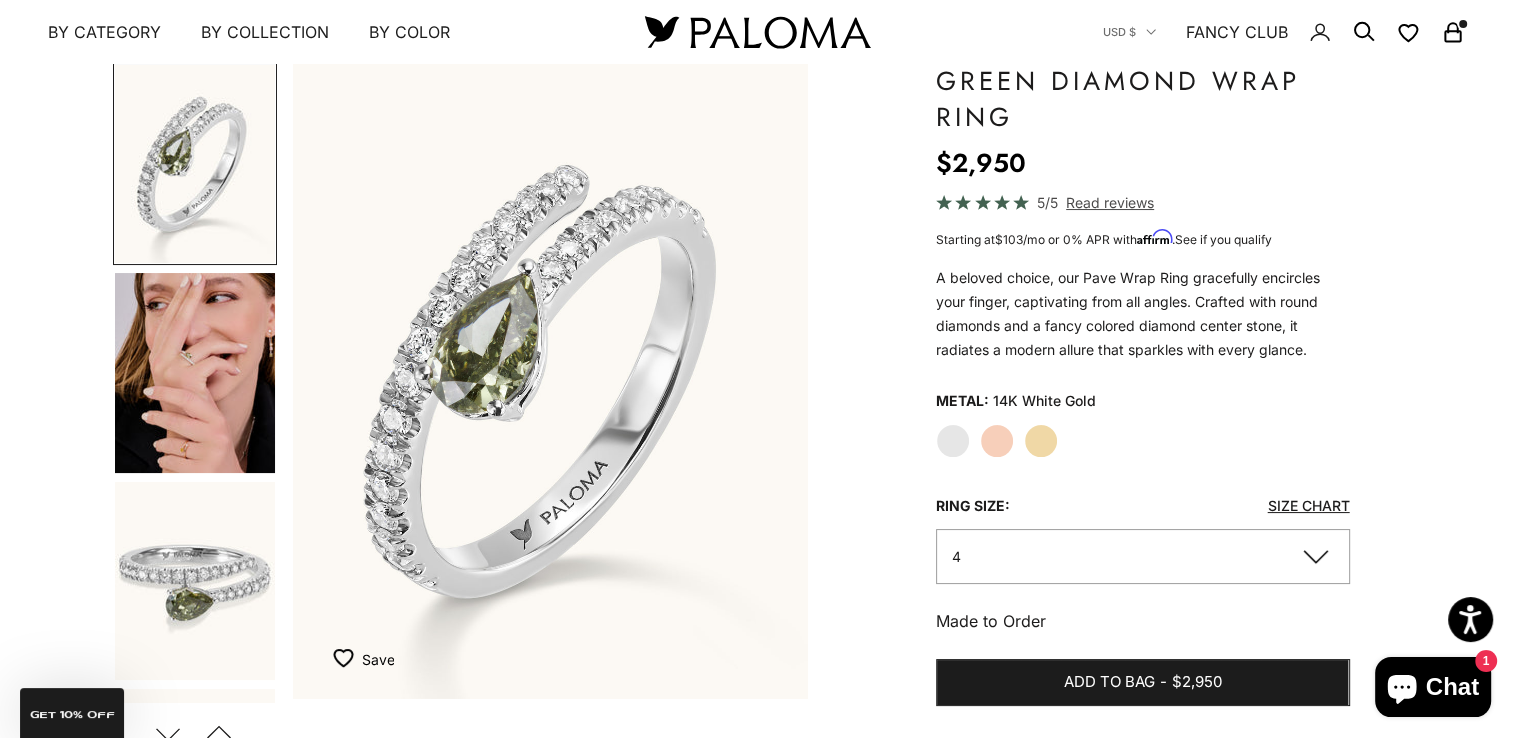 scroll, scrollTop: 200, scrollLeft: 0, axis: vertical 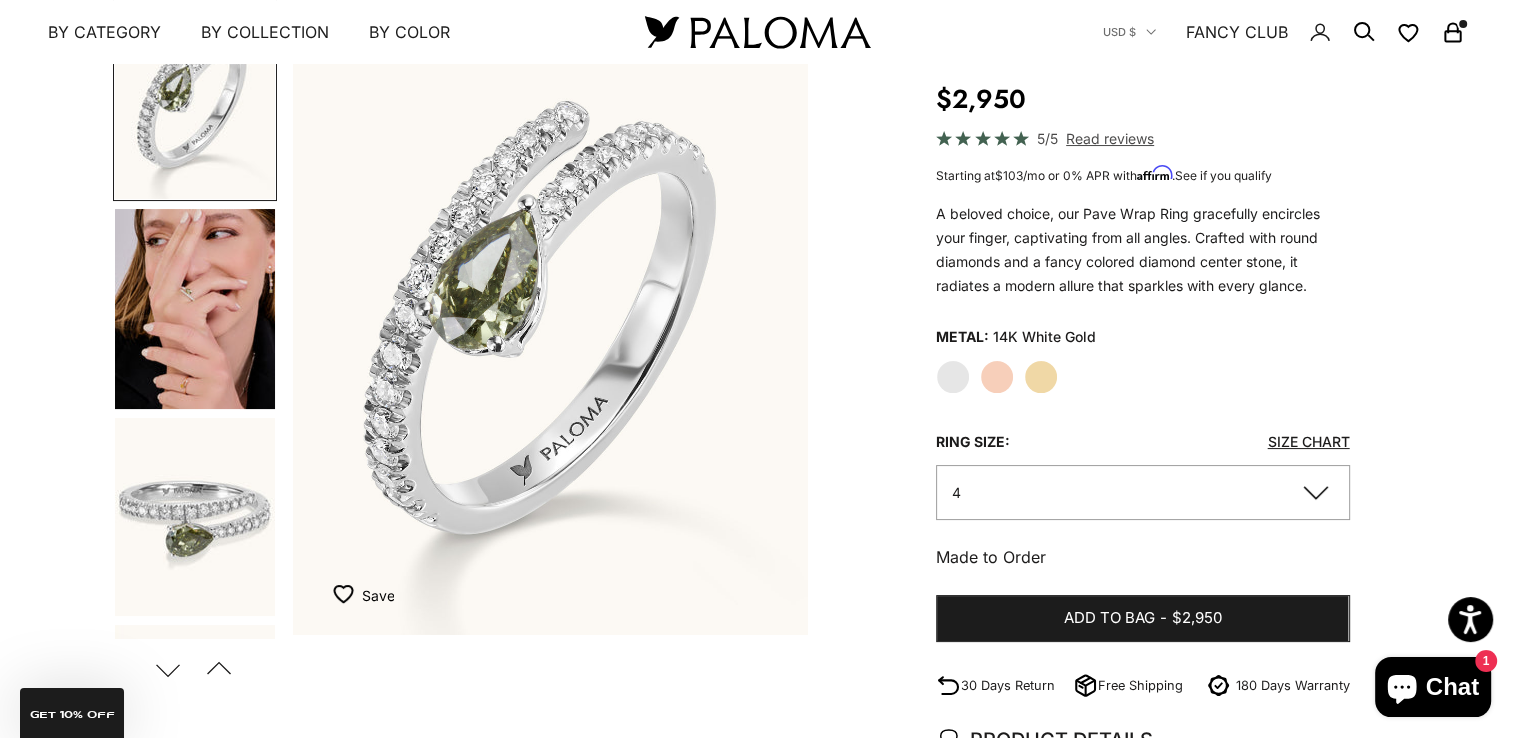click at bounding box center (195, 309) 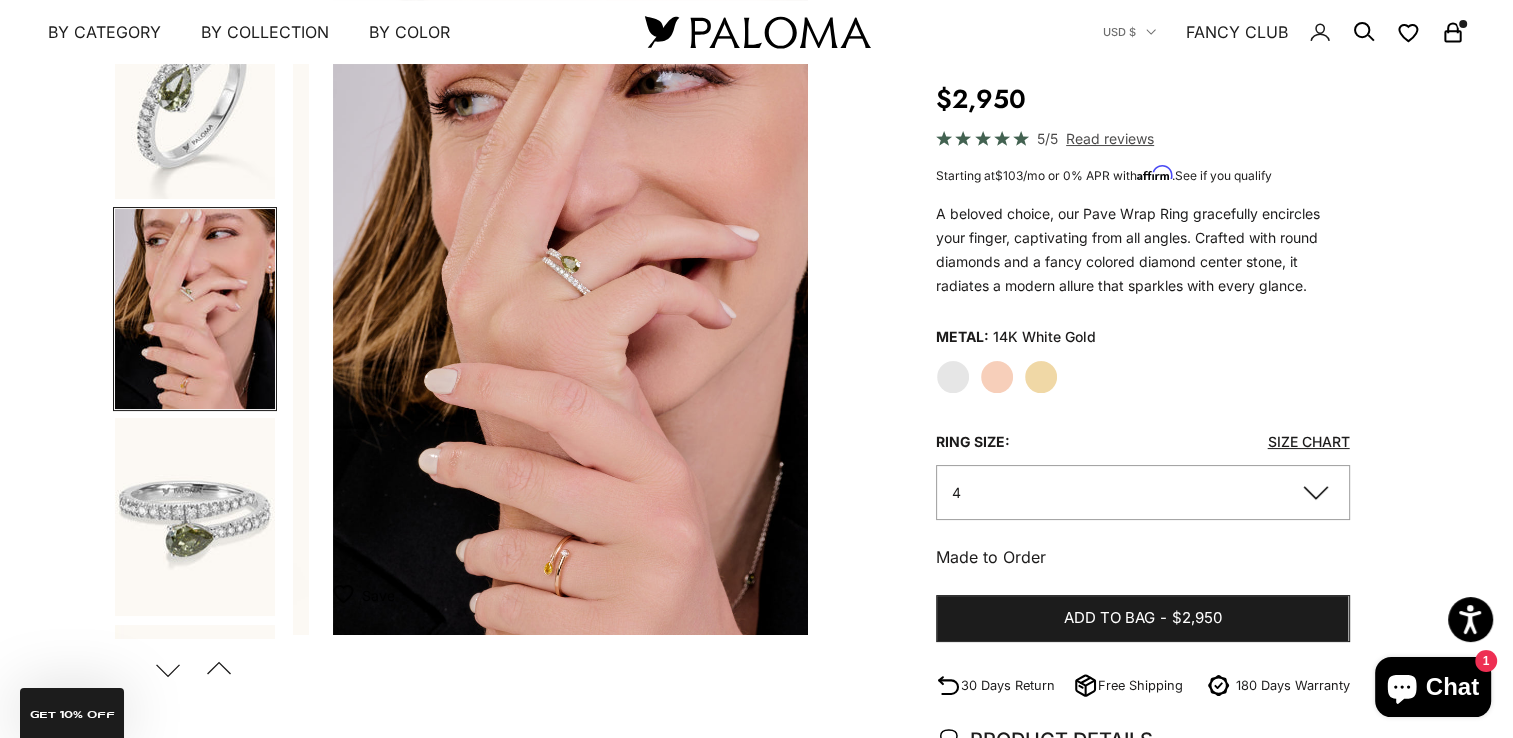 scroll, scrollTop: 0, scrollLeft: 539, axis: horizontal 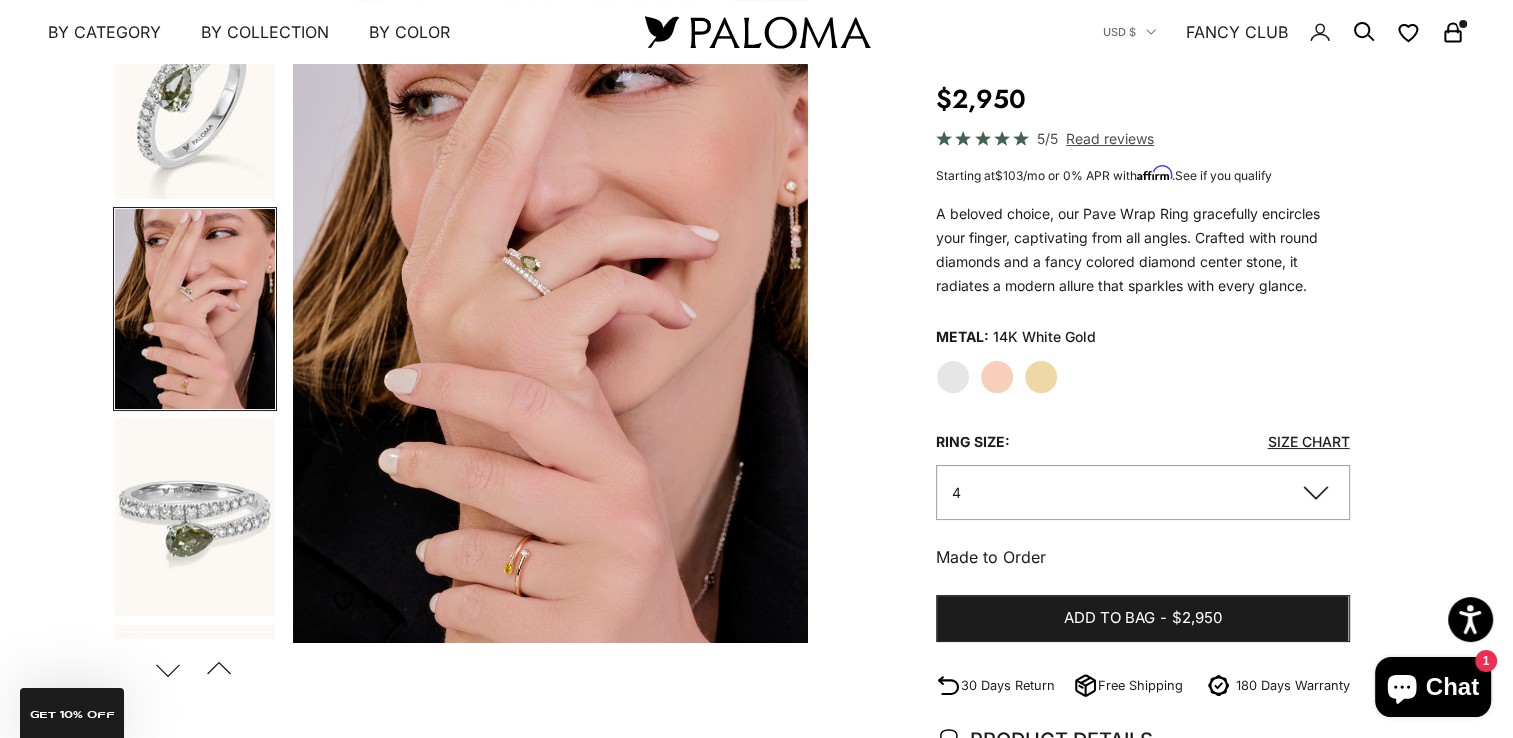 click on "4" 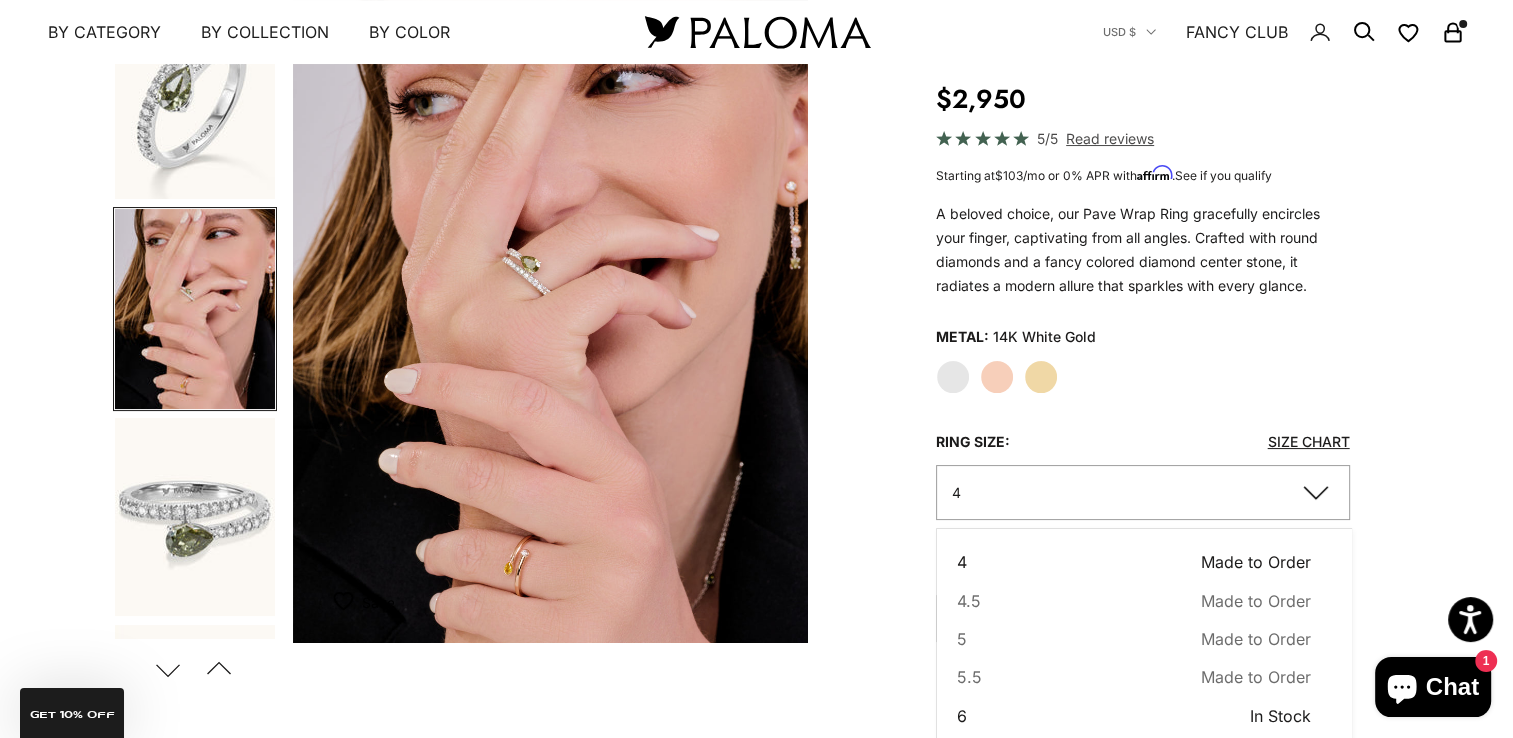 click on "6 In Stock Sold out" at bounding box center (1133, 716) 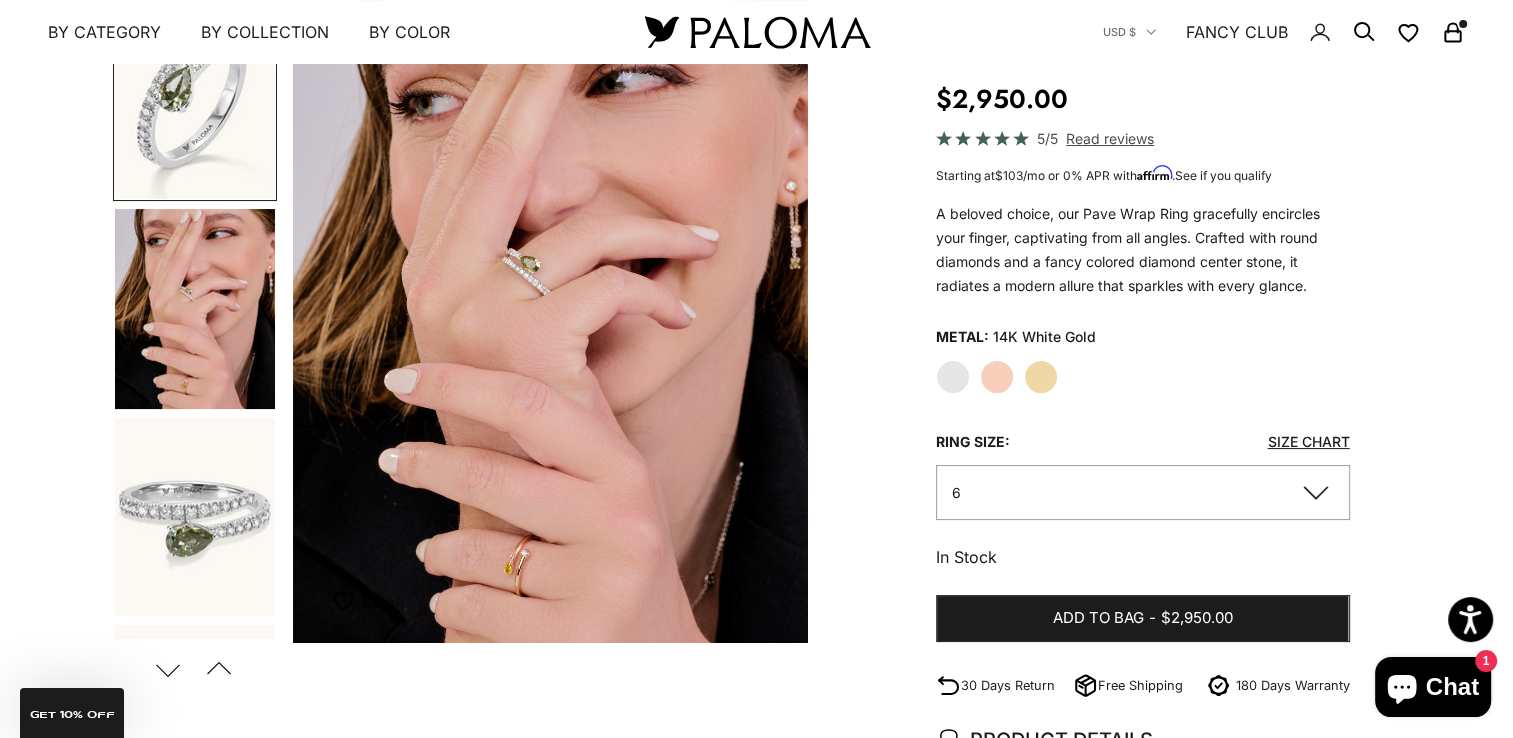 type 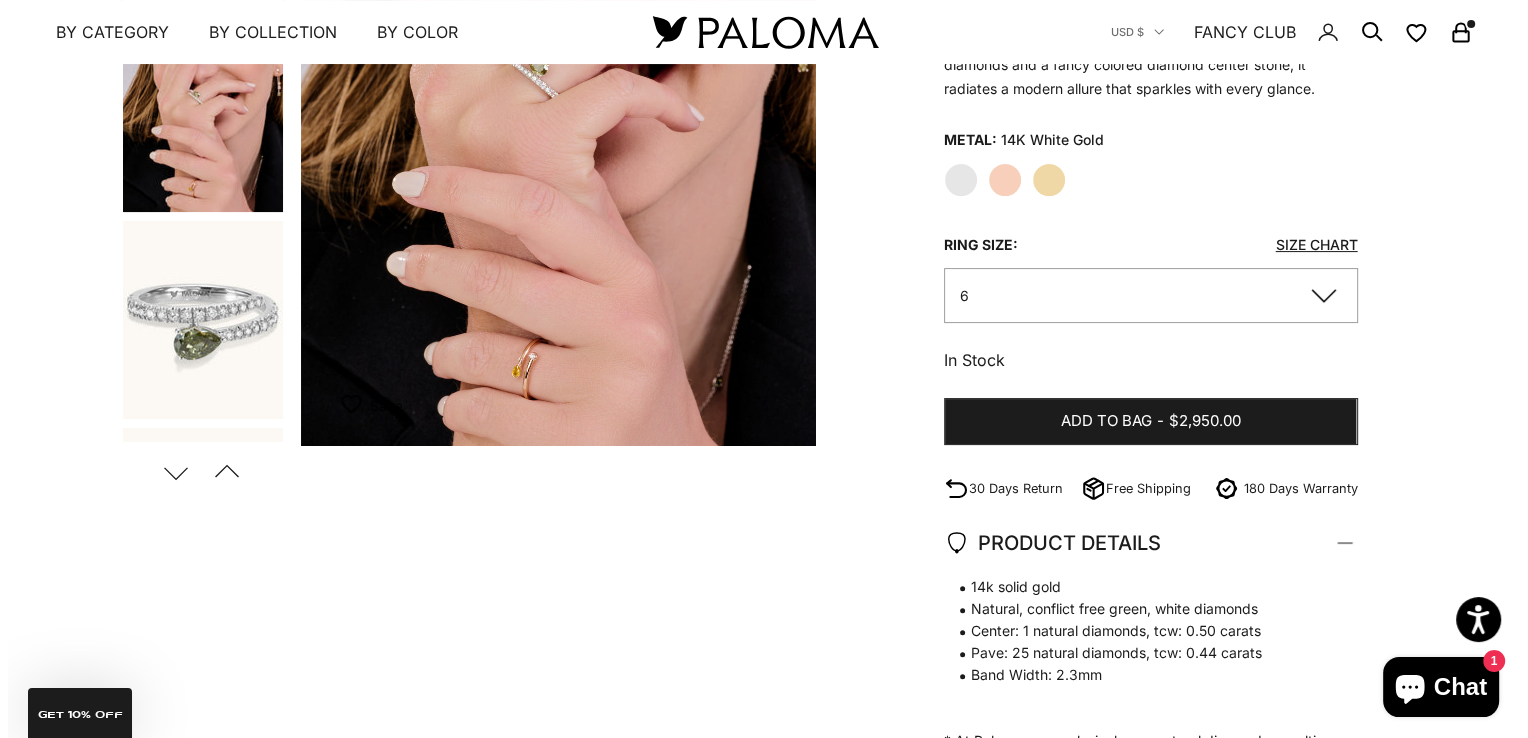 scroll, scrollTop: 400, scrollLeft: 0, axis: vertical 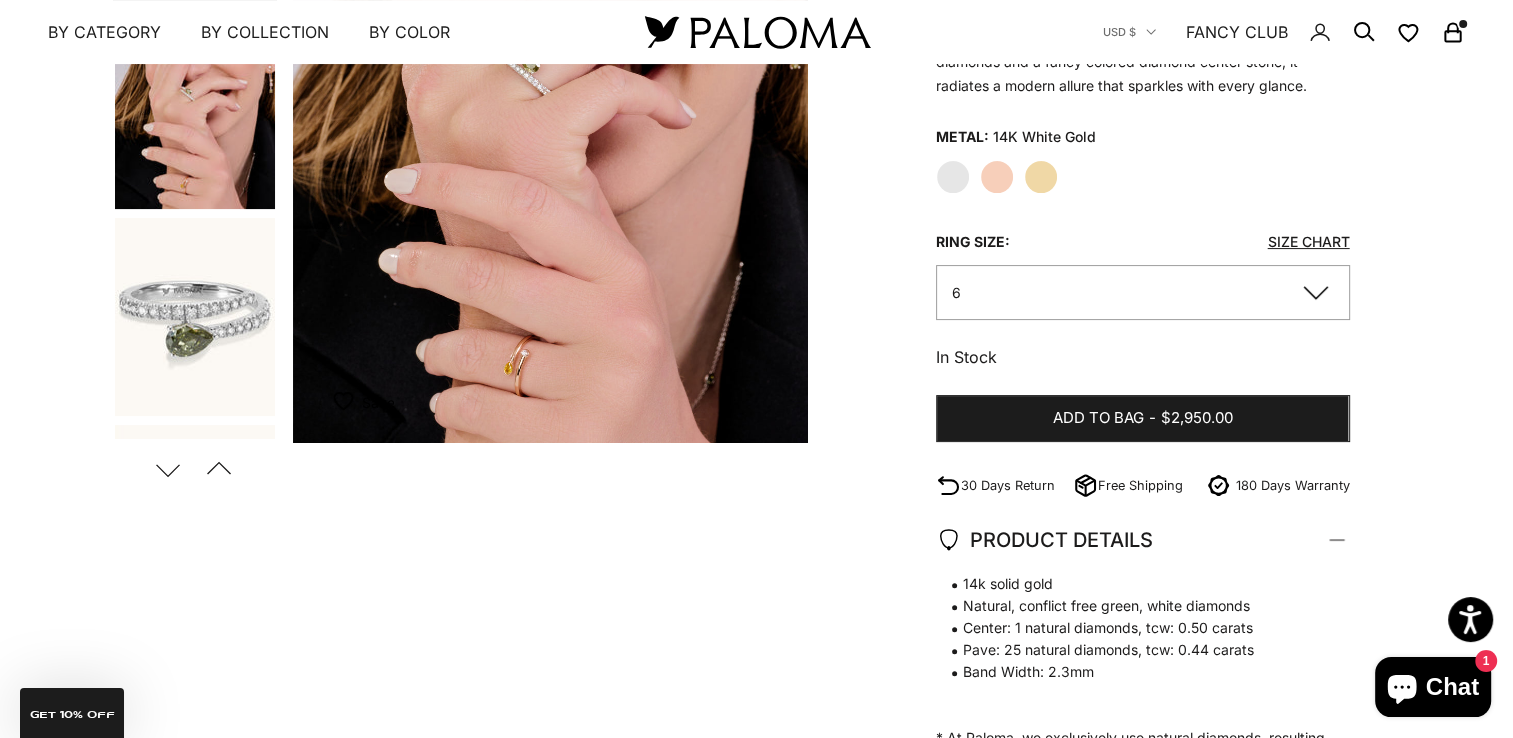 click on "6" 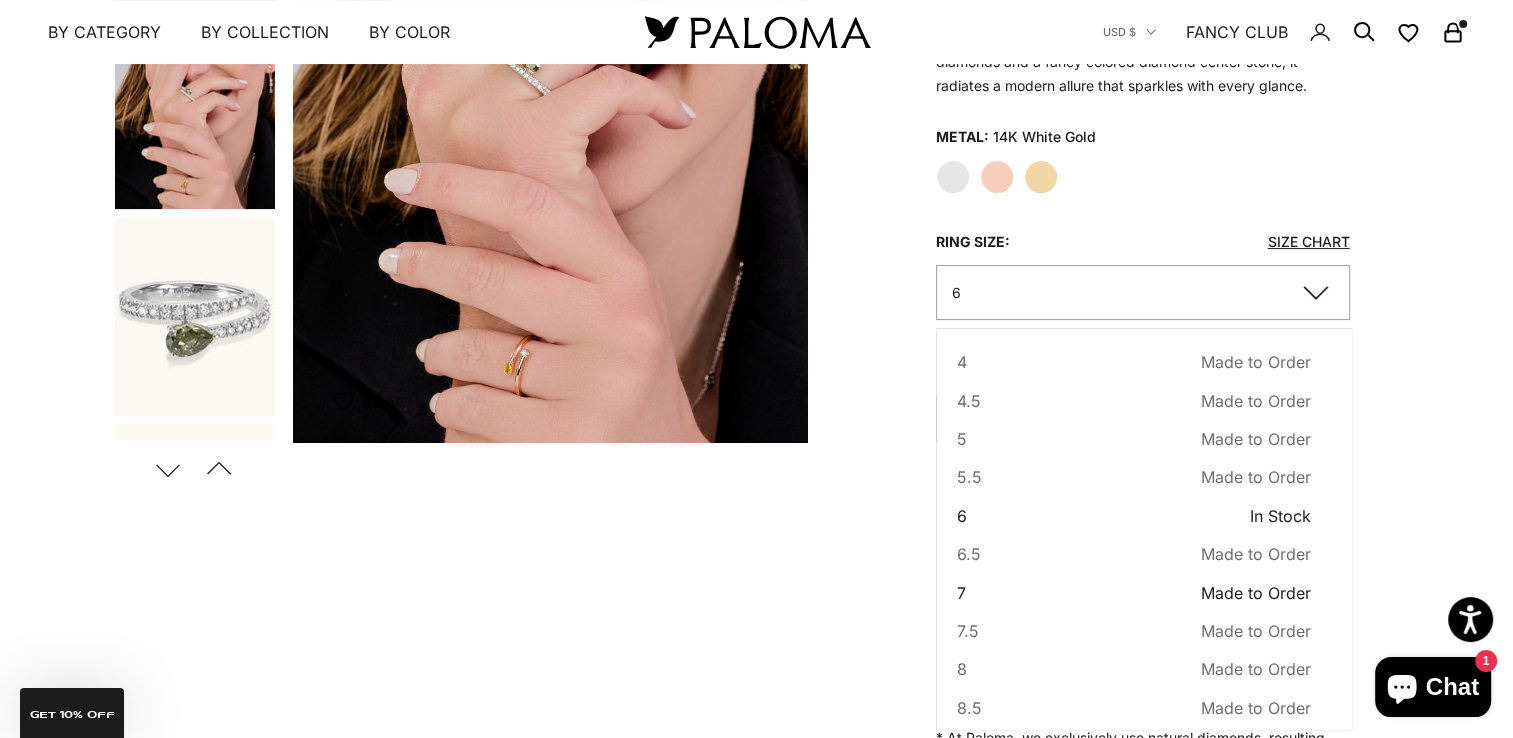 click on "7 Made to Order Sold out" at bounding box center (1133, 593) 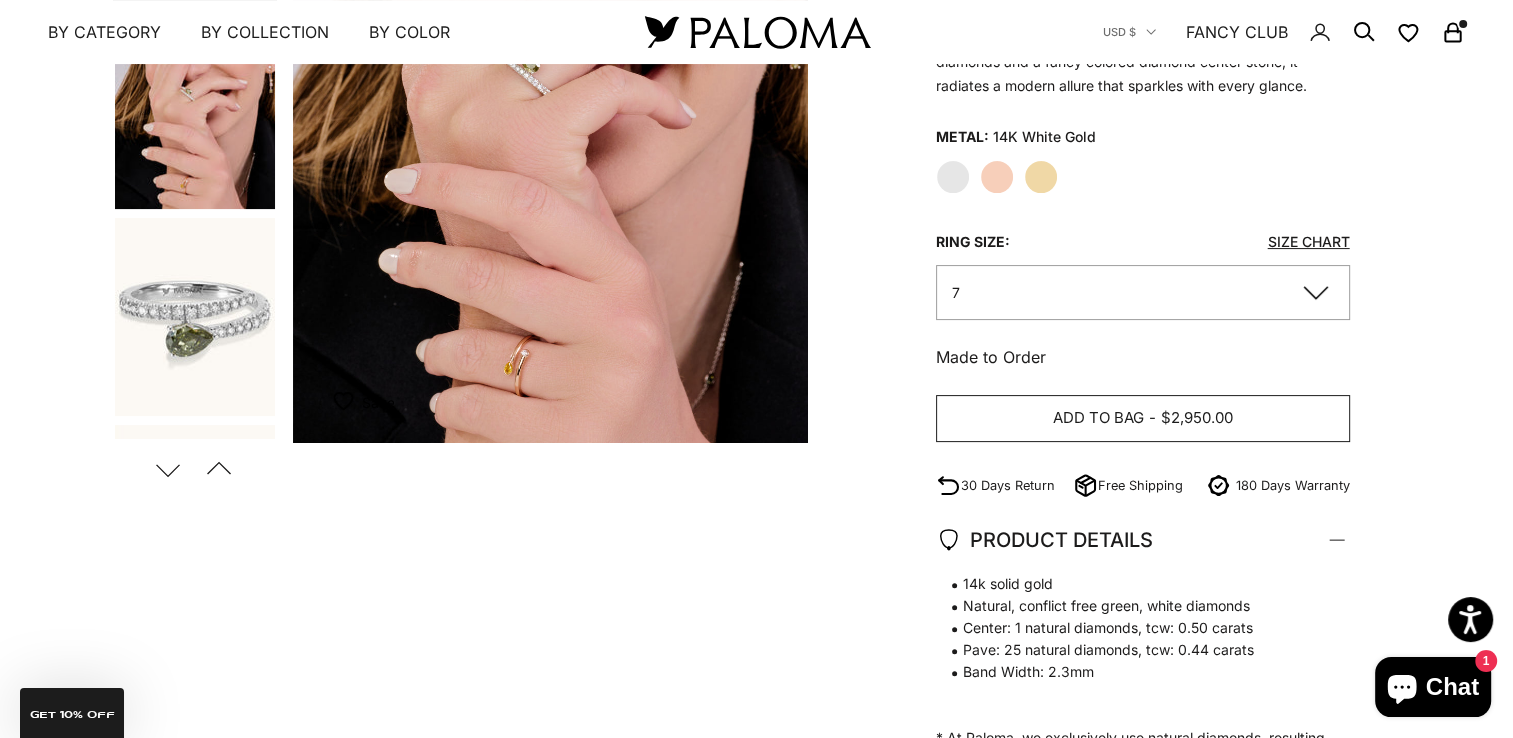 click on "Add to bag  -  $2,950.00" at bounding box center [1142, 419] 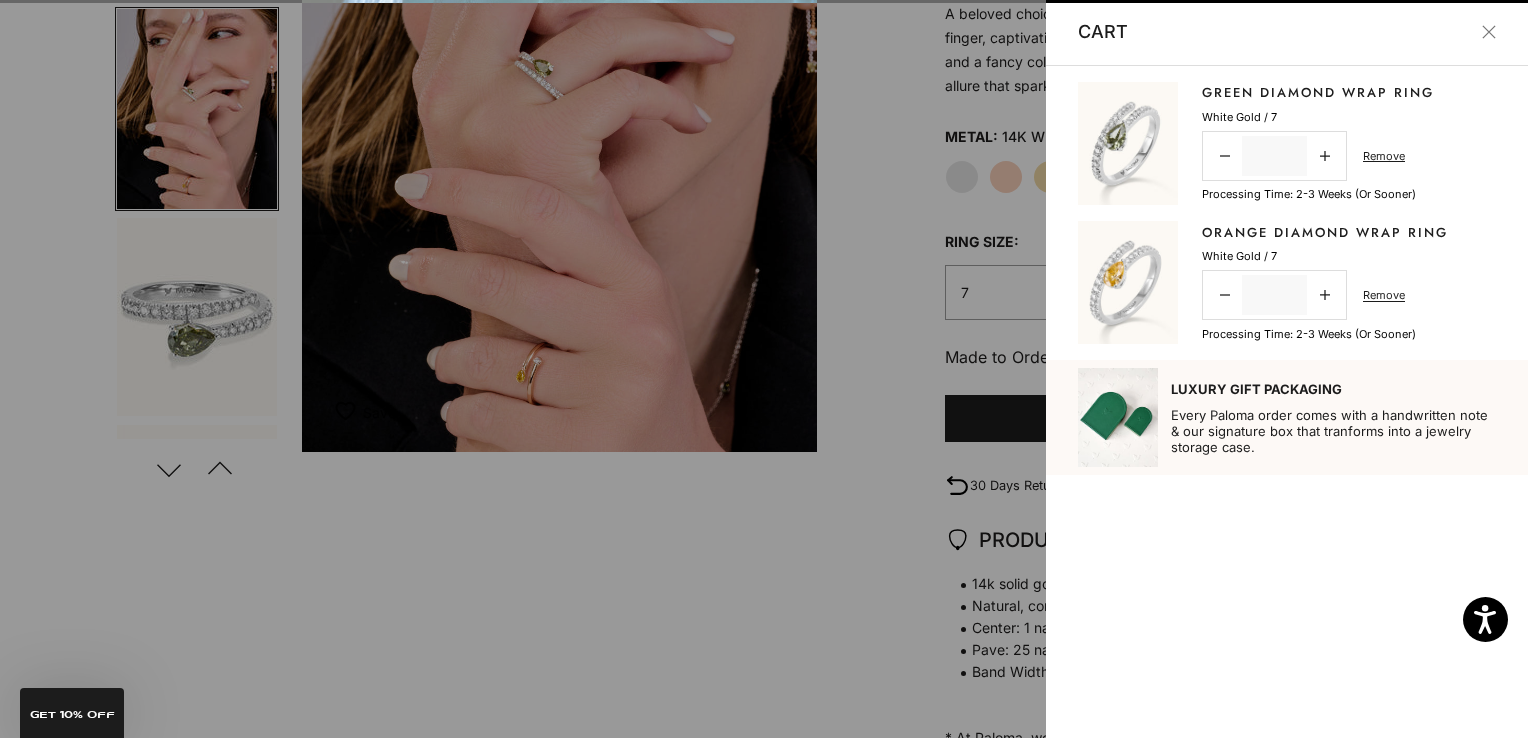 scroll, scrollTop: 0, scrollLeft: 546, axis: horizontal 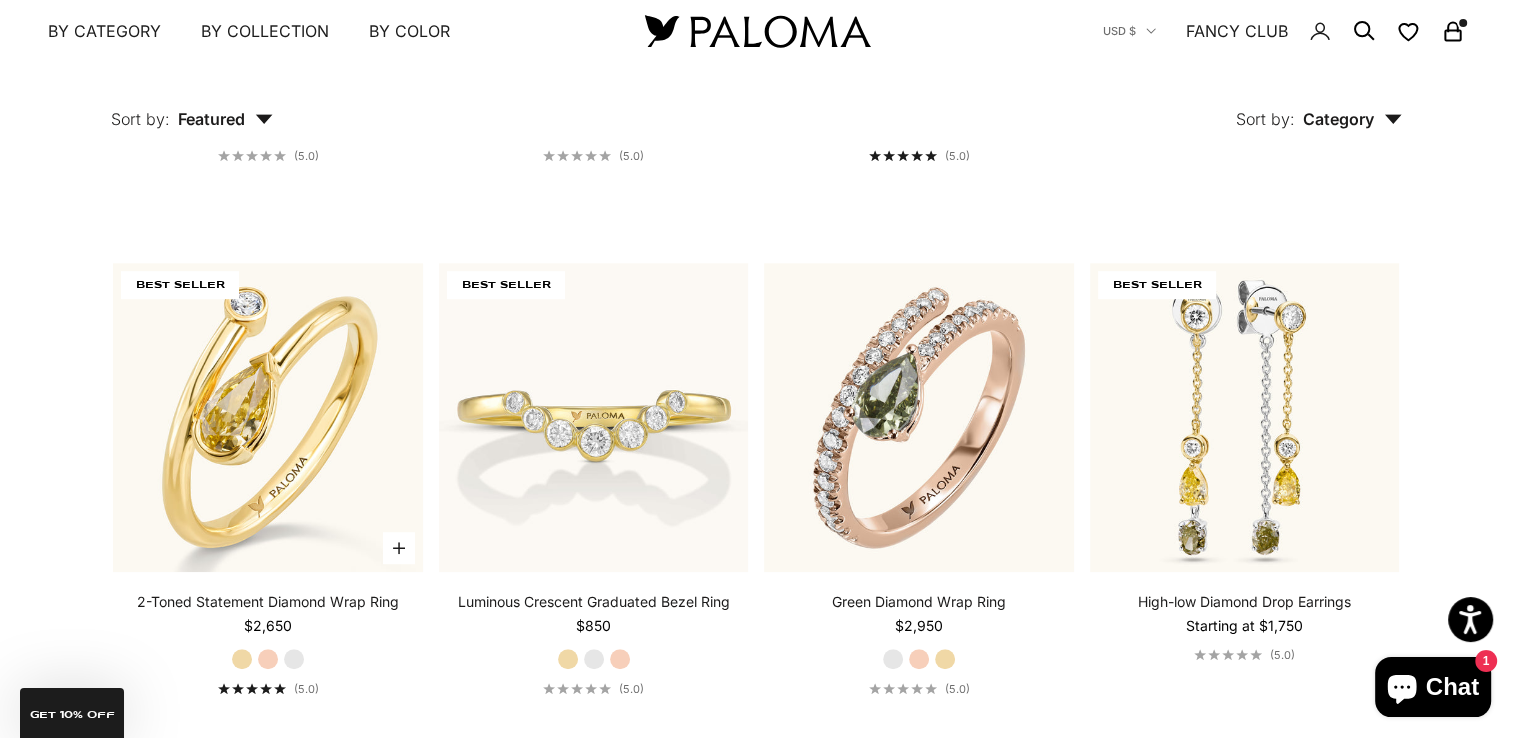 click on "2-Toned Statement Diamond Wrap Ring
Starting at $2,650
Yellow Gold
Rose Gold
White Gold
(5.0)" at bounding box center [268, 644] 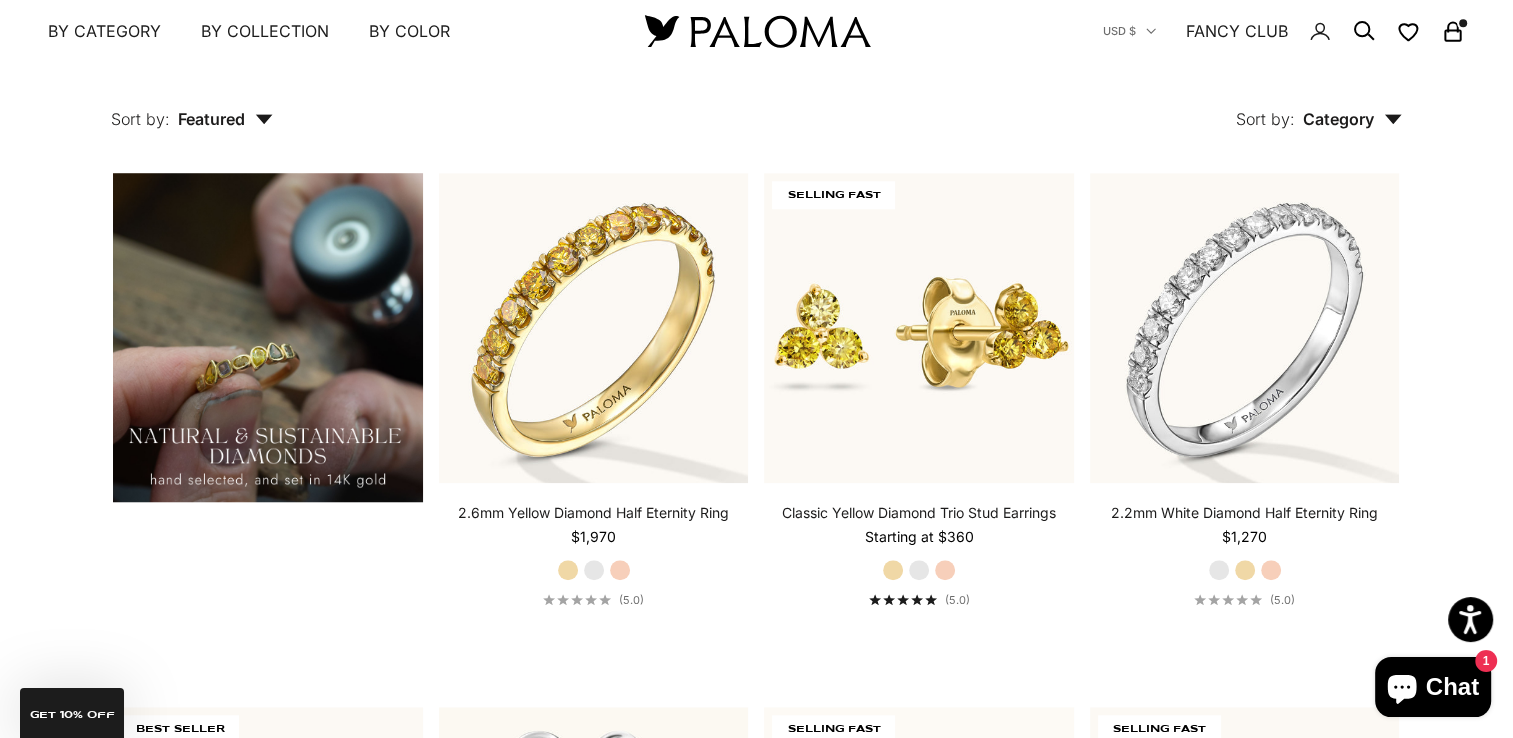 scroll, scrollTop: 1520, scrollLeft: 0, axis: vertical 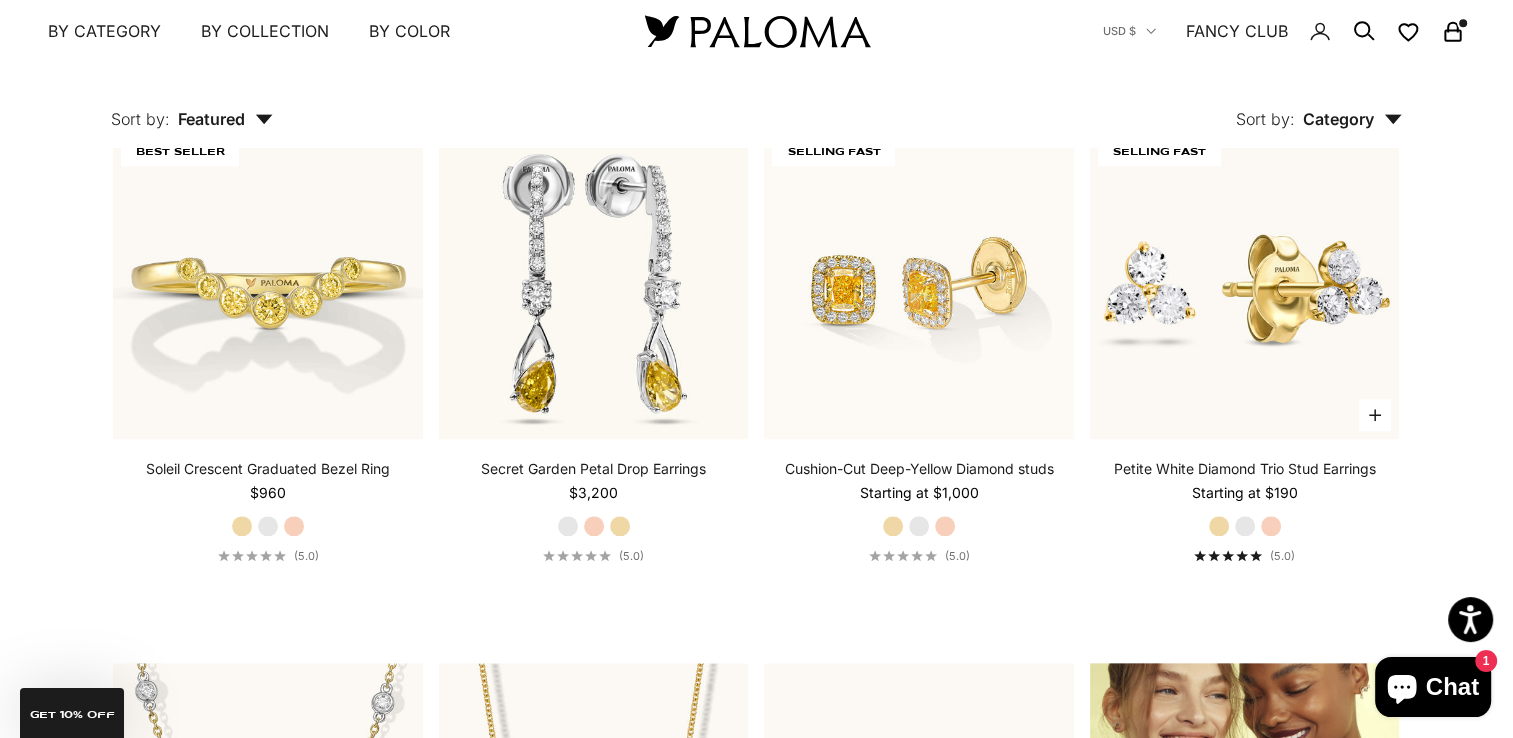 click on "White Gold" at bounding box center [1245, 526] 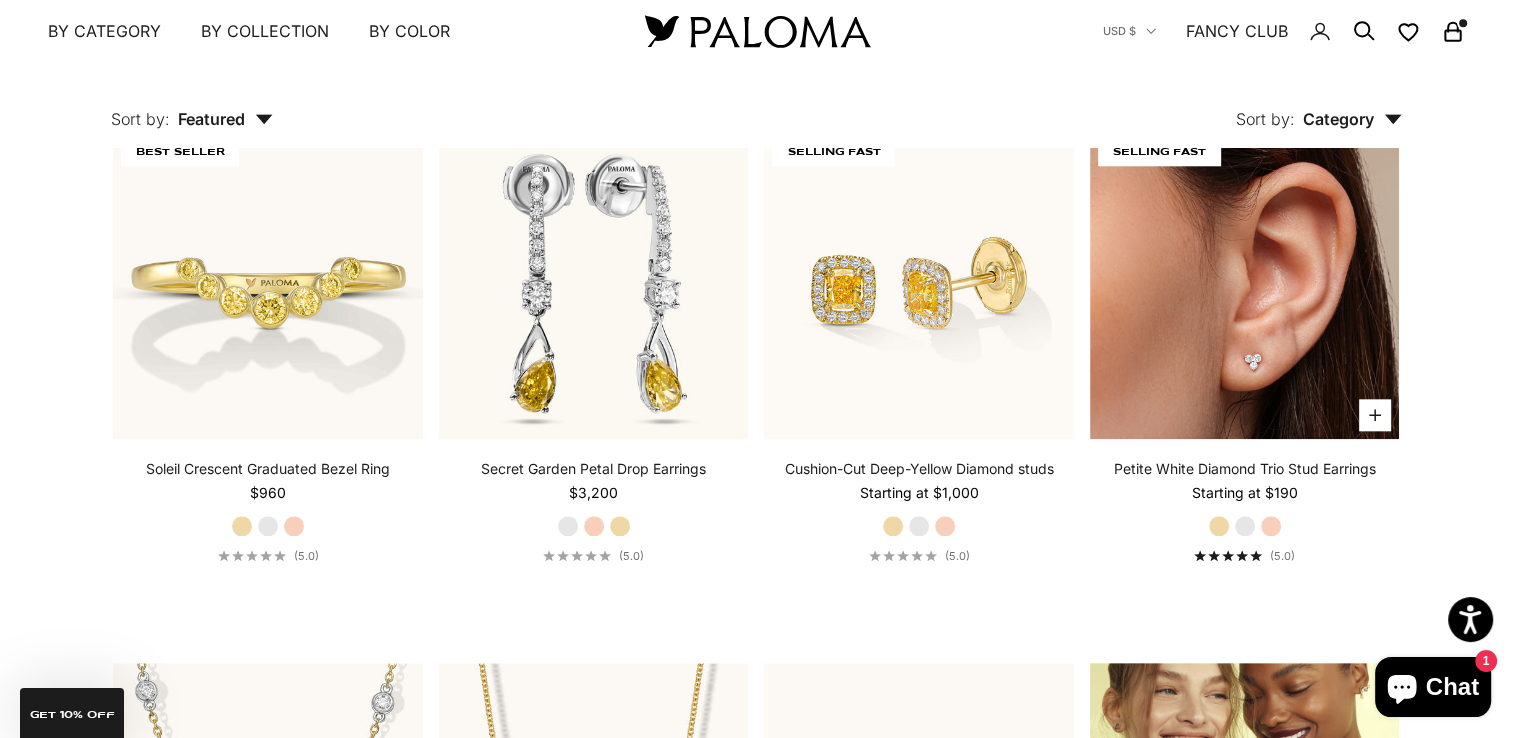click at bounding box center (1245, 285) 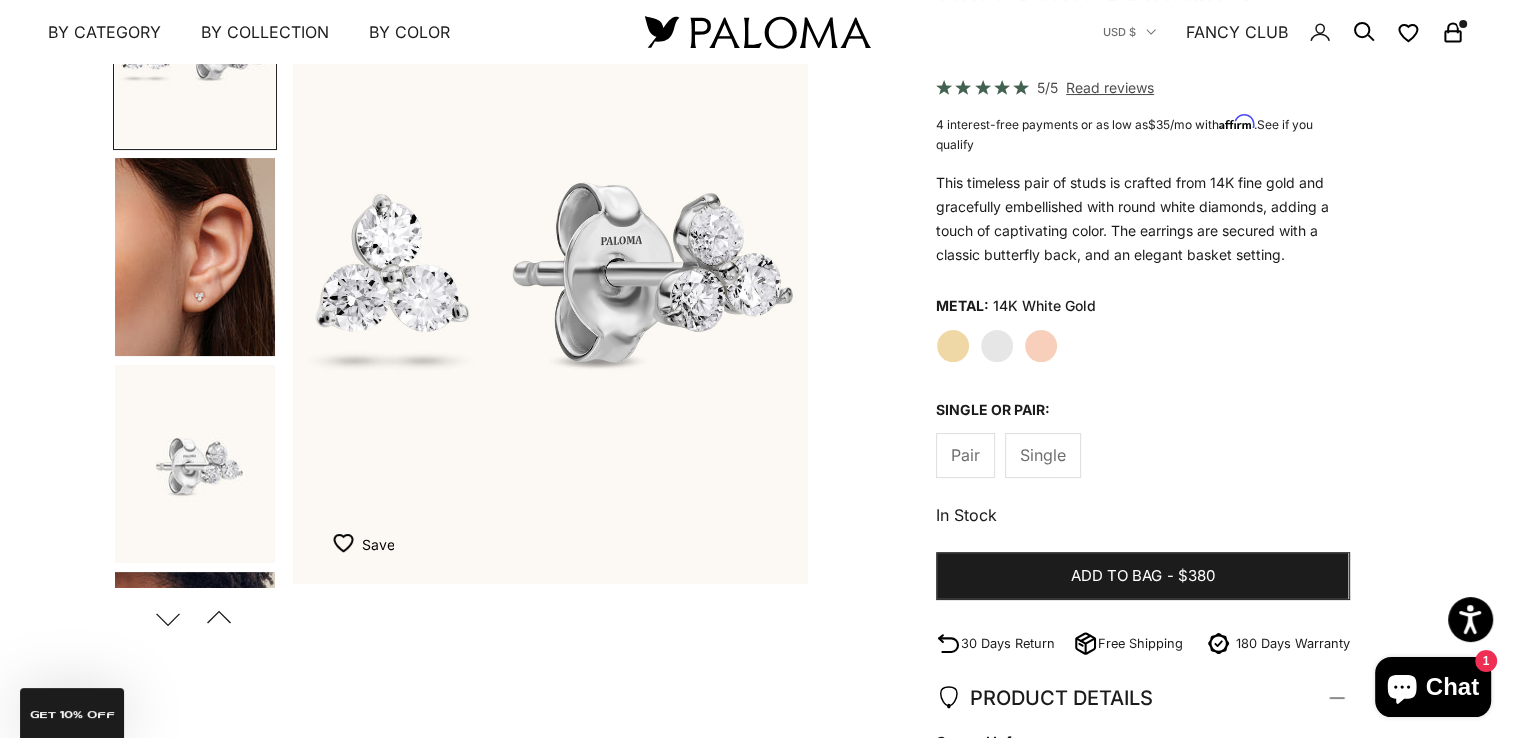 scroll, scrollTop: 280, scrollLeft: 0, axis: vertical 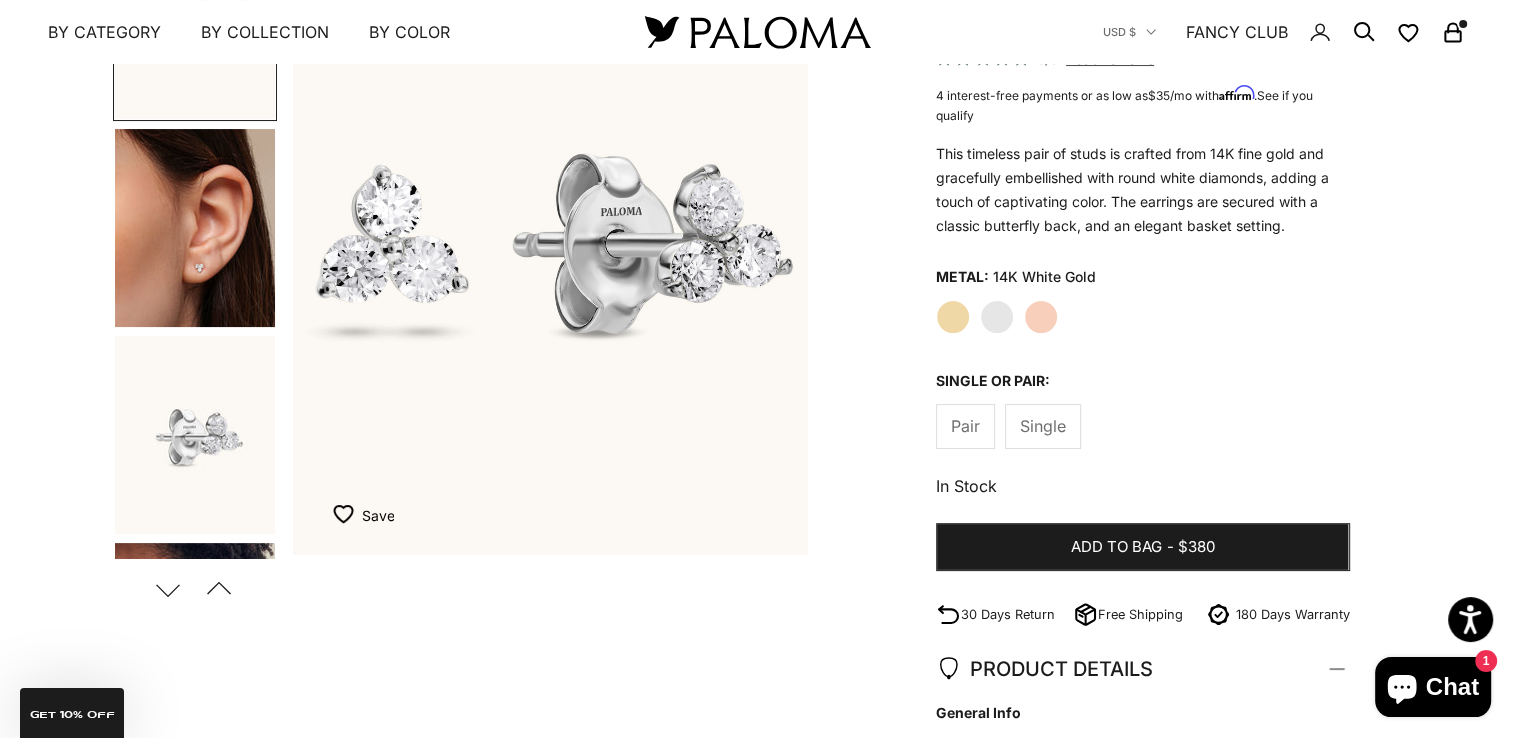 click at bounding box center (195, 228) 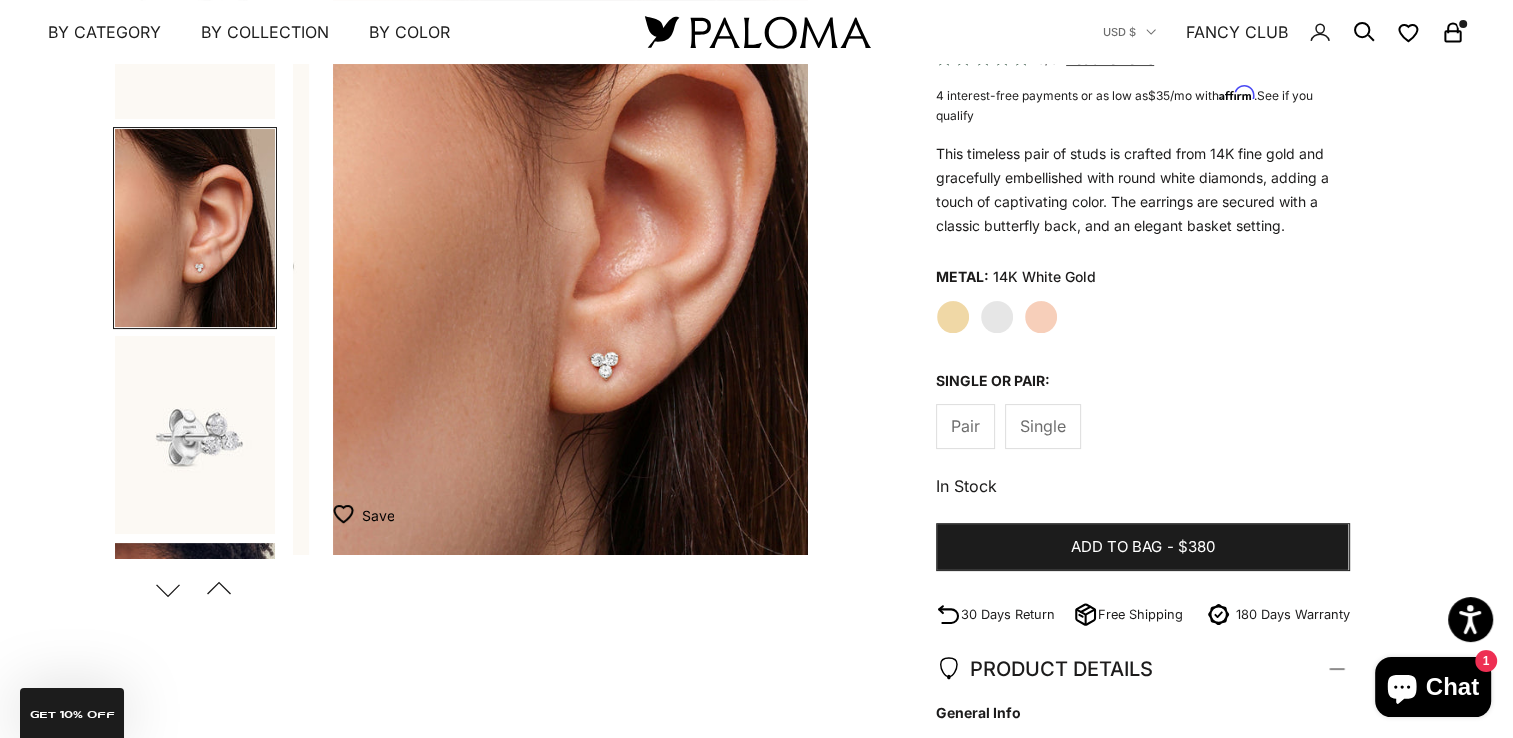 scroll, scrollTop: 0, scrollLeft: 539, axis: horizontal 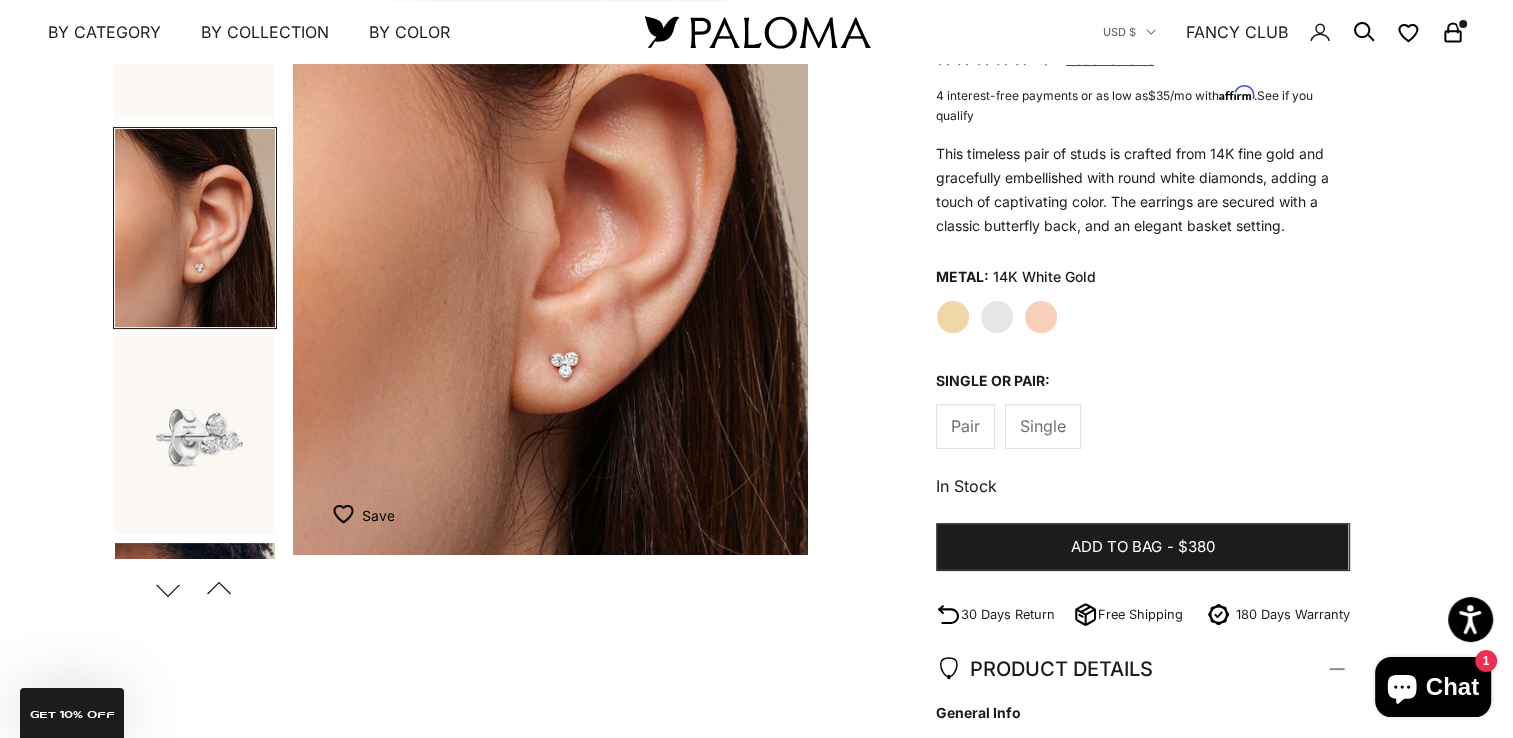 click on "Yellow Gold" 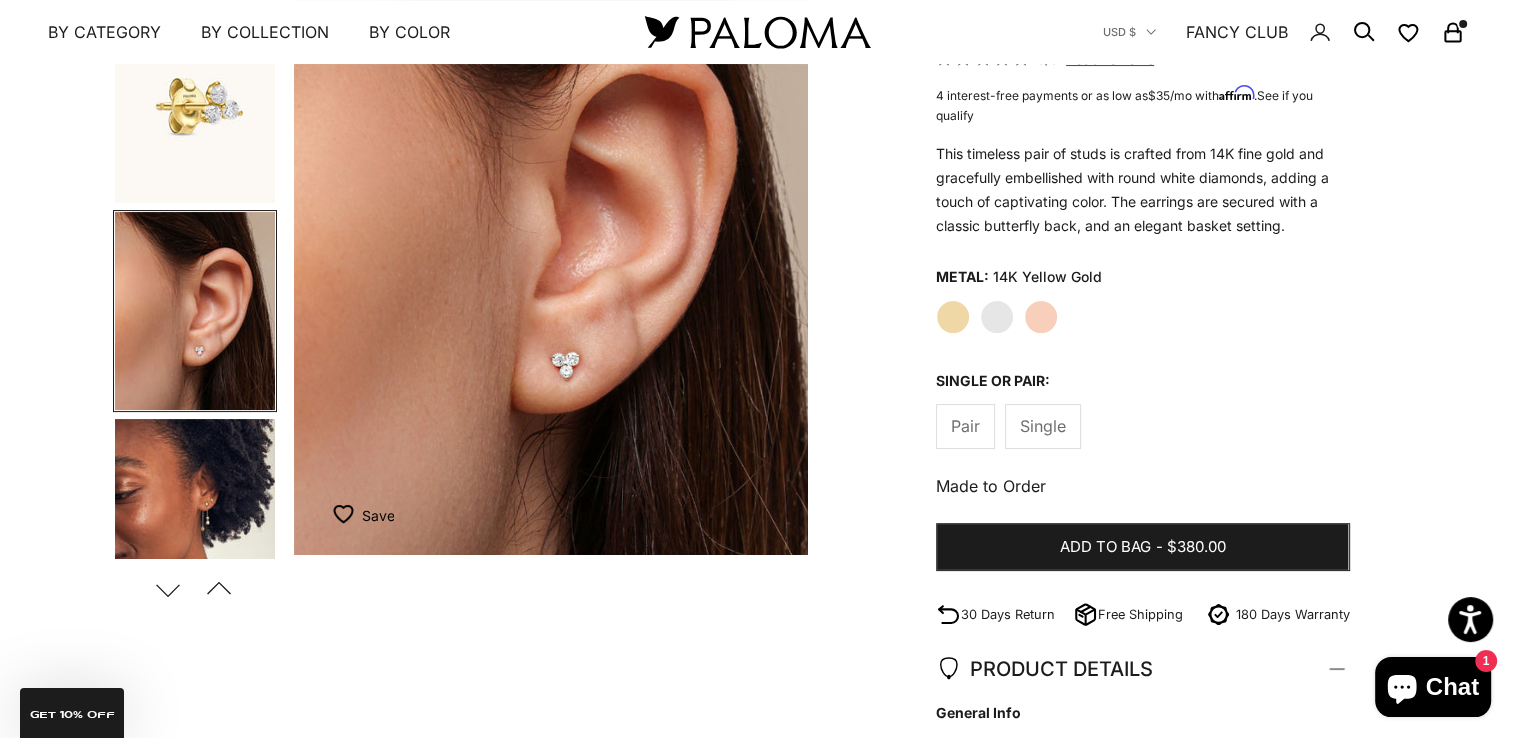 scroll, scrollTop: 196, scrollLeft: 0, axis: vertical 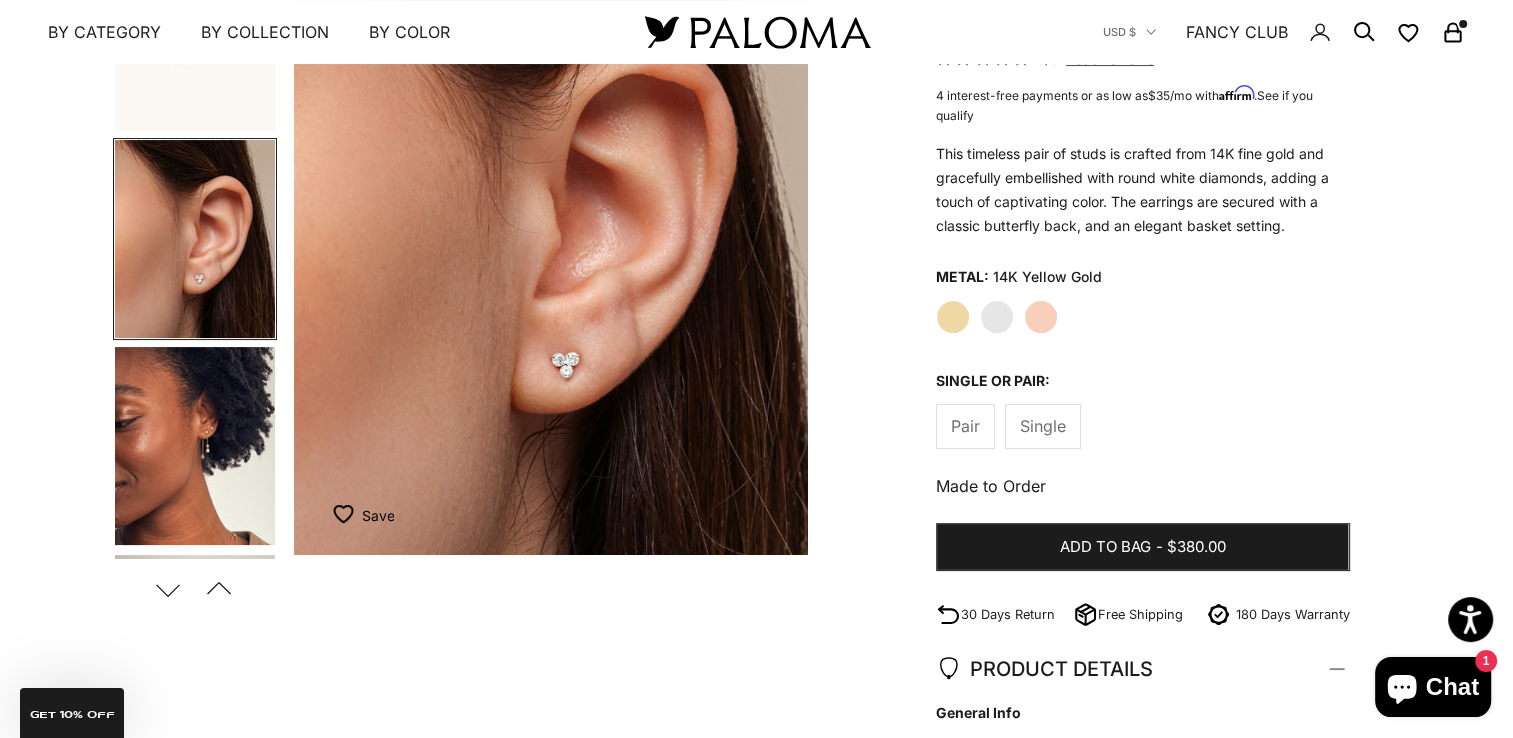 click on "Yellow Gold" 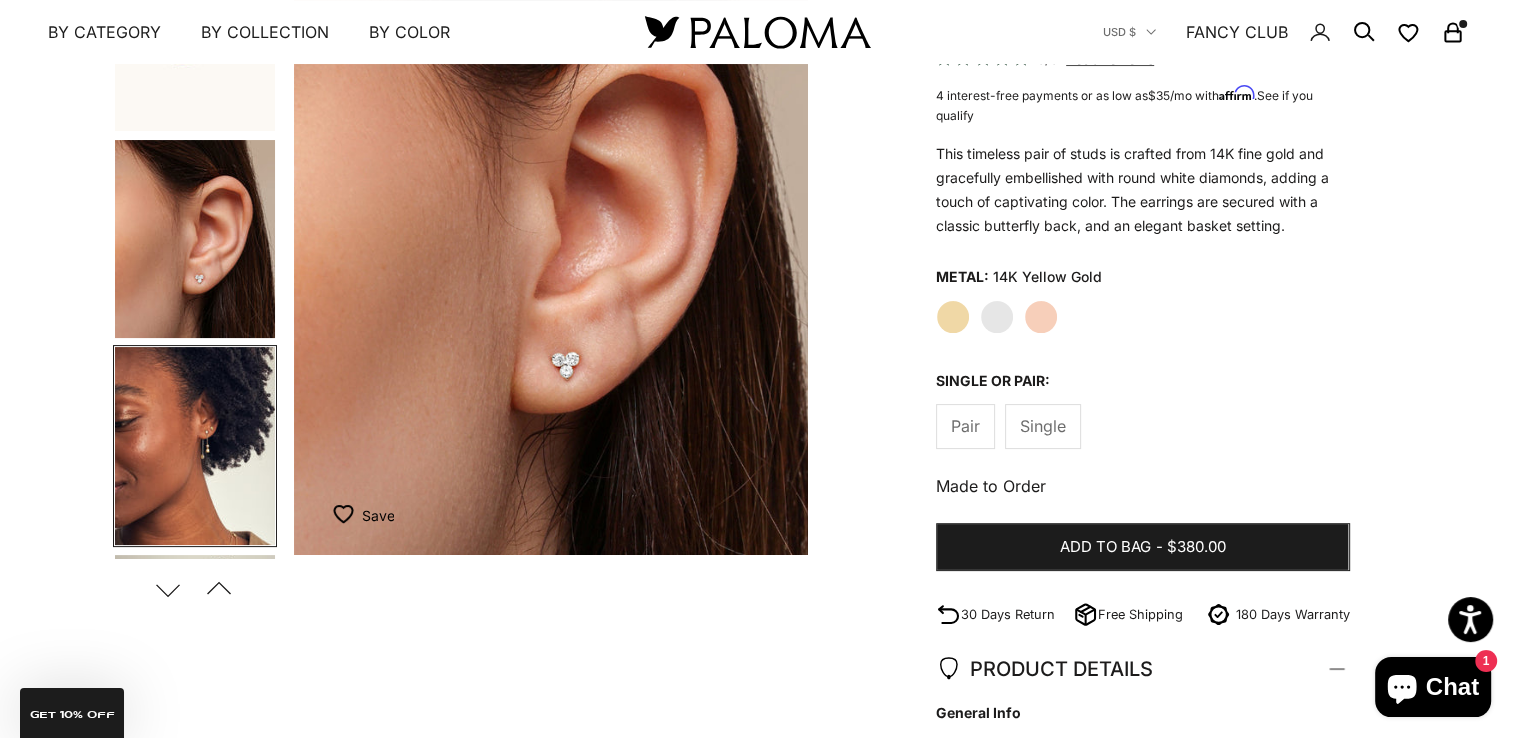 scroll, scrollTop: 377, scrollLeft: 0, axis: vertical 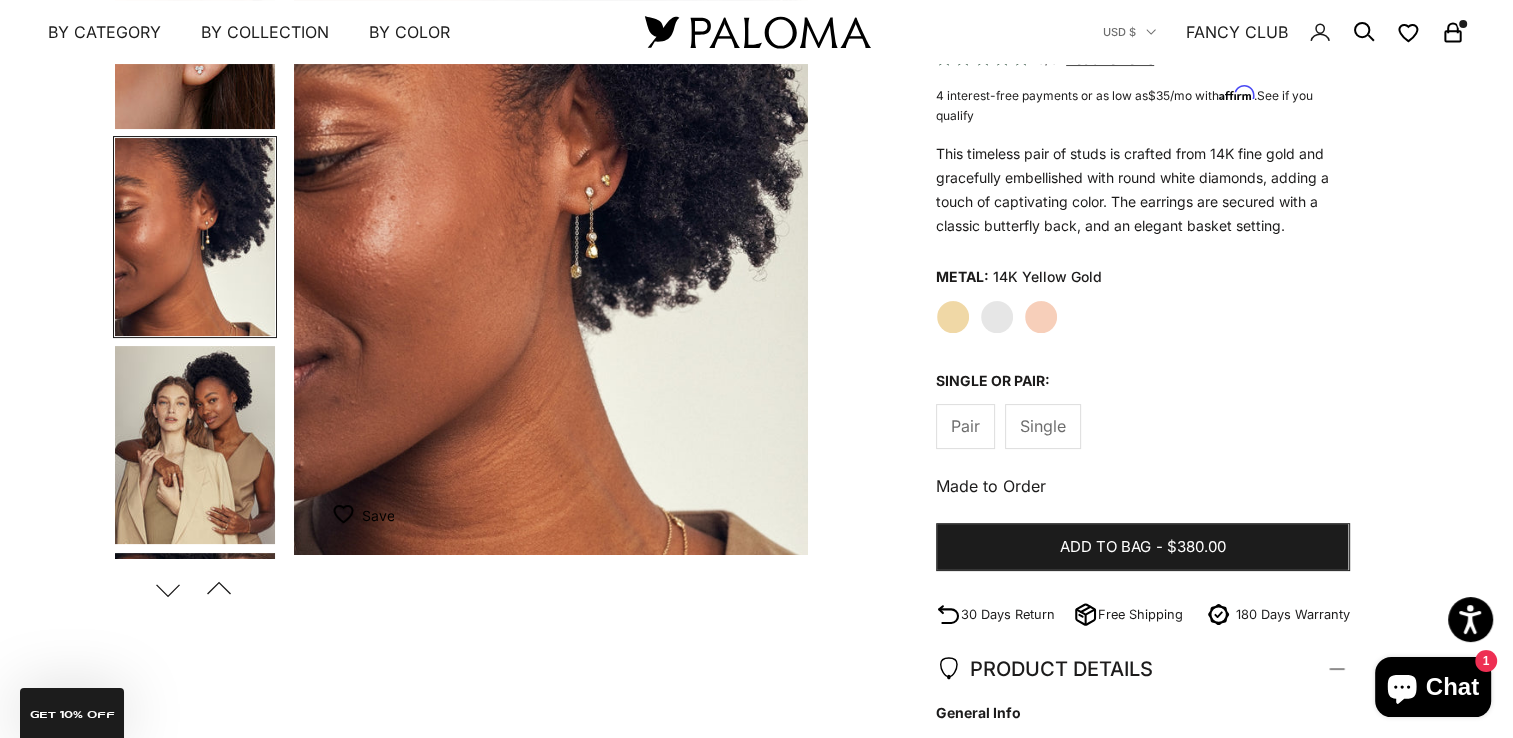 click on "Rose Gold" 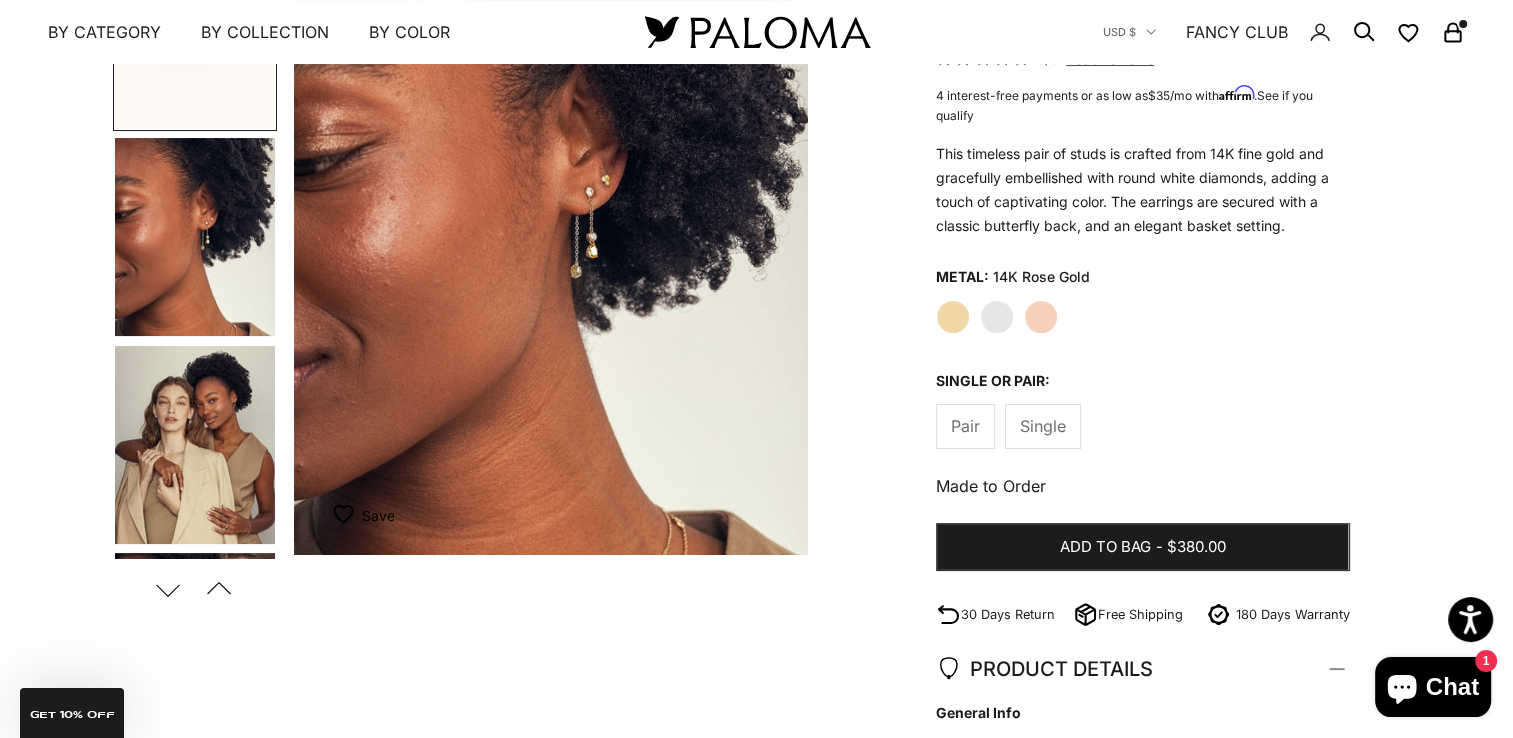 scroll, scrollTop: 0, scrollLeft: 1077, axis: horizontal 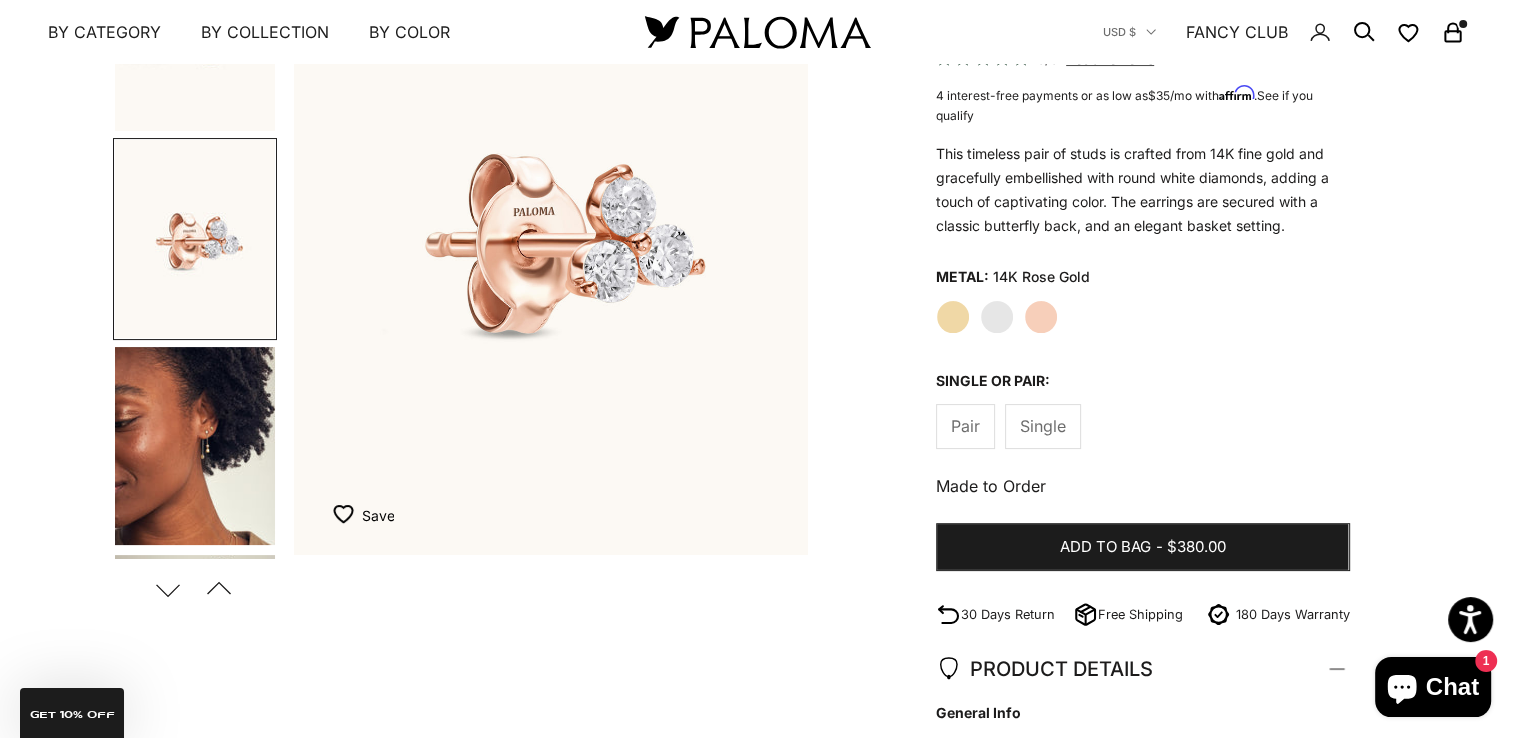 click on "Zoom picture
Save
Add to wishlist
Next
Previous" at bounding box center (756, 592) 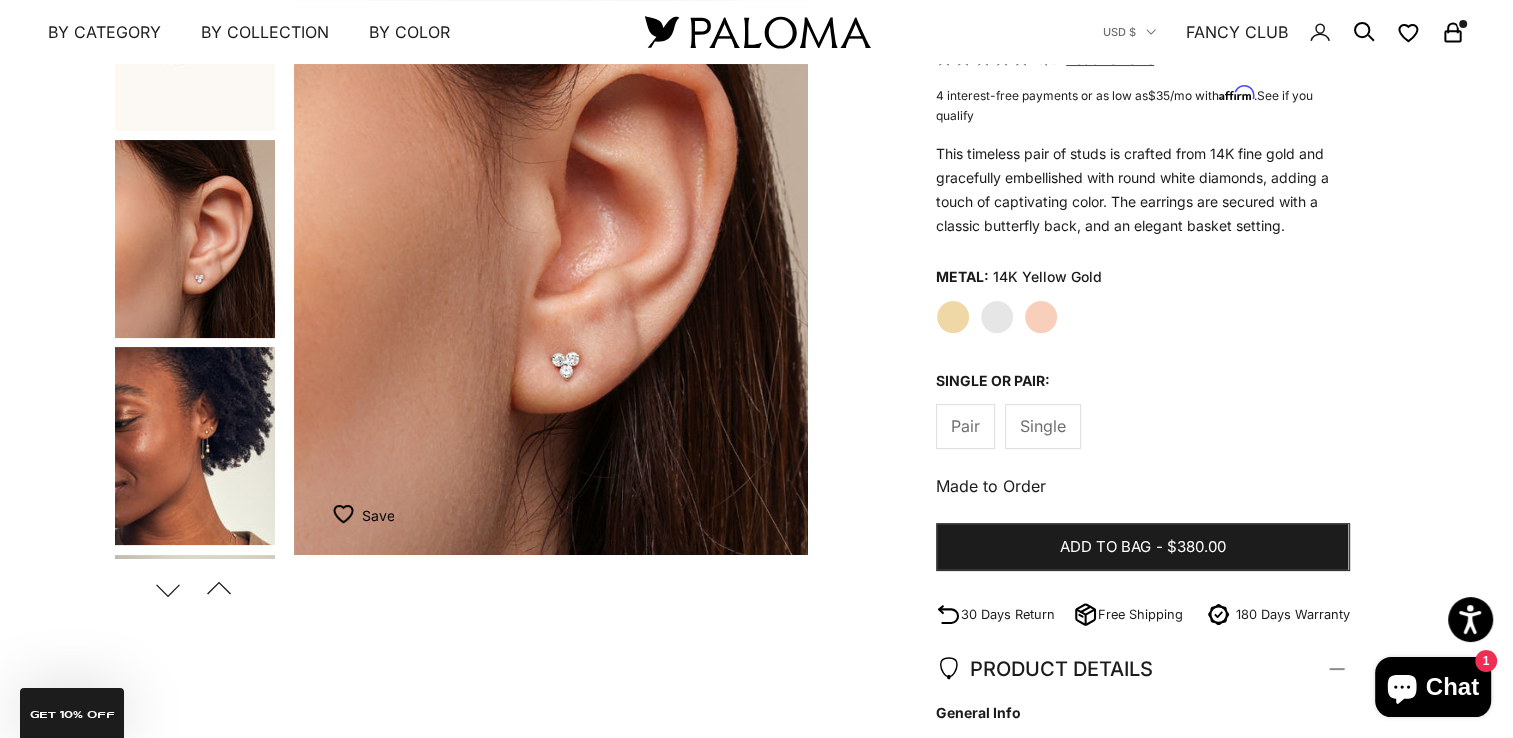 scroll, scrollTop: 612, scrollLeft: 0, axis: vertical 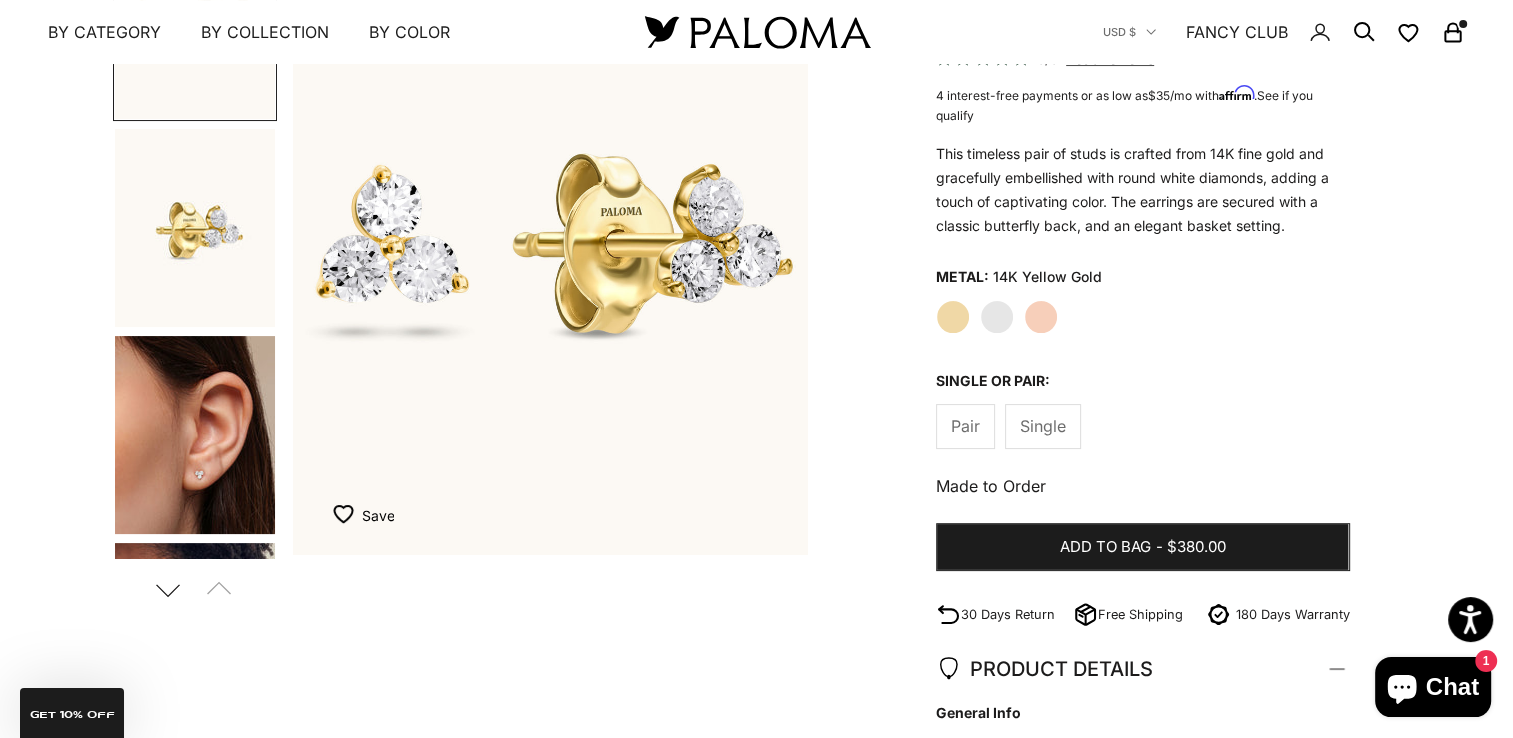click on "White Gold" 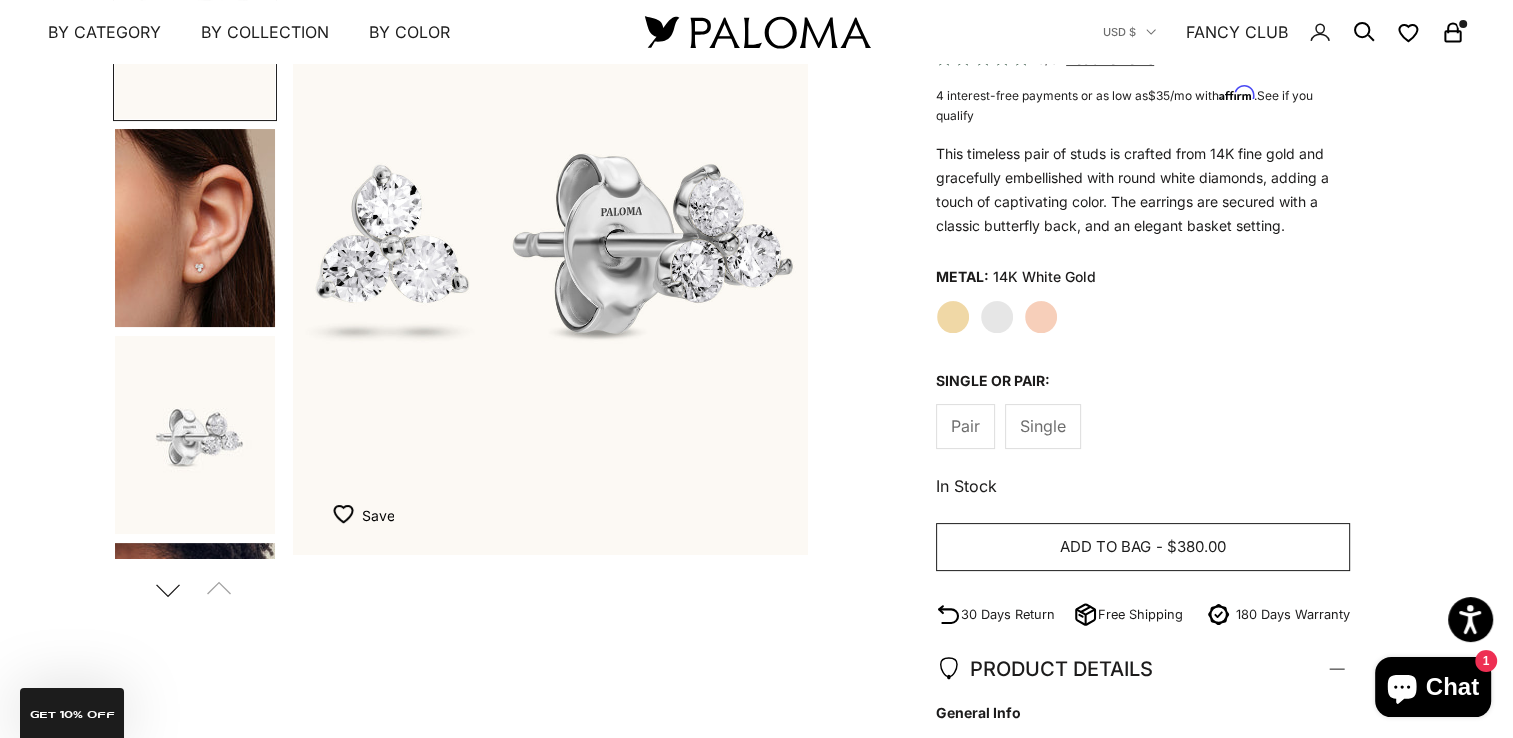 click on "Add to bag  -  $380.00" at bounding box center (1142, 547) 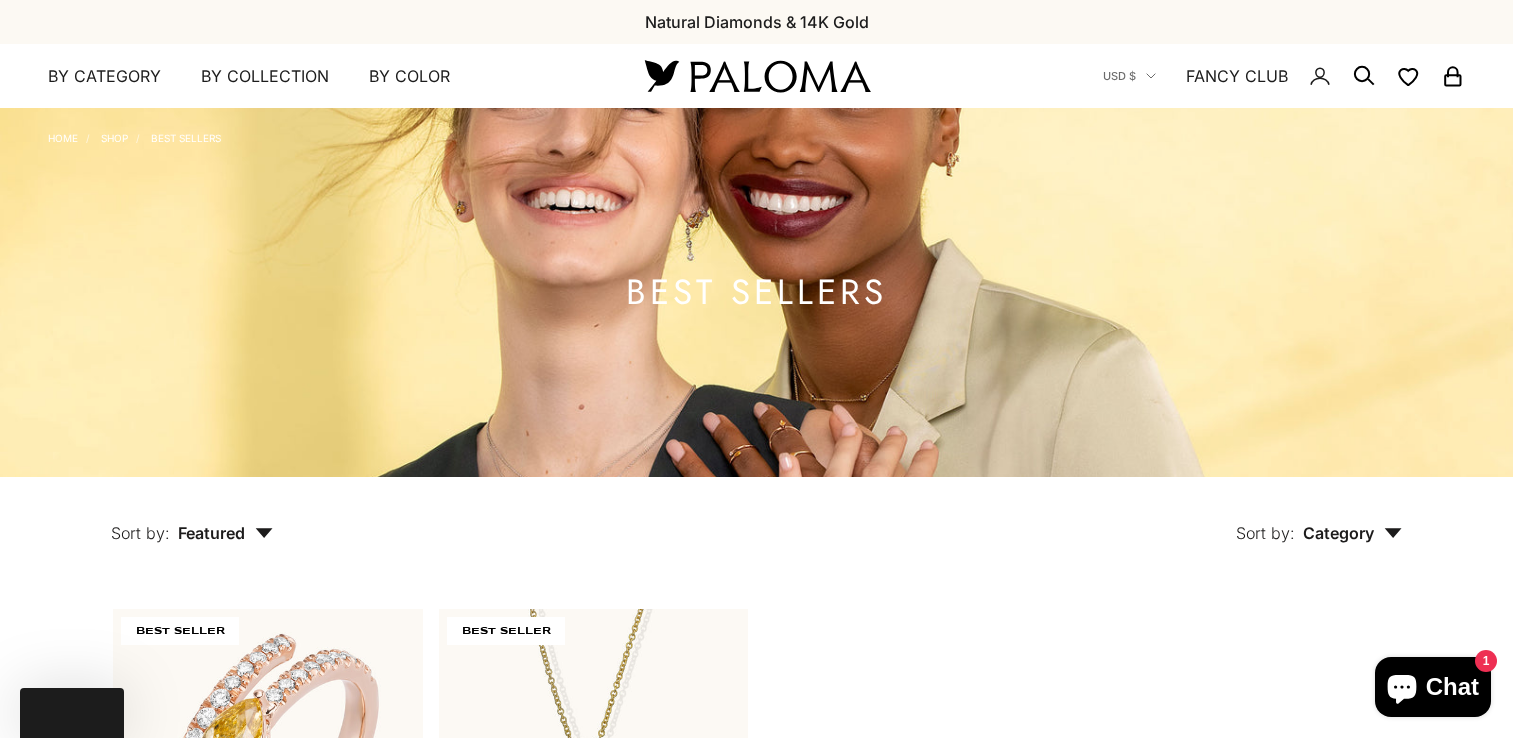 scroll, scrollTop: 2080, scrollLeft: 0, axis: vertical 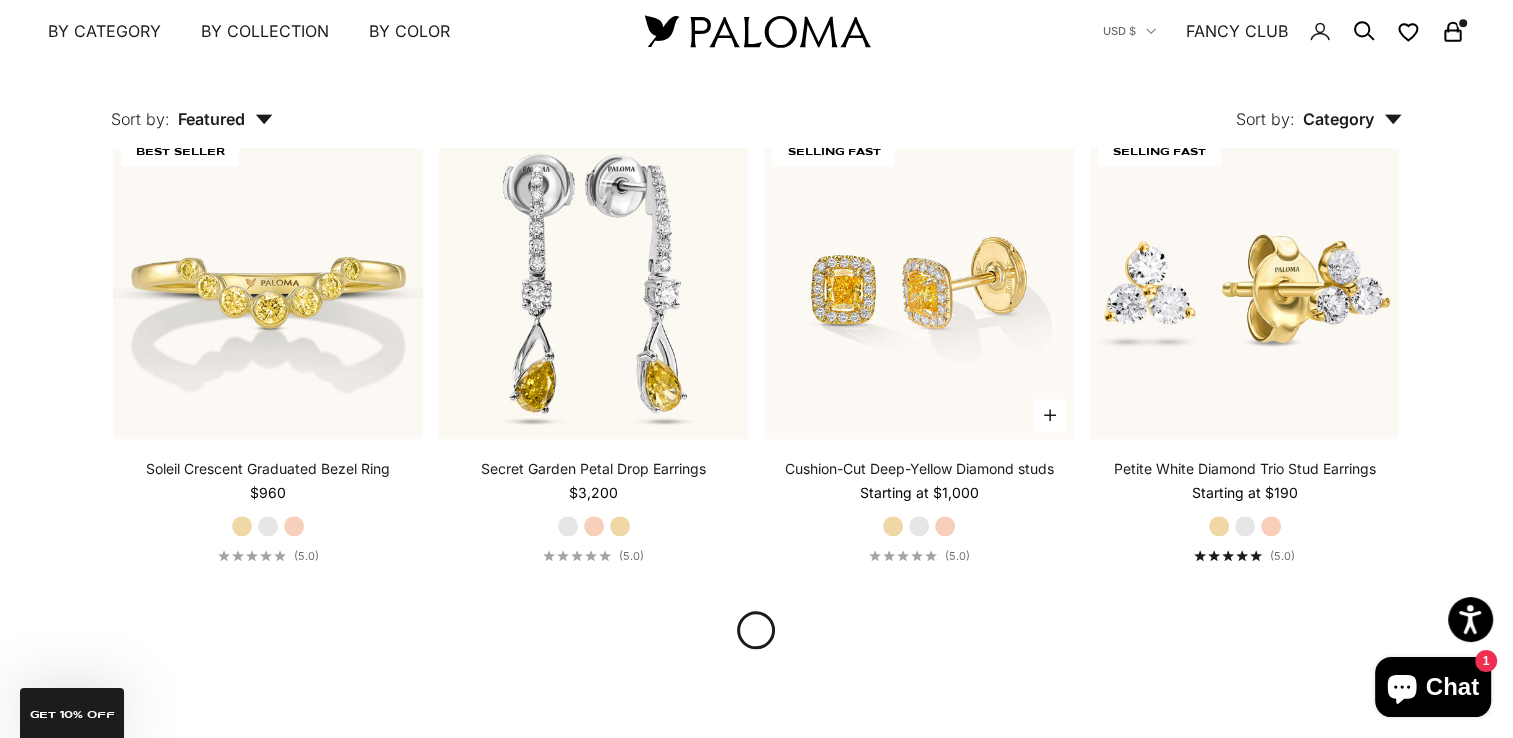 click on "White Gold" at bounding box center [919, 526] 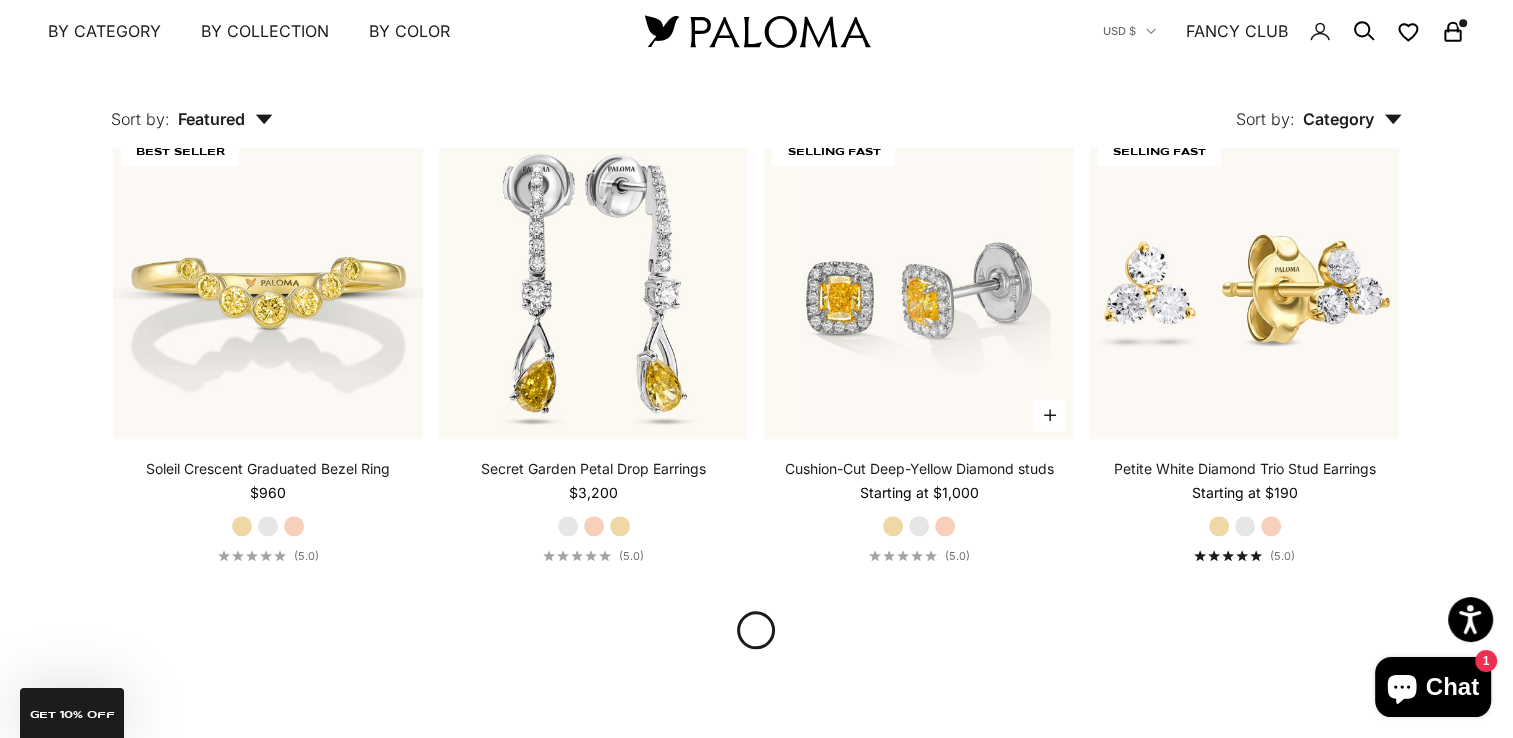 click on "Rose Gold" at bounding box center (945, 526) 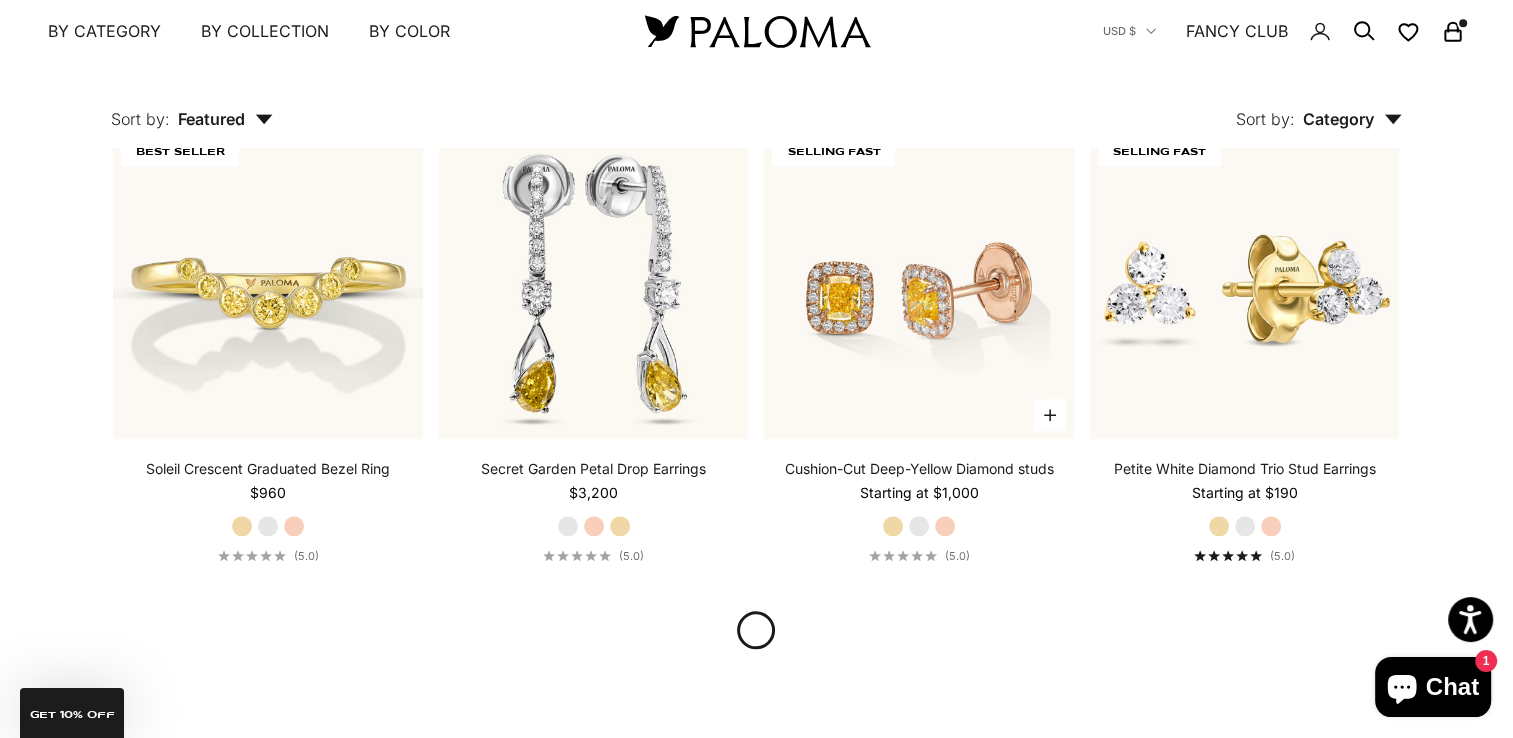 click on "Yellow Gold" at bounding box center [893, 526] 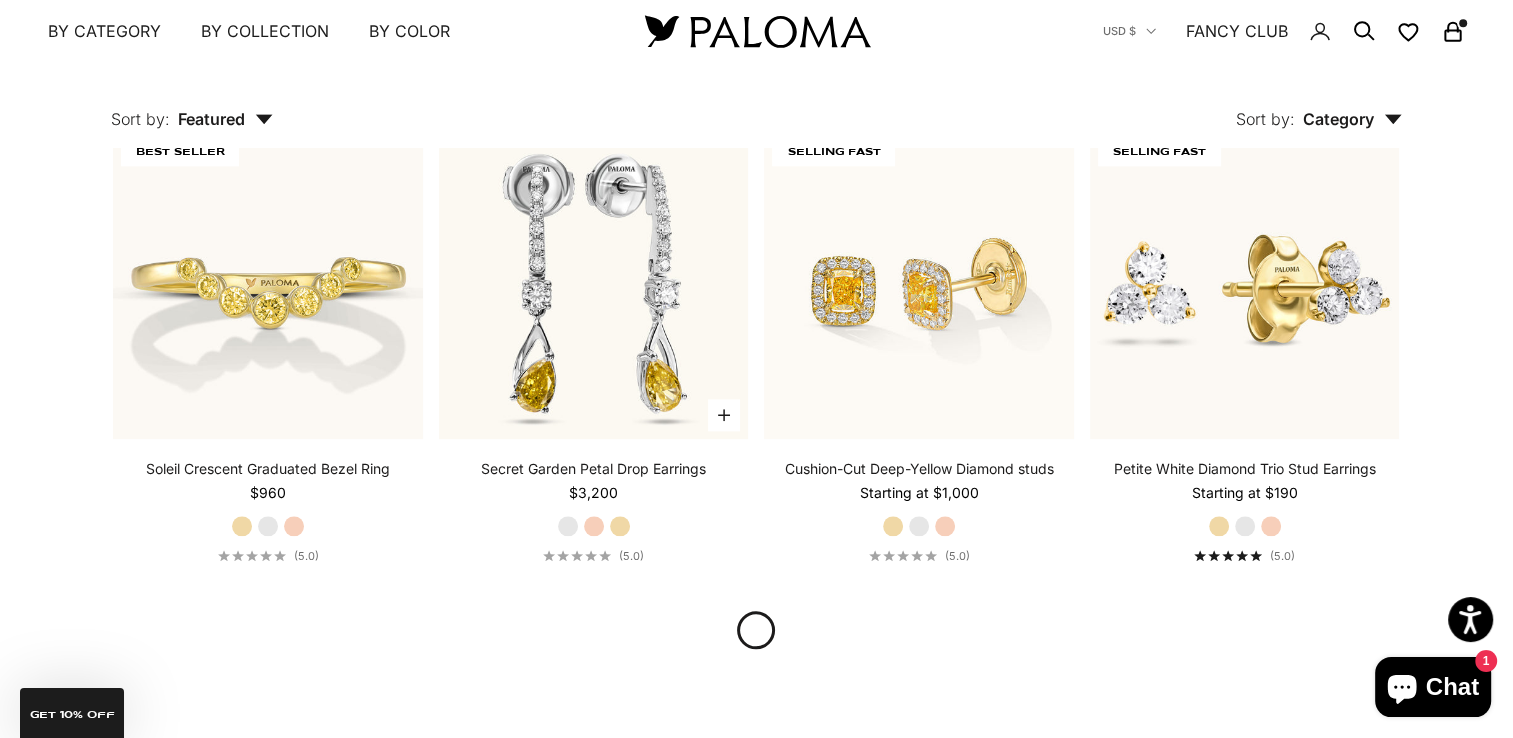 click on "Rose Gold" at bounding box center [594, 526] 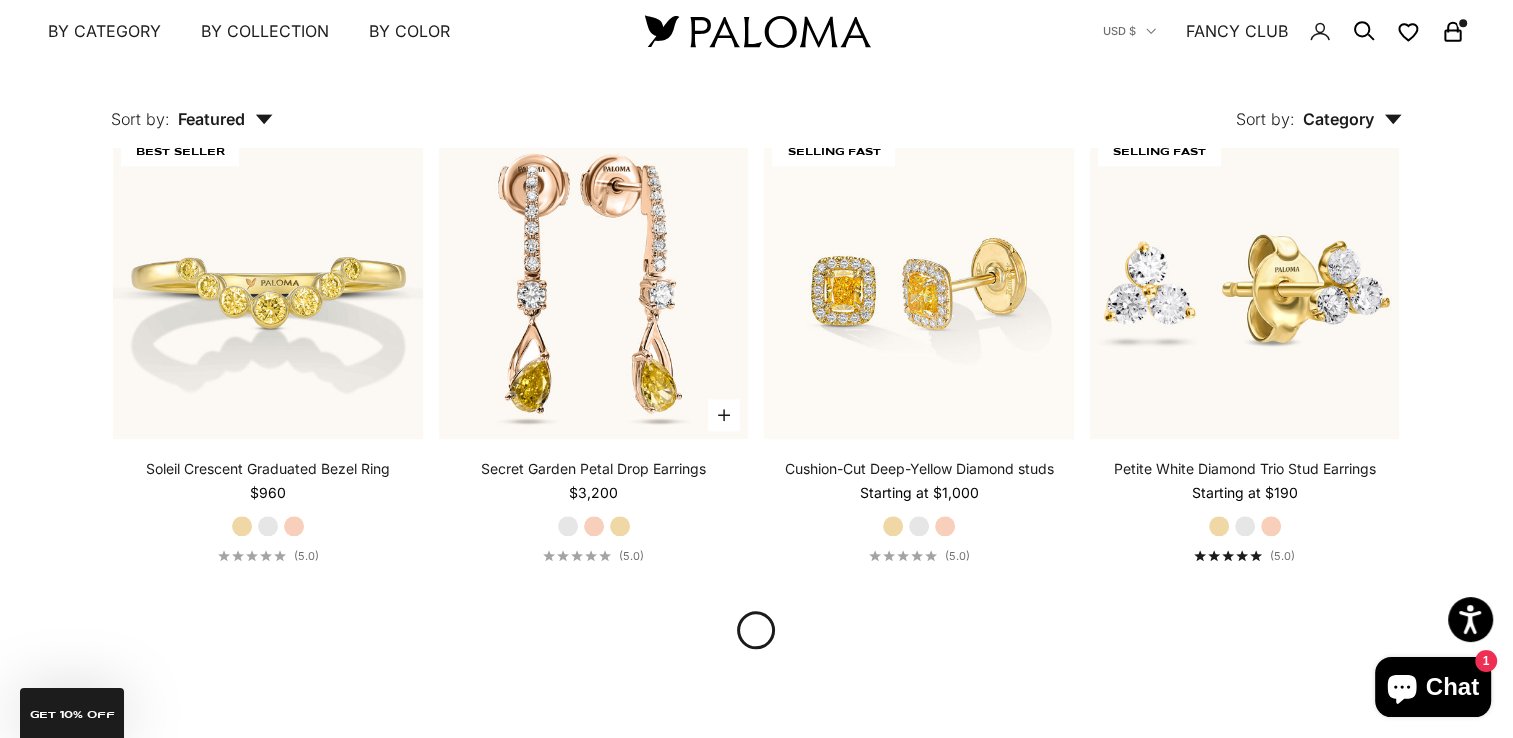 click on "Secret Garden Petal Drop Earrings
Starting at $3,200
White Gold
Rose Gold
Yellow Gold
(5.0)" at bounding box center [594, 511] 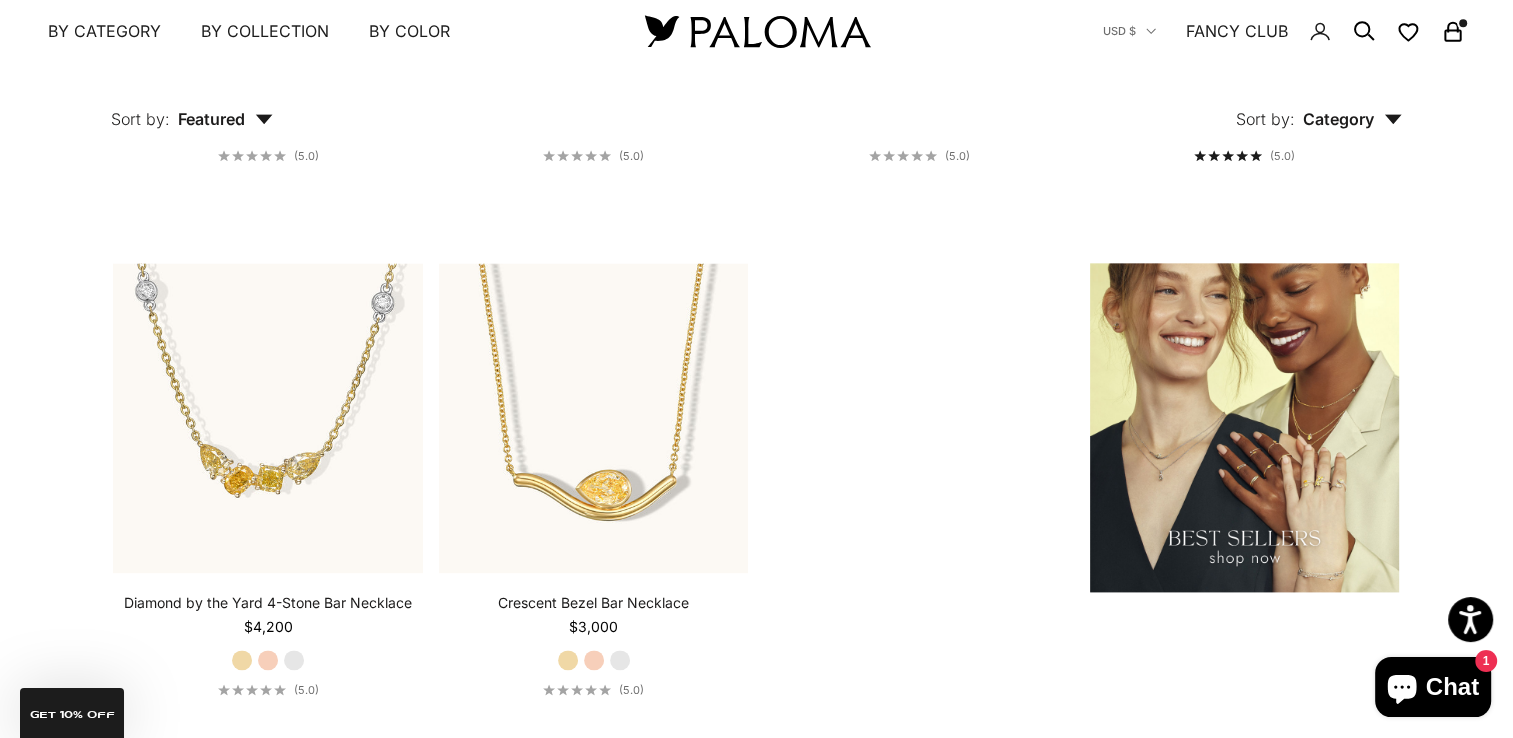 scroll, scrollTop: 2573, scrollLeft: 0, axis: vertical 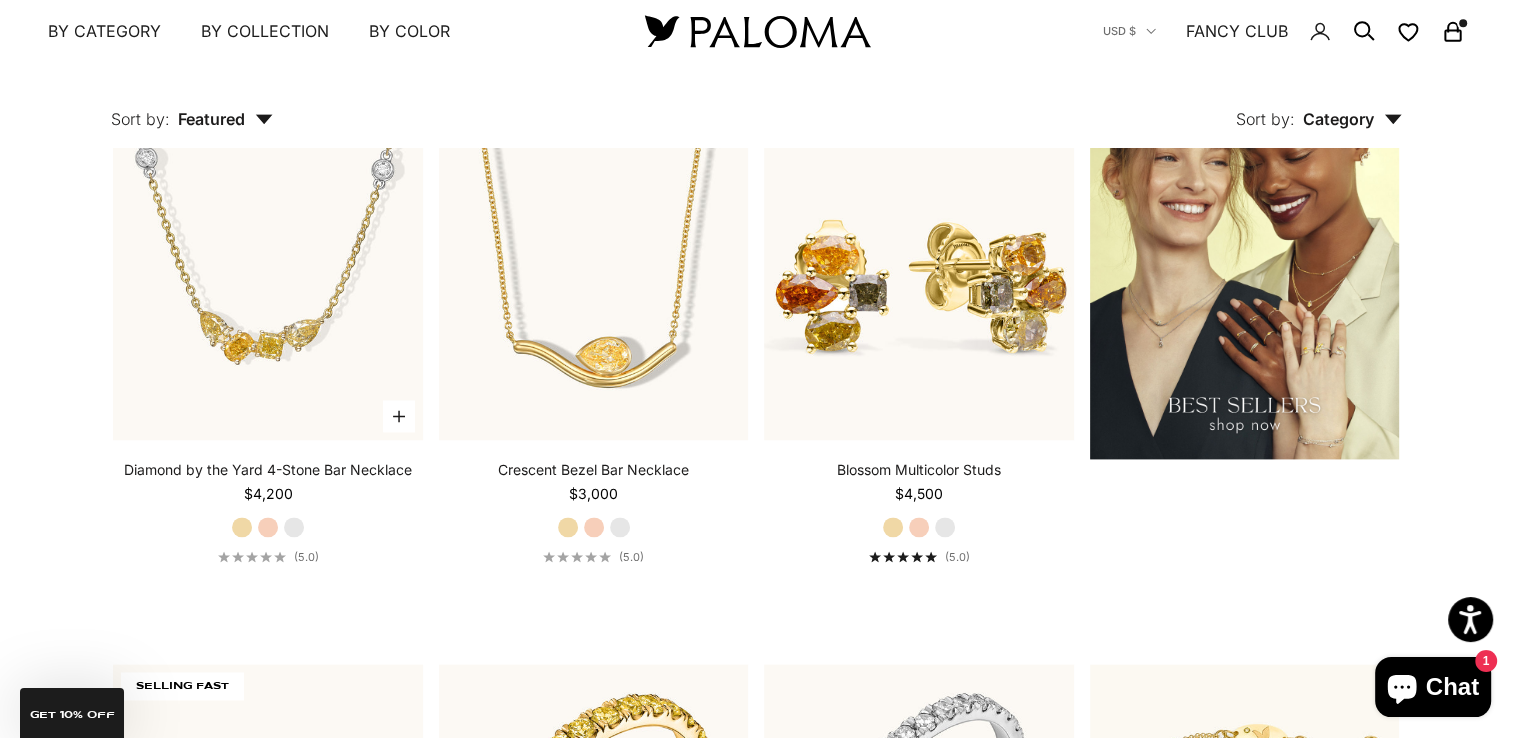 click on "White Gold" at bounding box center (294, 527) 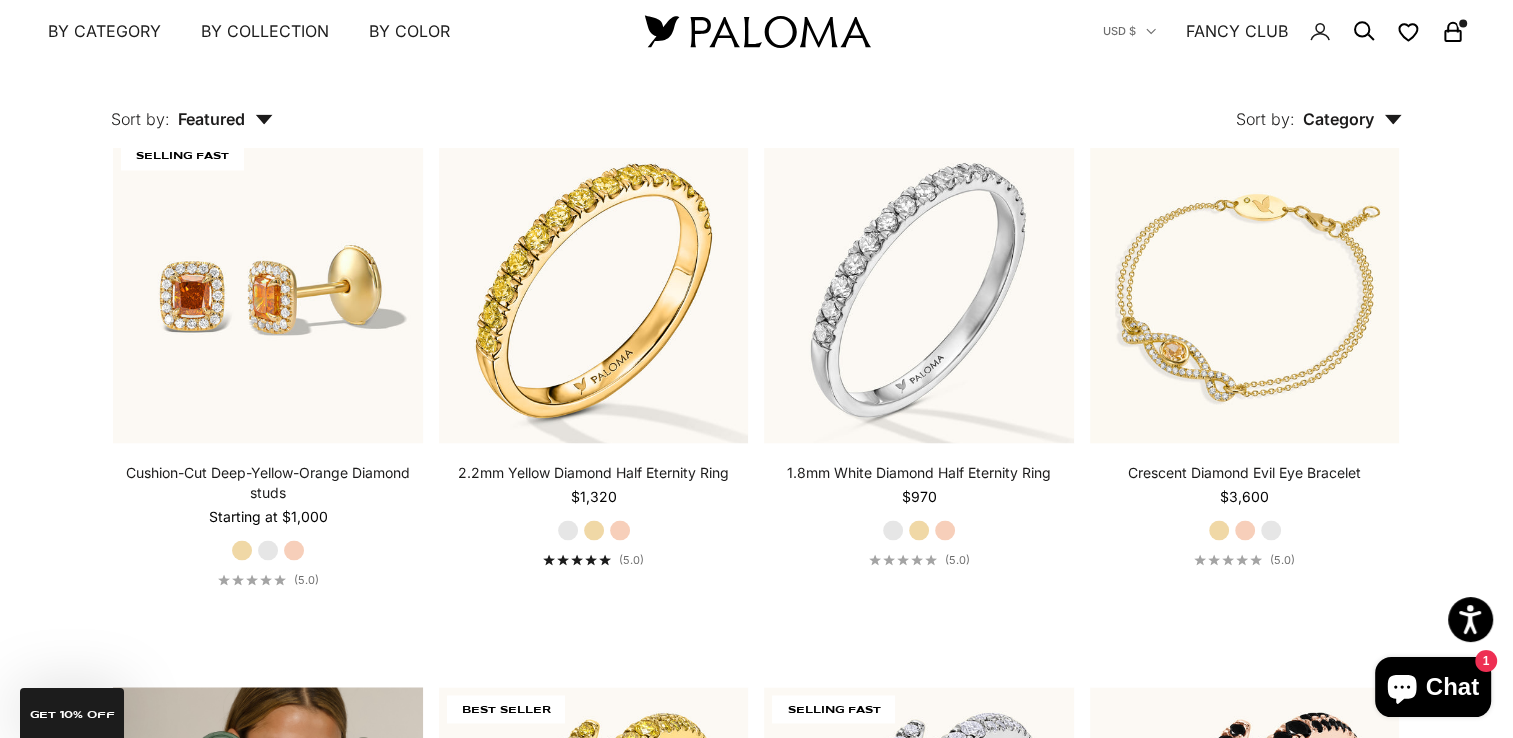 scroll, scrollTop: 3160, scrollLeft: 0, axis: vertical 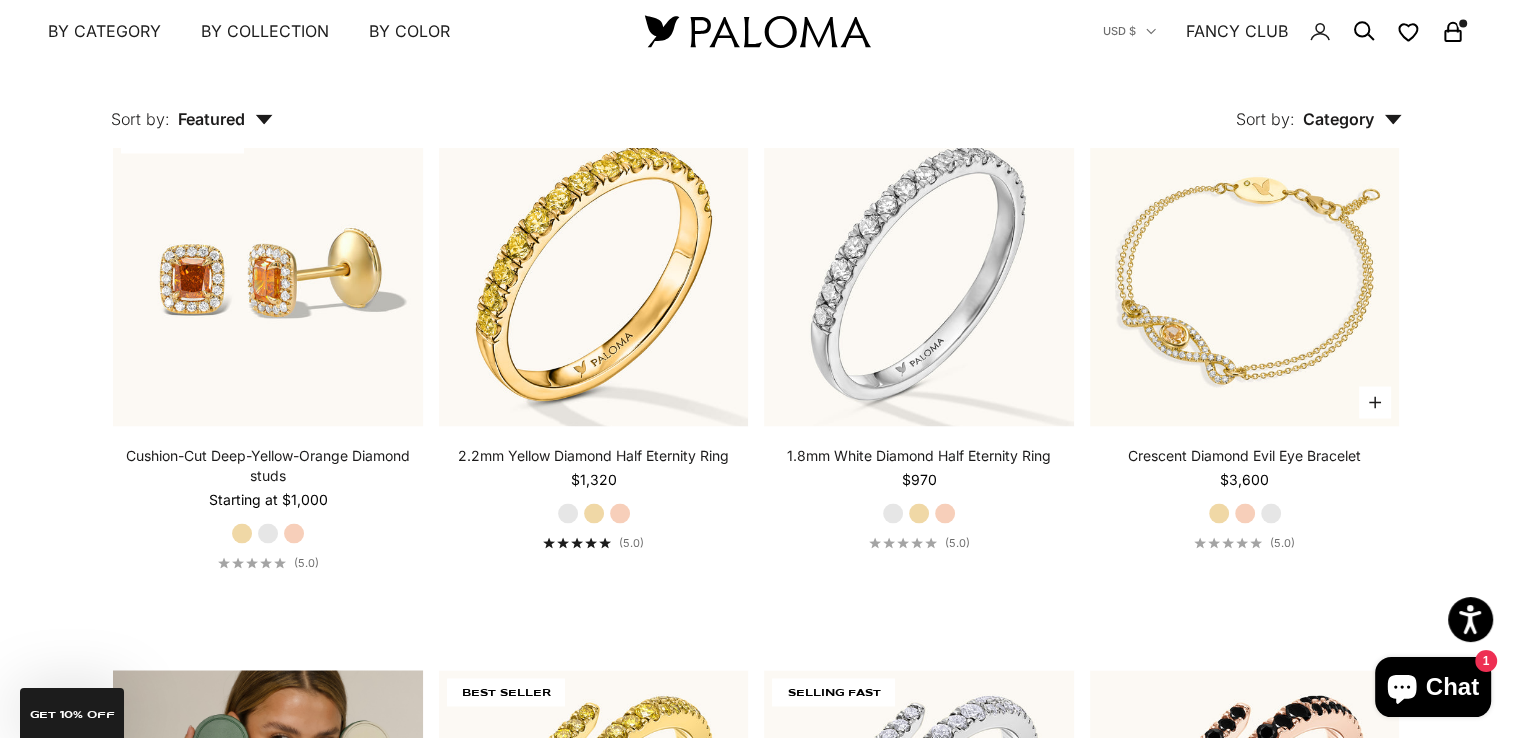click on "White Gold" at bounding box center [1271, 513] 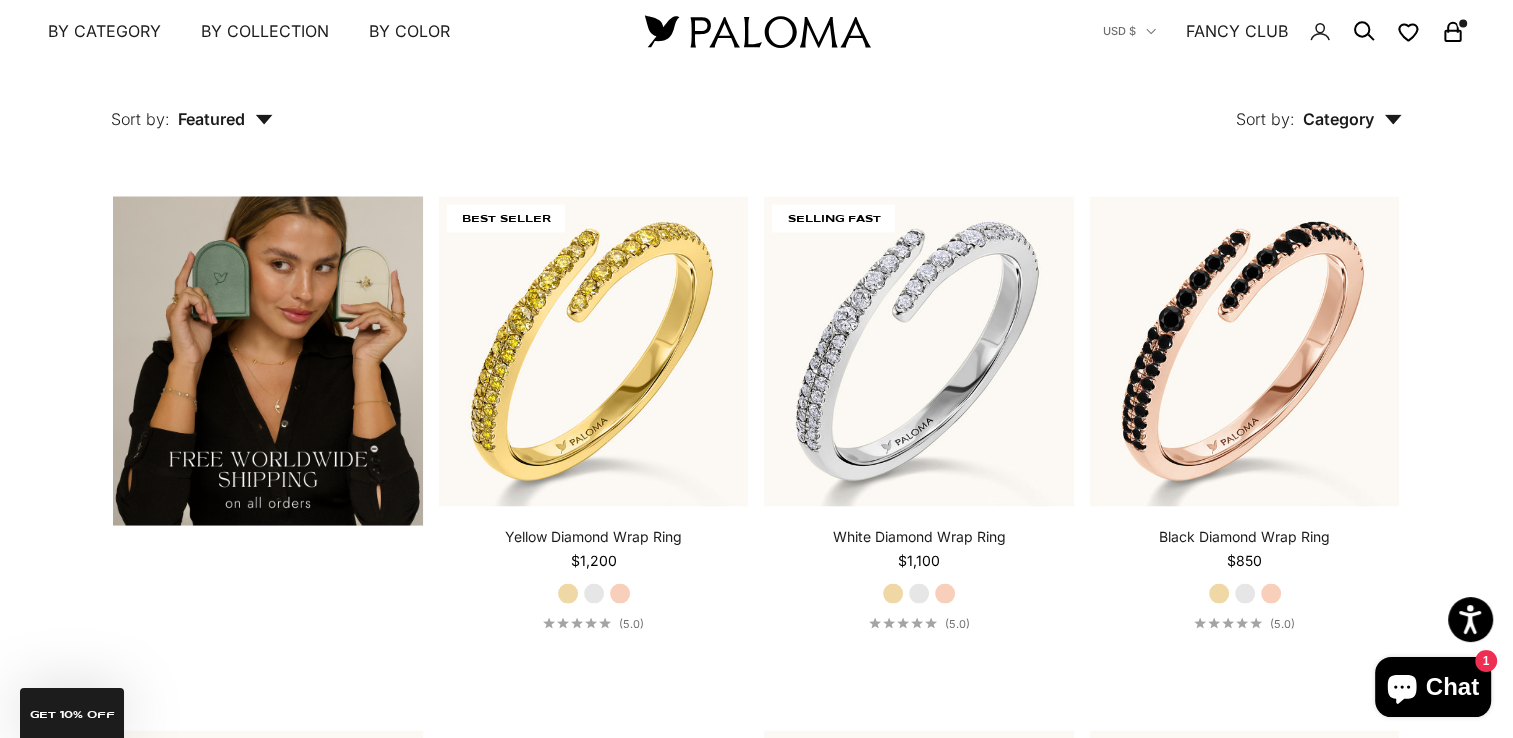 scroll, scrollTop: 3653, scrollLeft: 0, axis: vertical 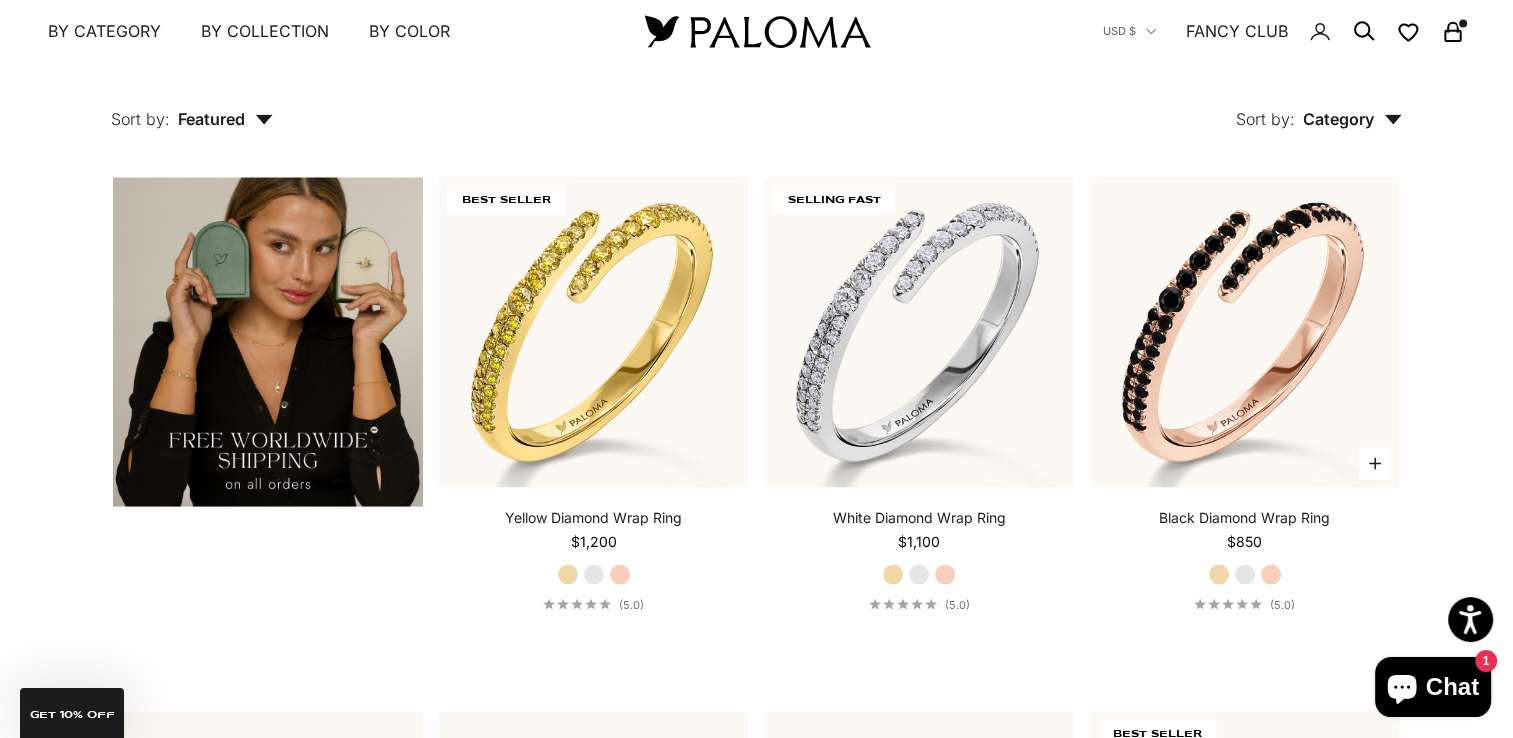 click on "White Gold" at bounding box center [1245, 574] 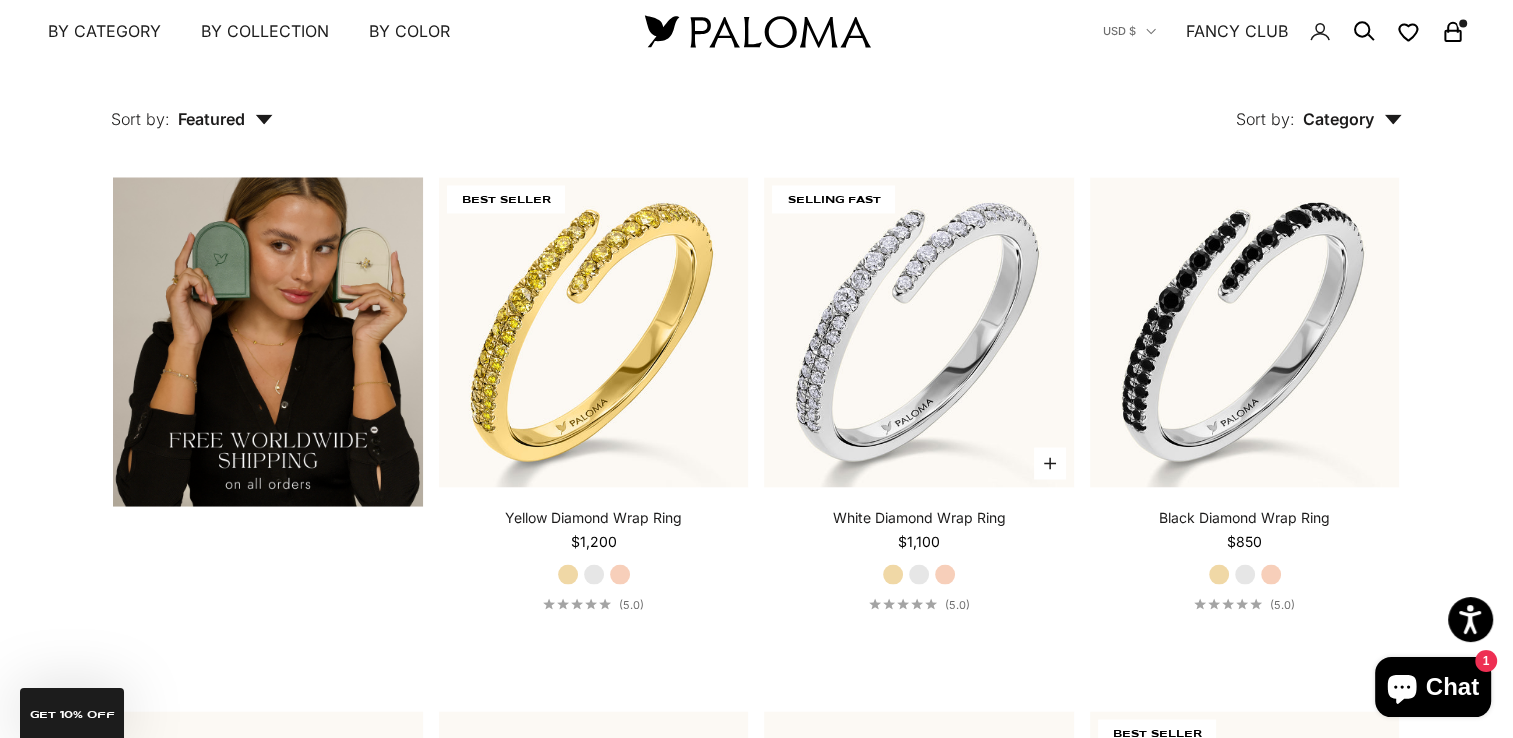 click on "White Gold" at bounding box center [919, 574] 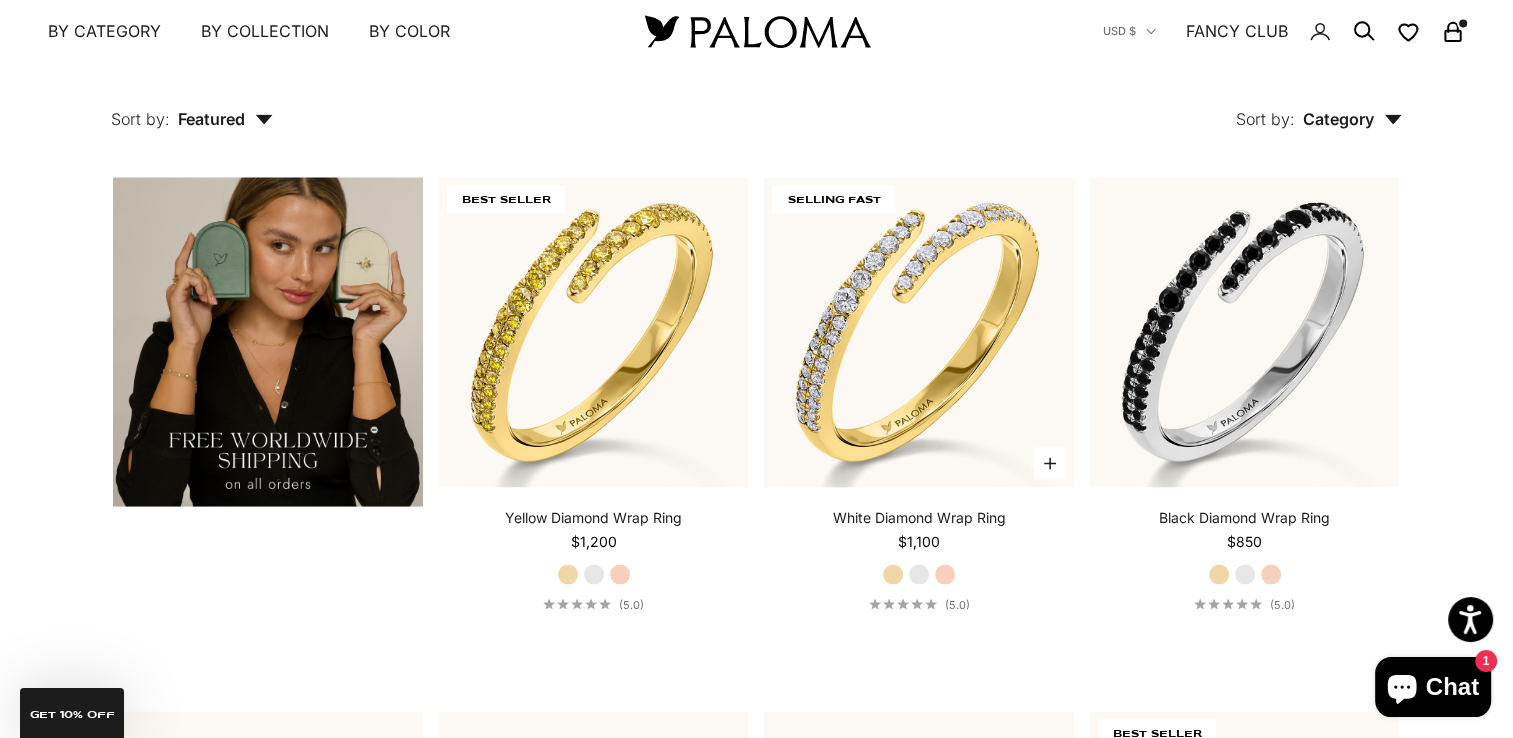 click on "White Gold" at bounding box center (919, 574) 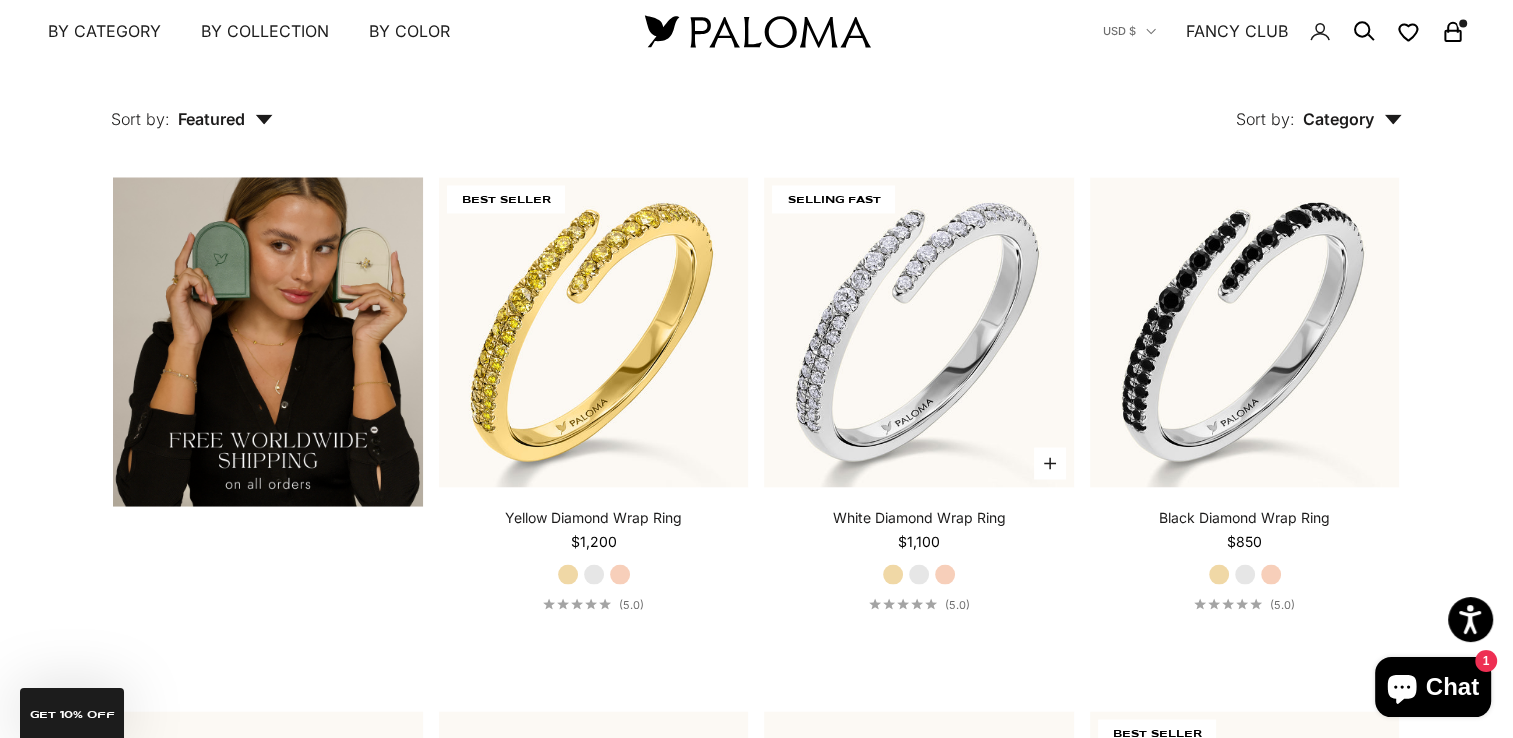 click on "Rose Gold" at bounding box center [945, 574] 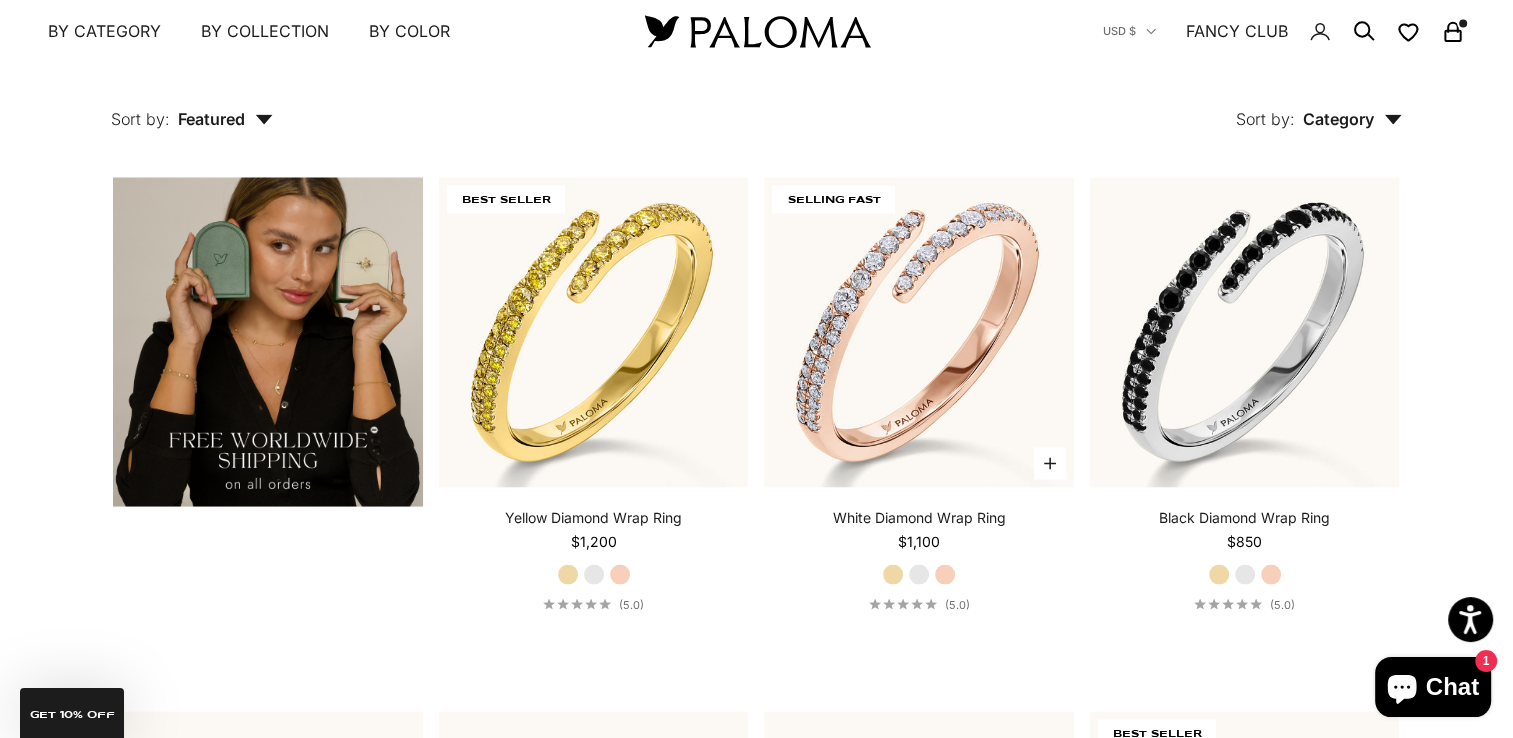 click on "White Gold" at bounding box center [919, 574] 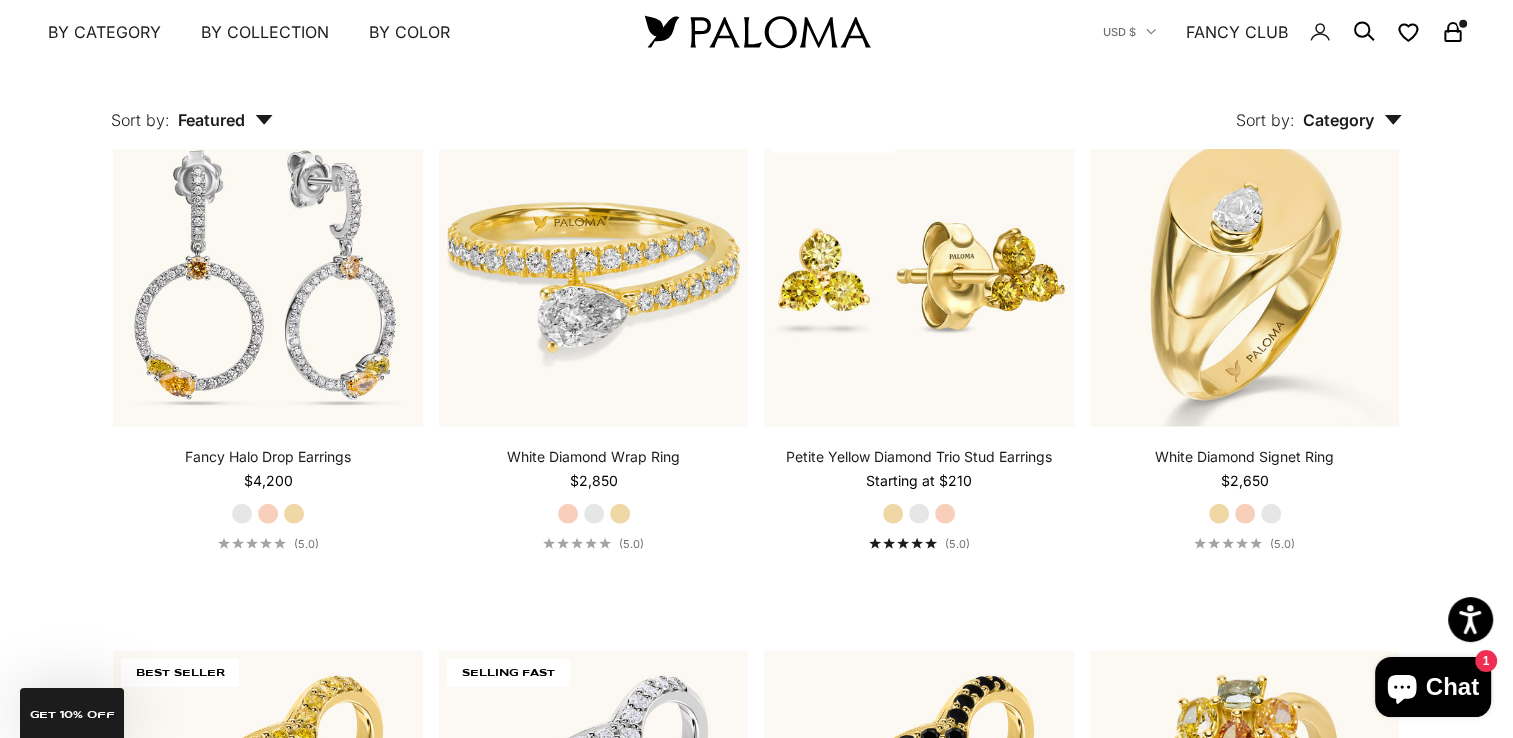 scroll, scrollTop: 4787, scrollLeft: 0, axis: vertical 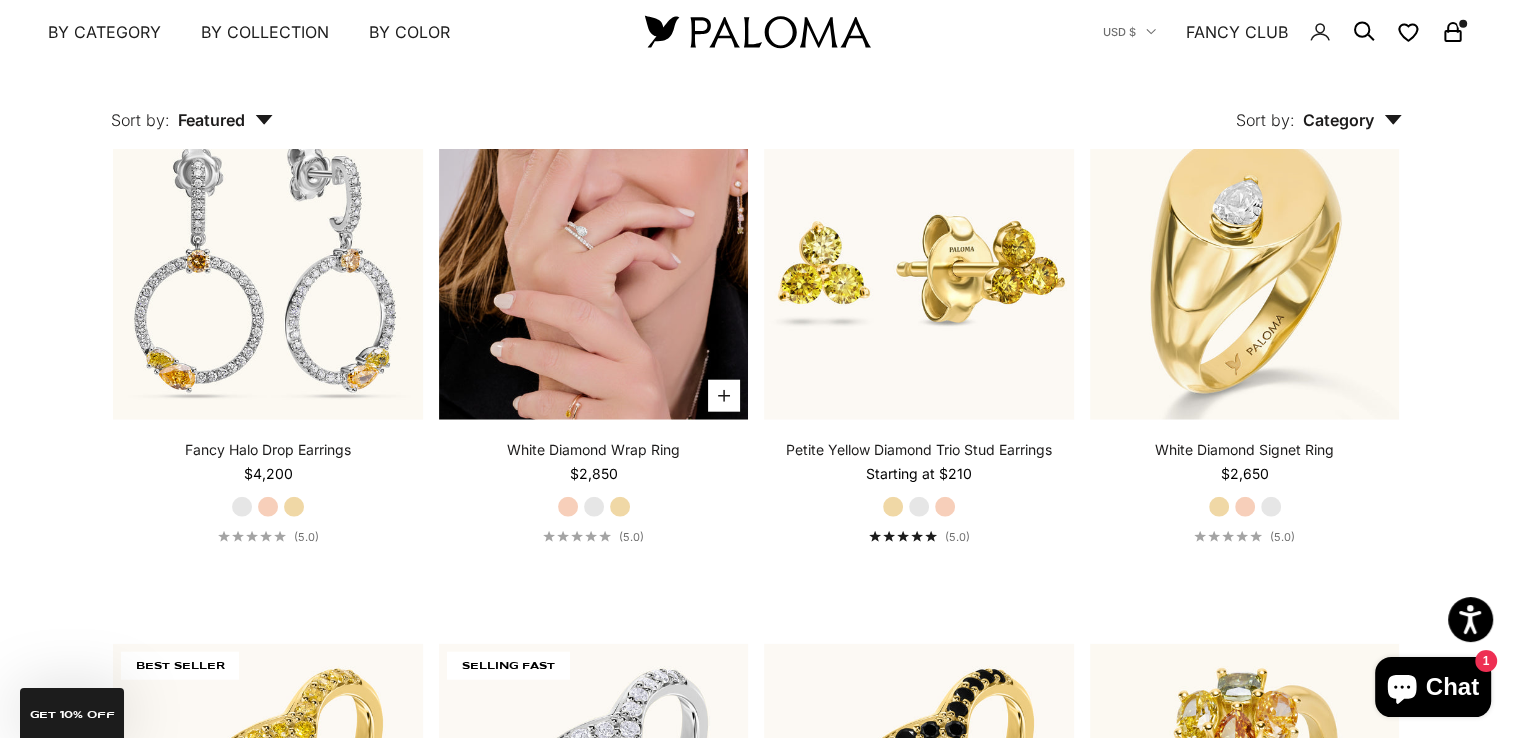 click at bounding box center (594, 265) 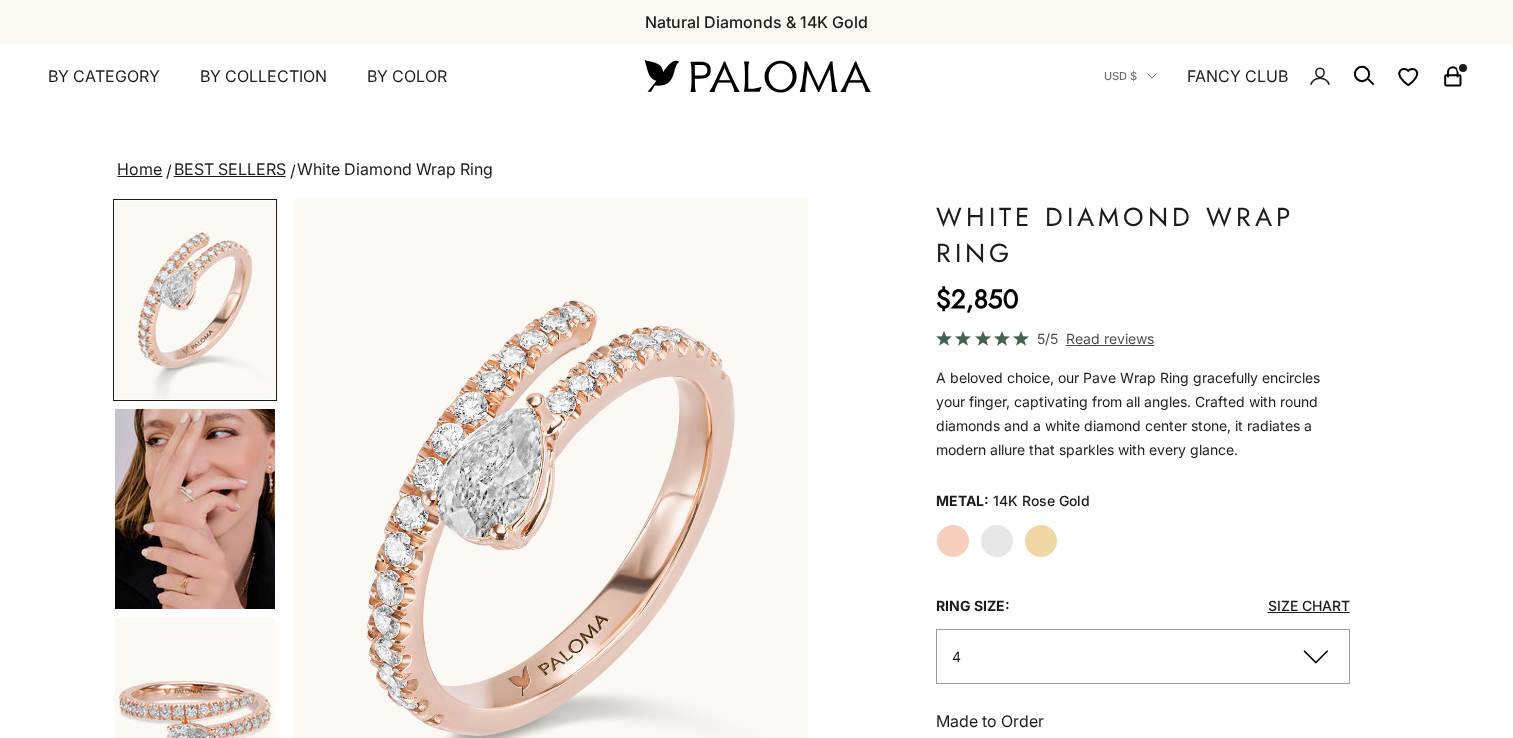 scroll, scrollTop: 0, scrollLeft: 0, axis: both 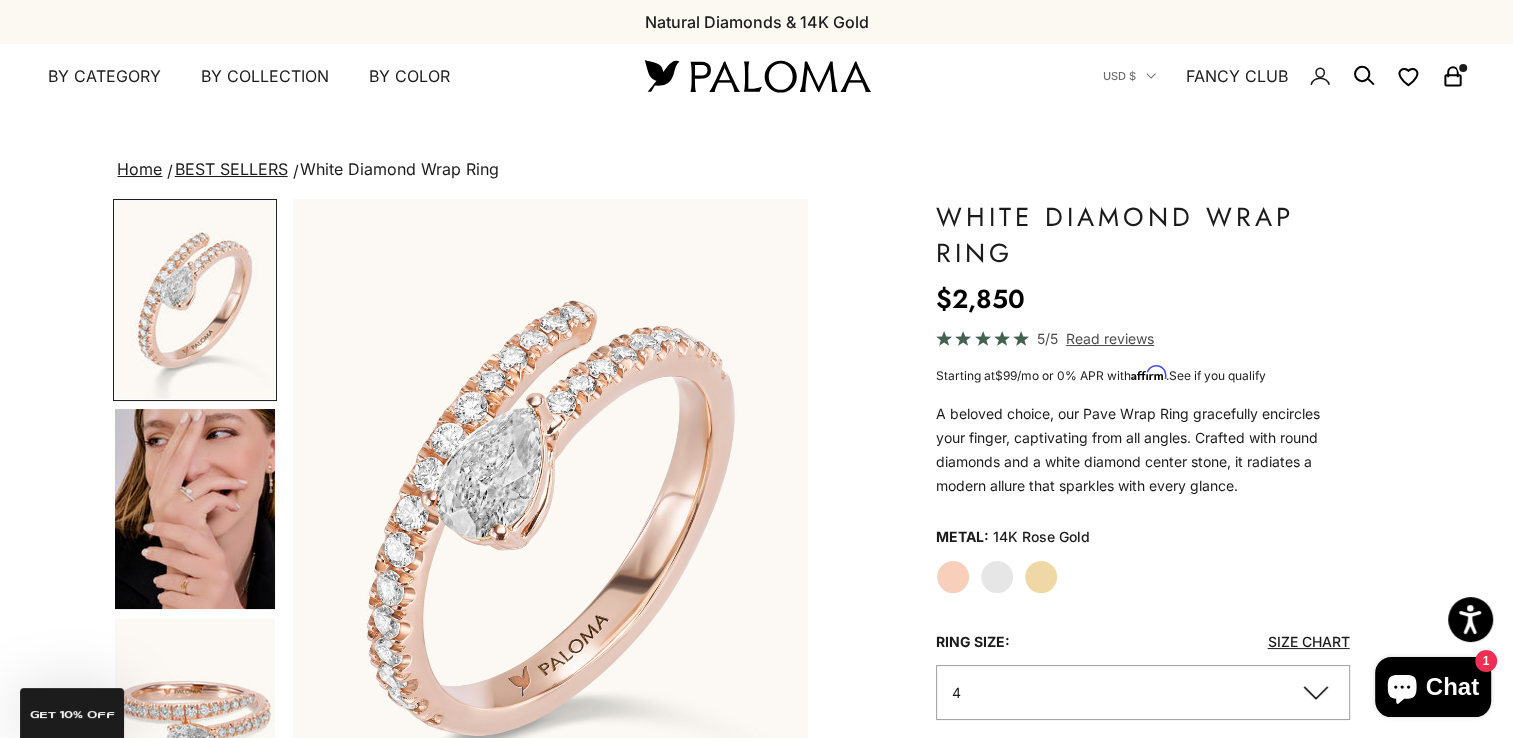 click on "Yellow Gold" 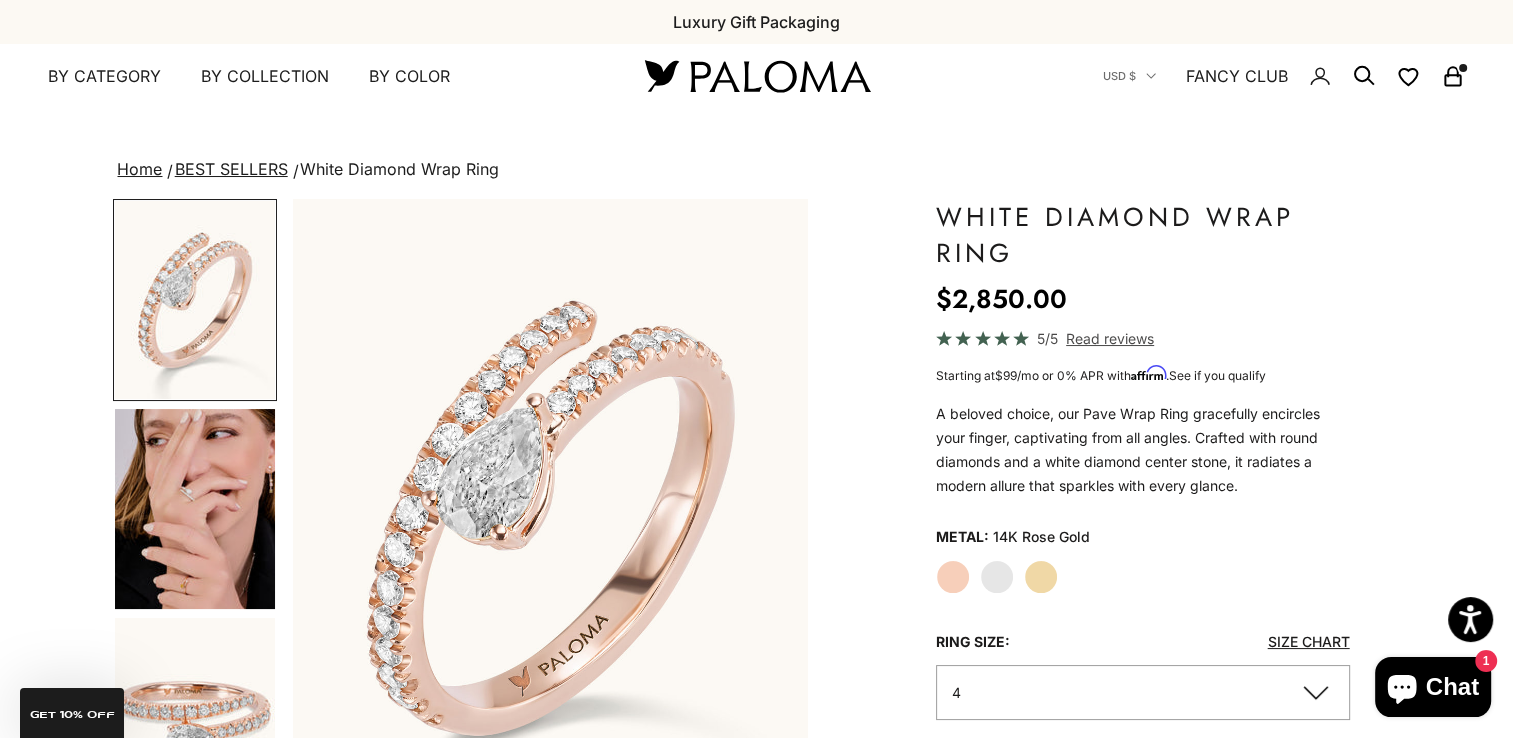 click on "White Gold" 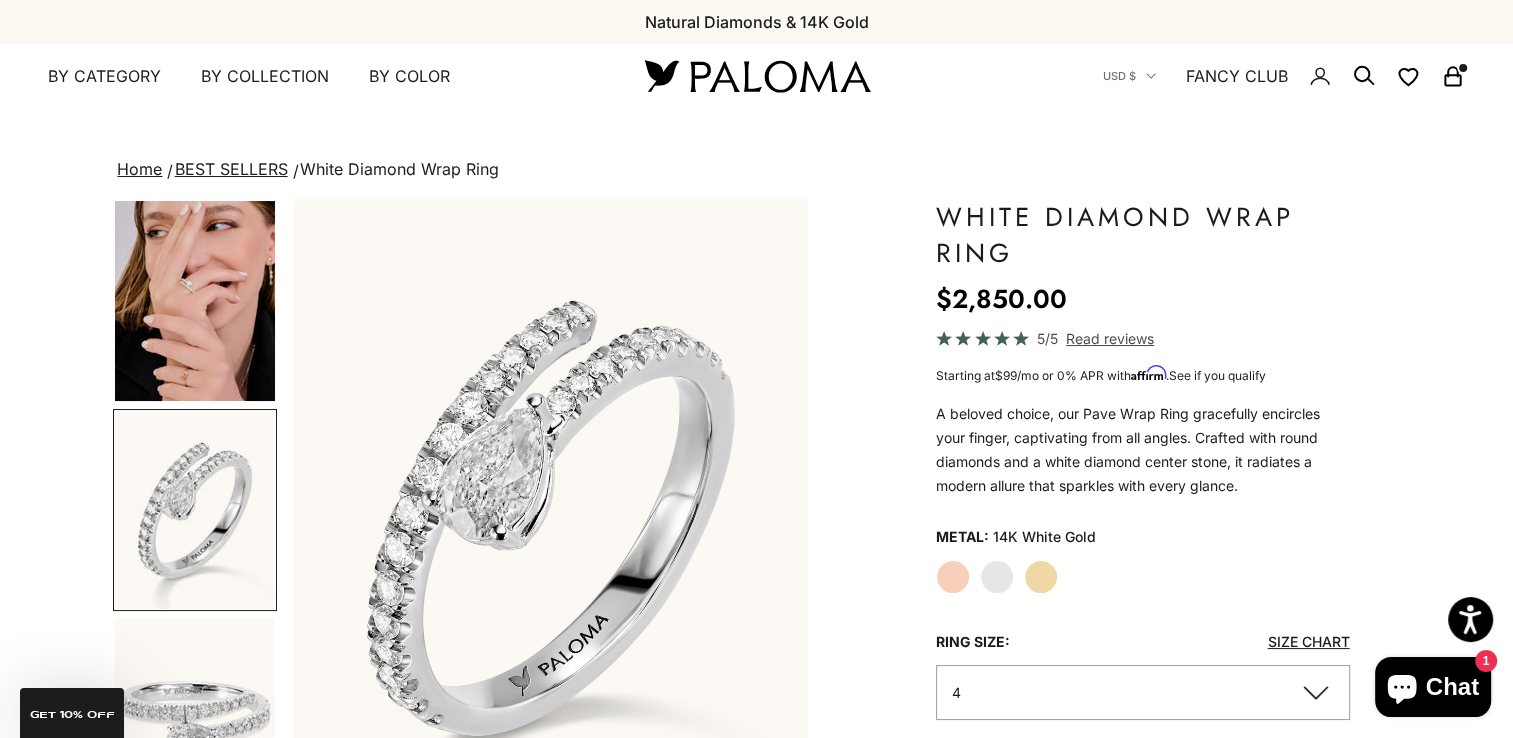 click at bounding box center (195, 301) 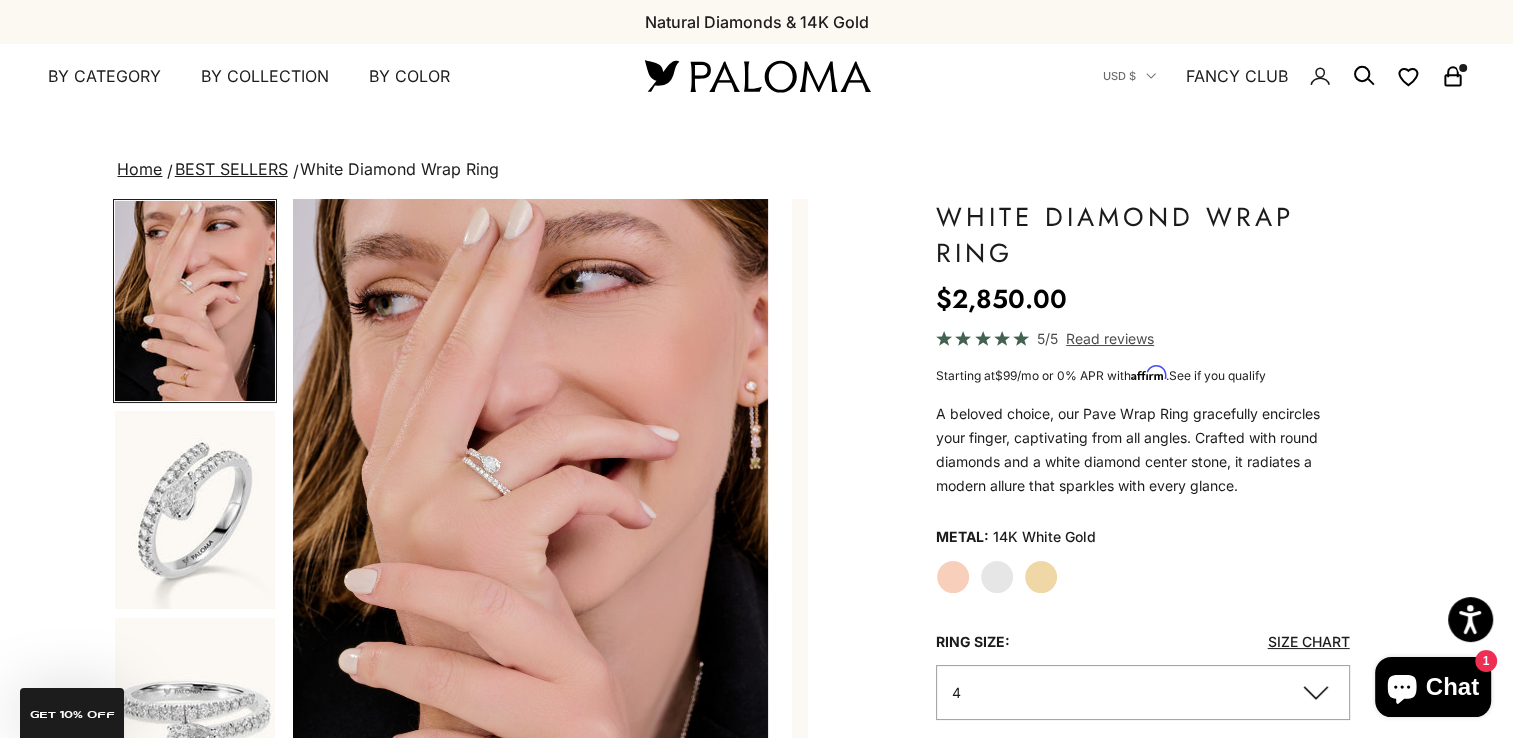 scroll, scrollTop: 0, scrollLeft: 0, axis: both 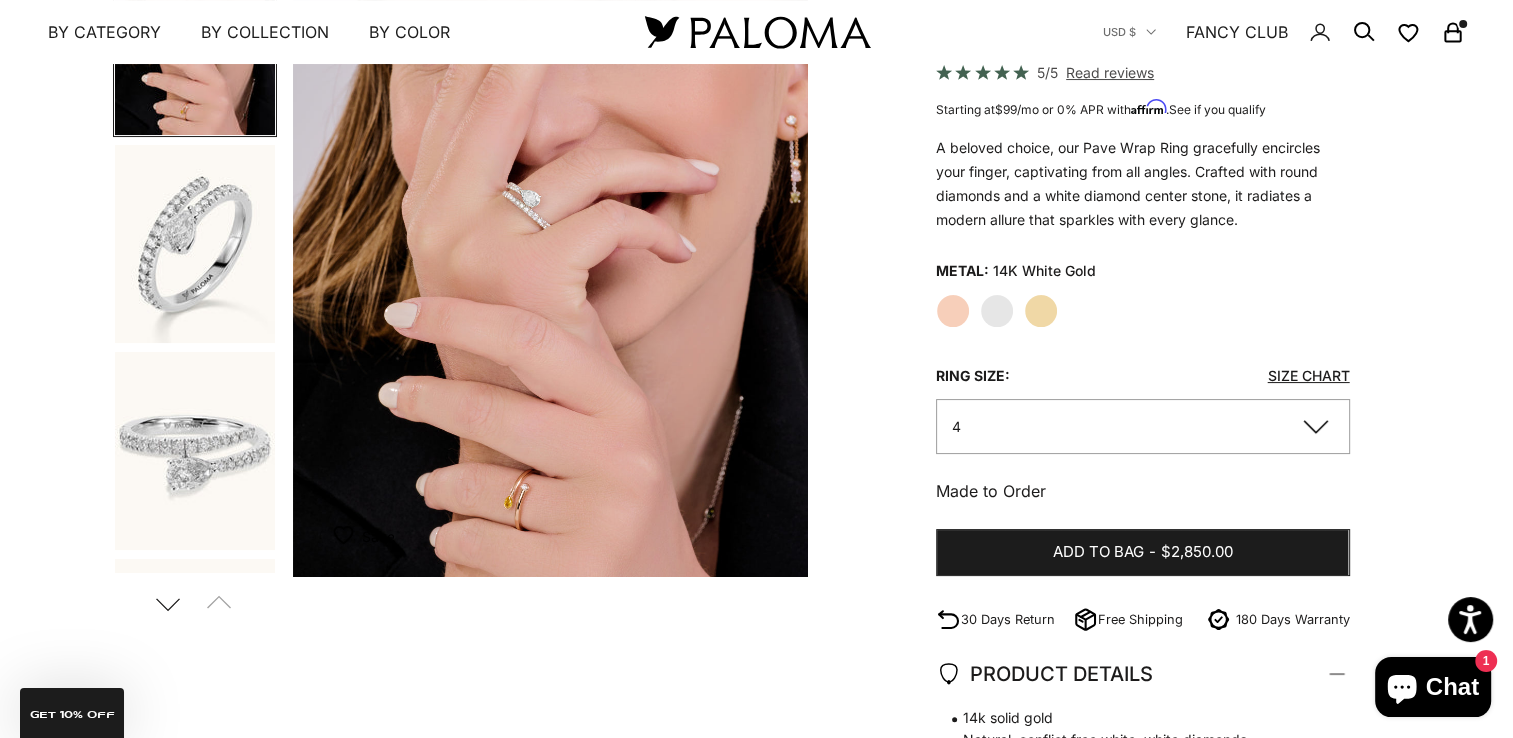 click on "4" 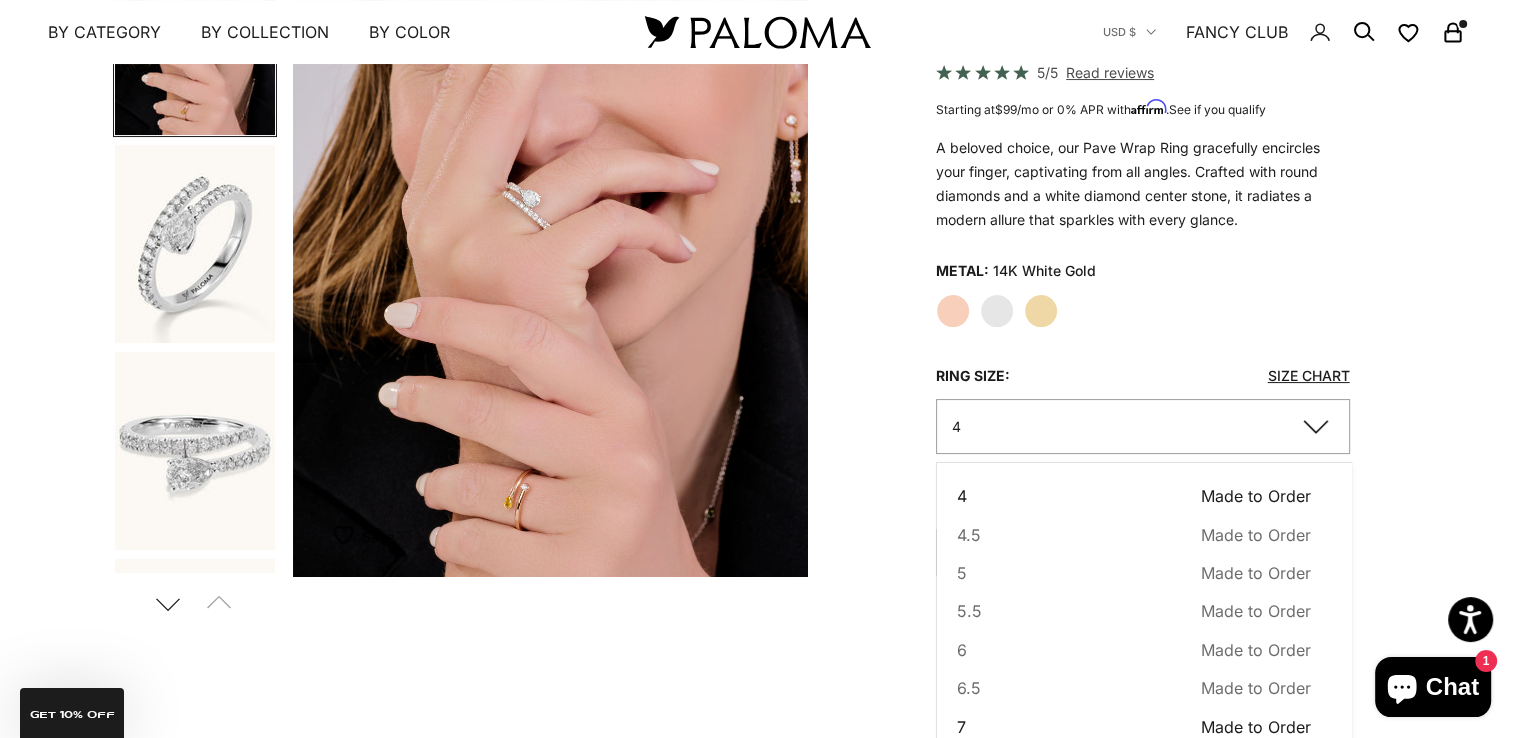 click on "Made to Order" at bounding box center [1256, 727] 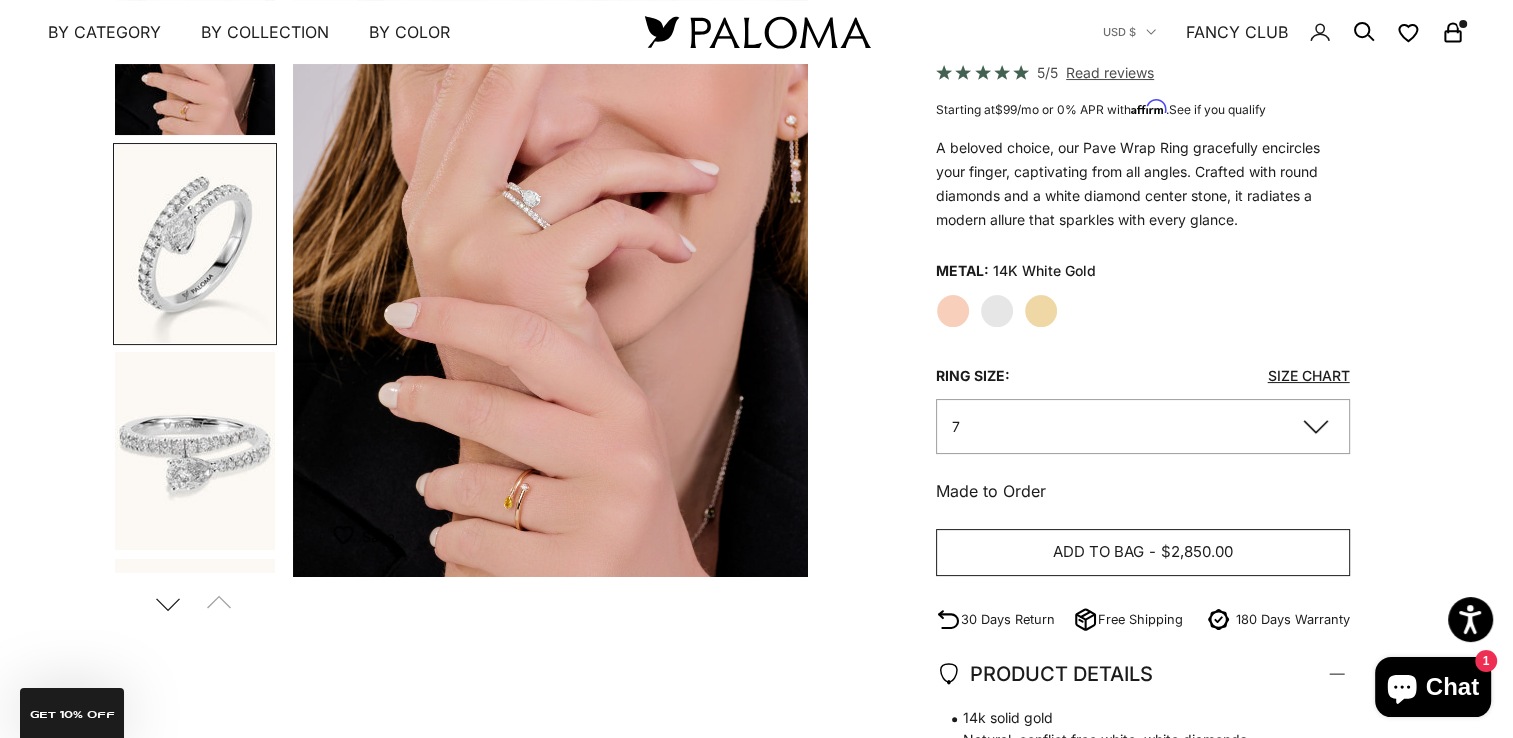 click on "Add to bag" at bounding box center [1098, 552] 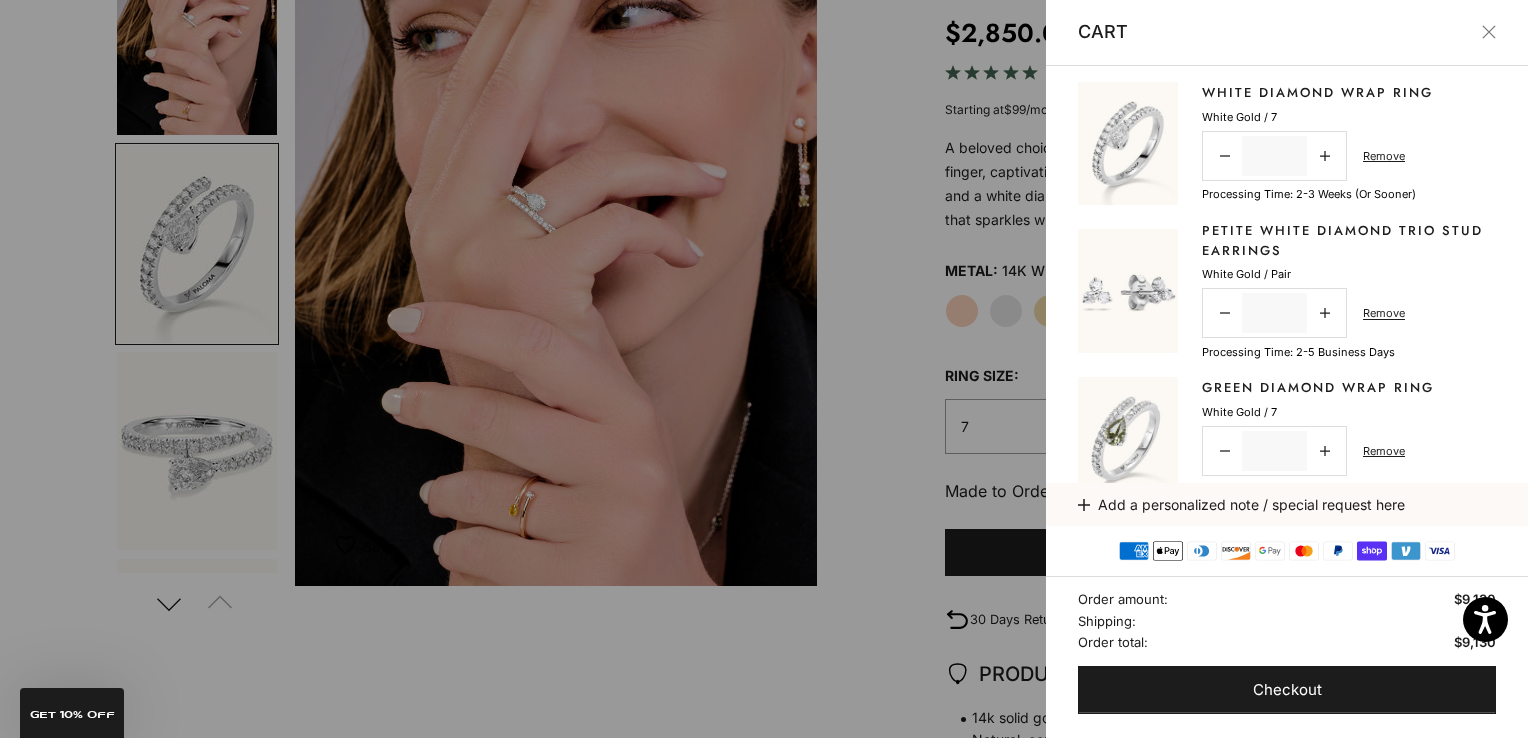 click at bounding box center [764, 369] 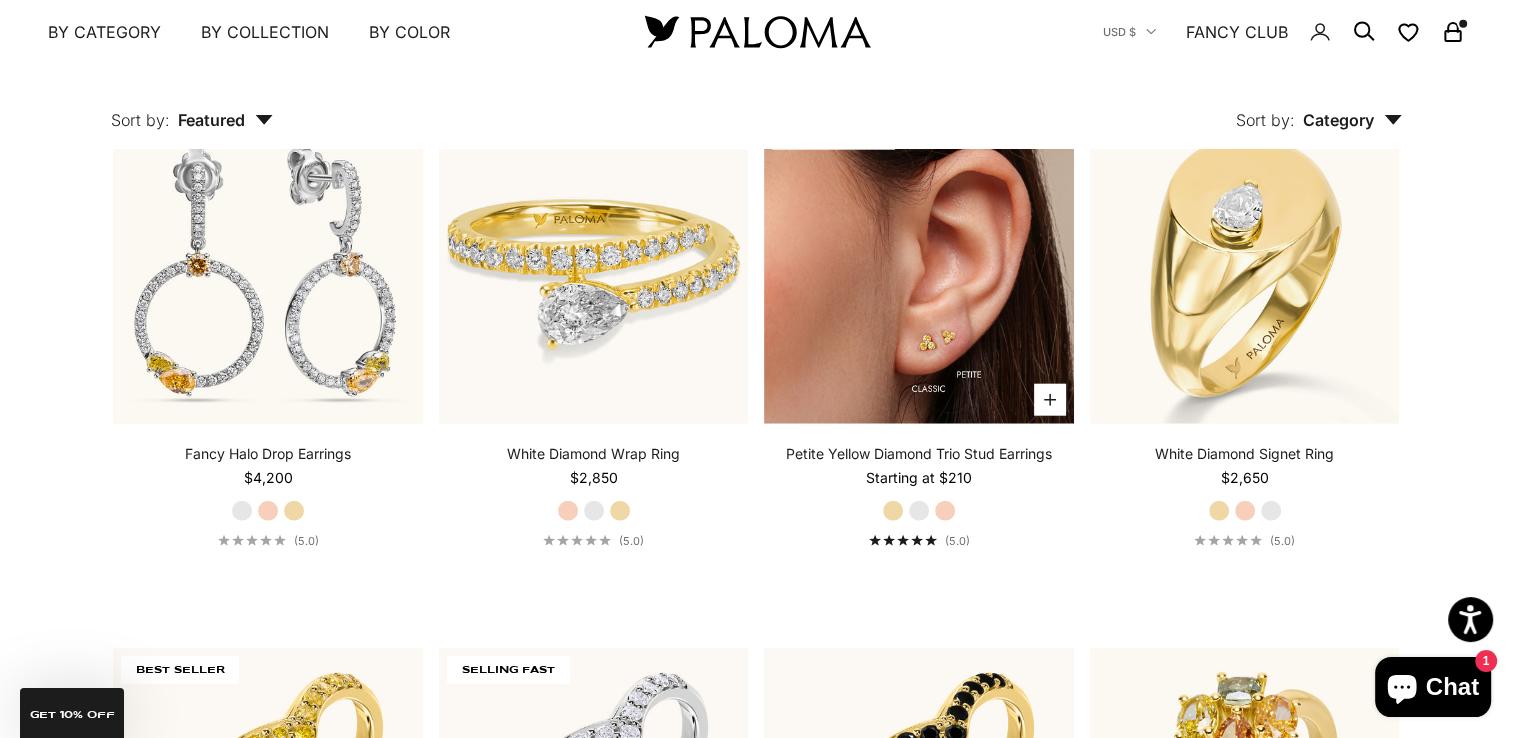 scroll, scrollTop: 4786, scrollLeft: 0, axis: vertical 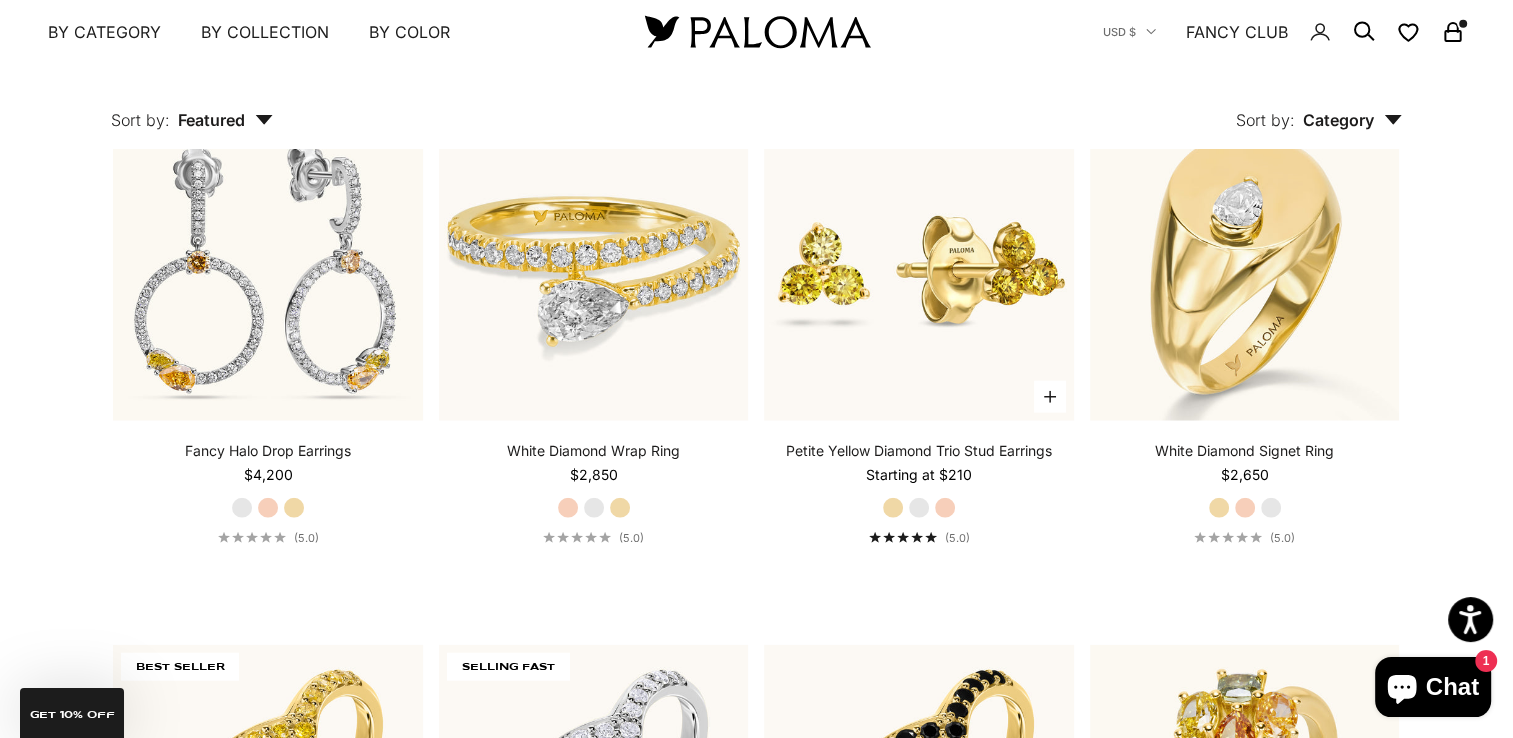 click on "White Gold" at bounding box center (919, 508) 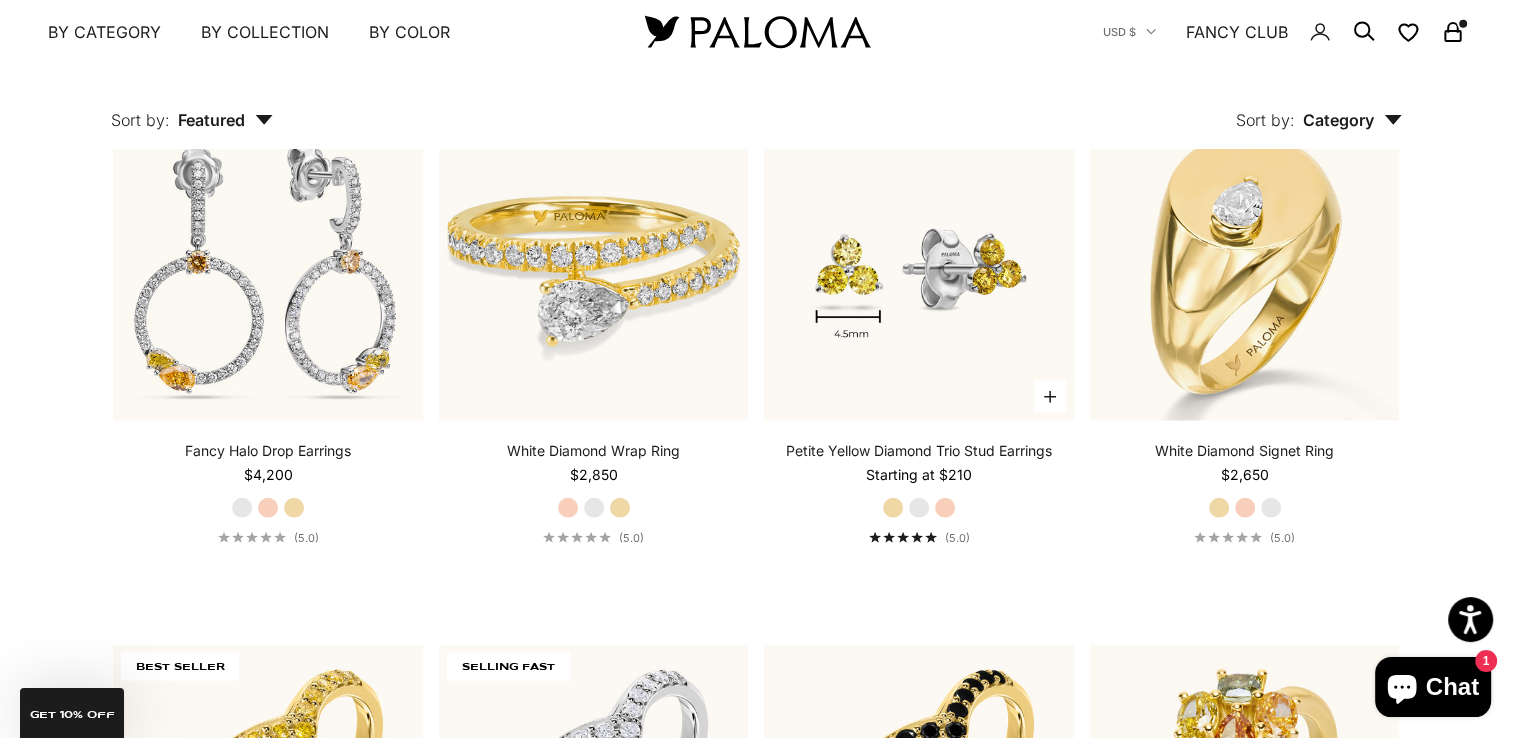 click on "Rose Gold" at bounding box center (945, 508) 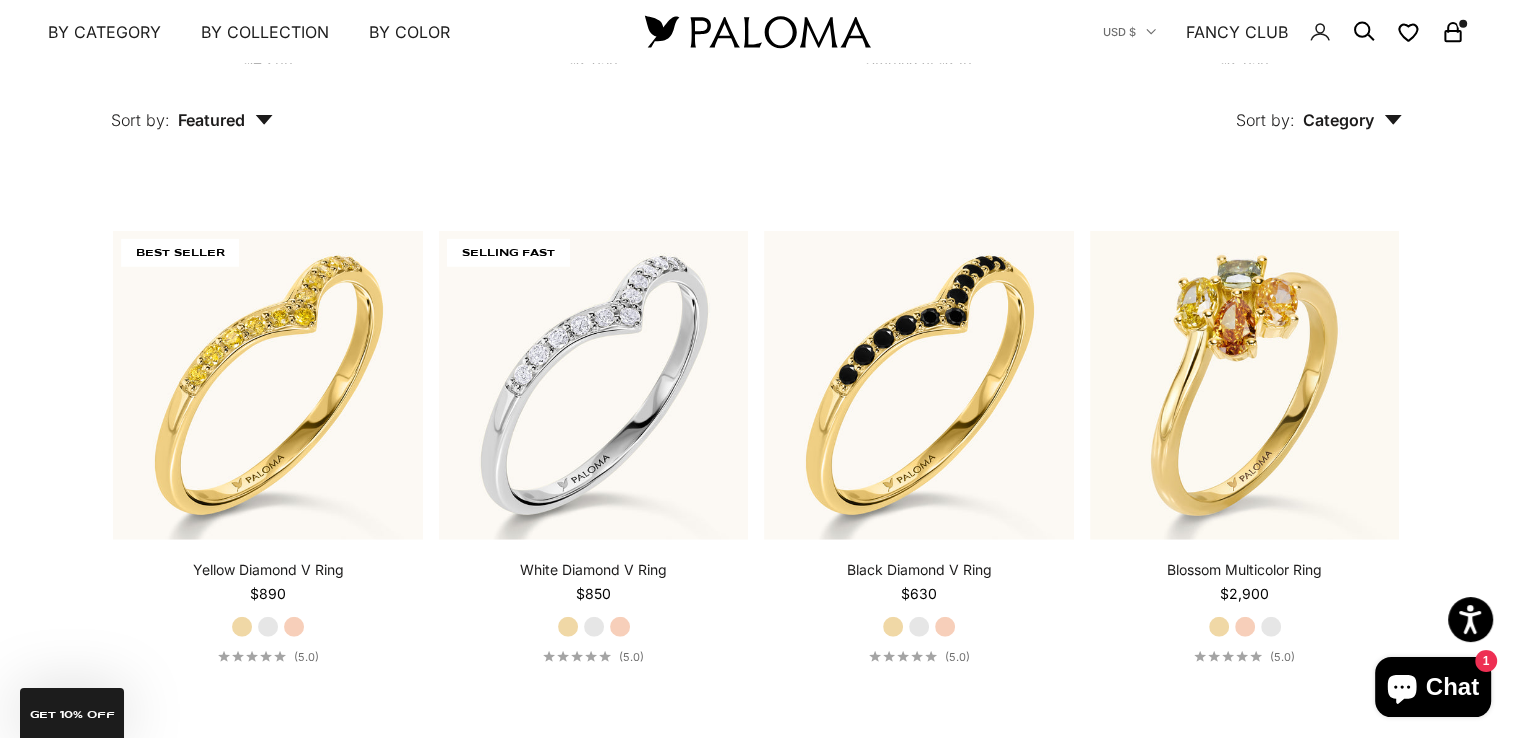 scroll, scrollTop: 5226, scrollLeft: 0, axis: vertical 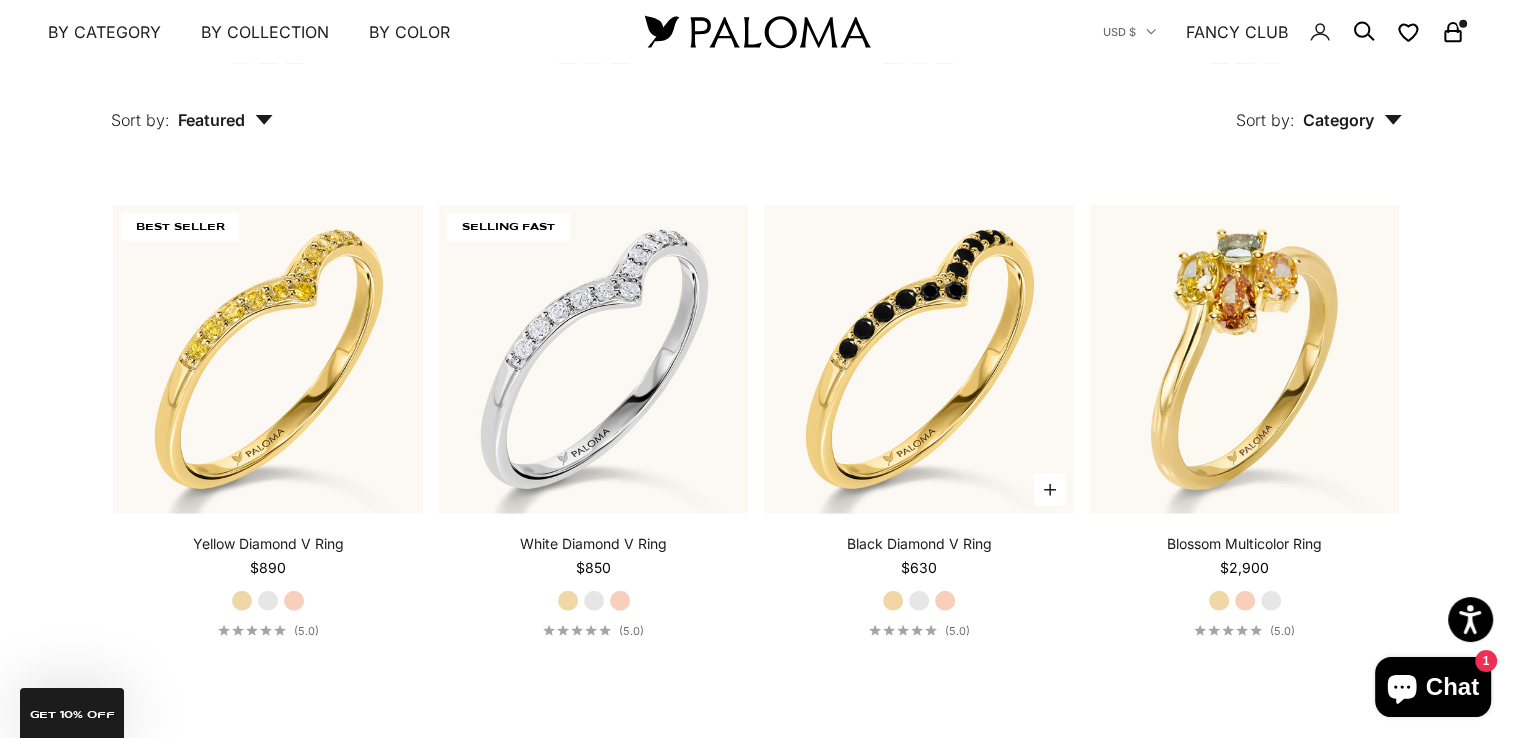 click on "White Gold" at bounding box center [919, 601] 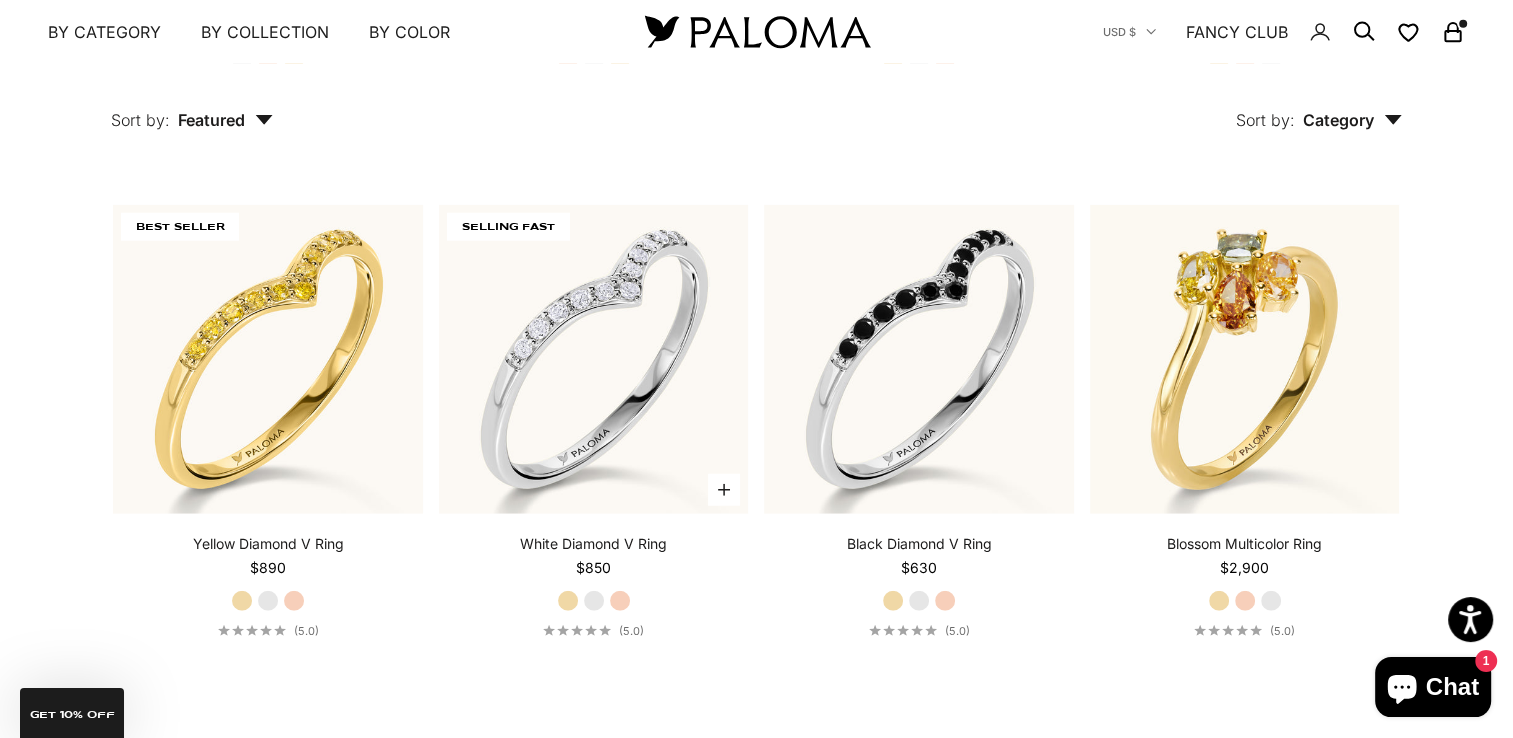 click on "White Gold" at bounding box center [594, 601] 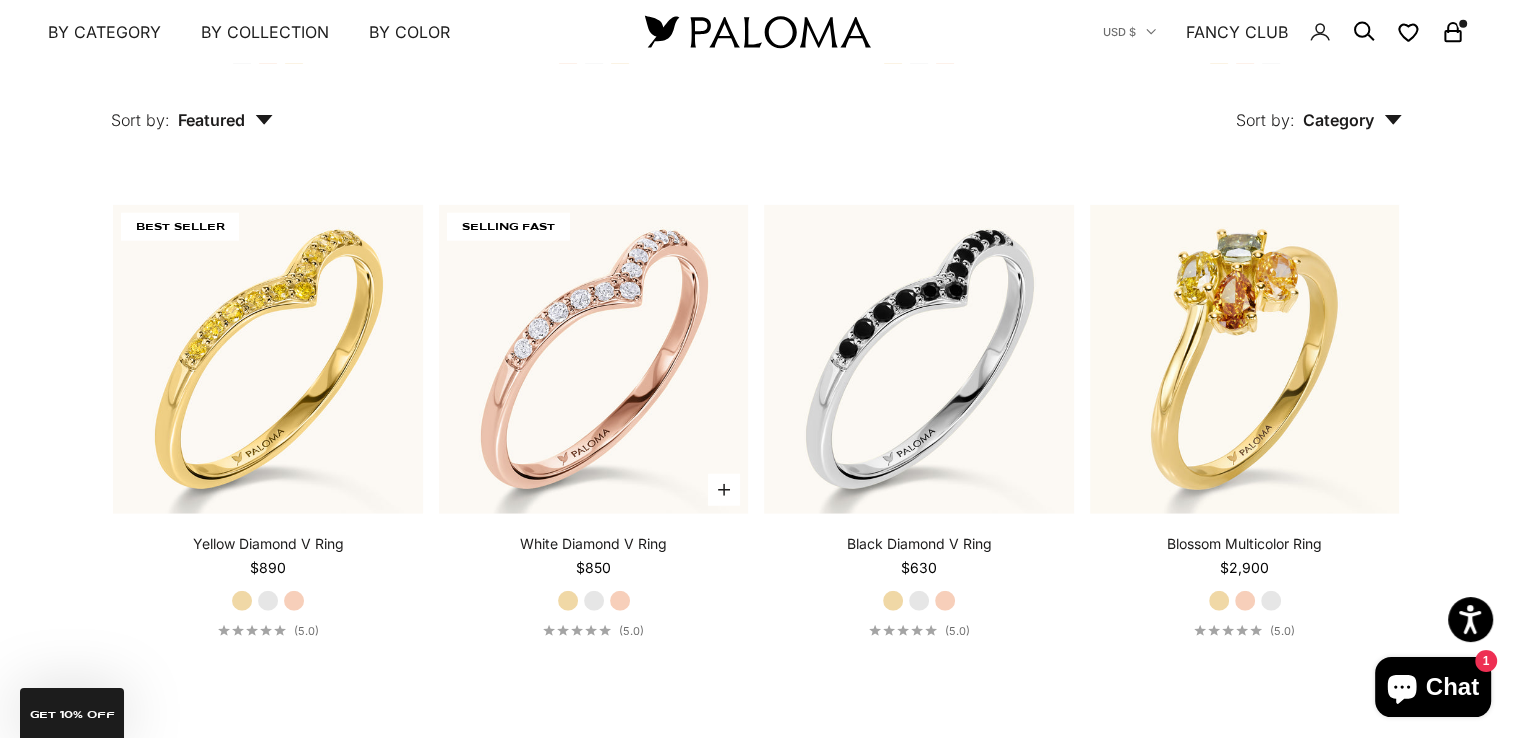 click on "White Gold" at bounding box center (594, 601) 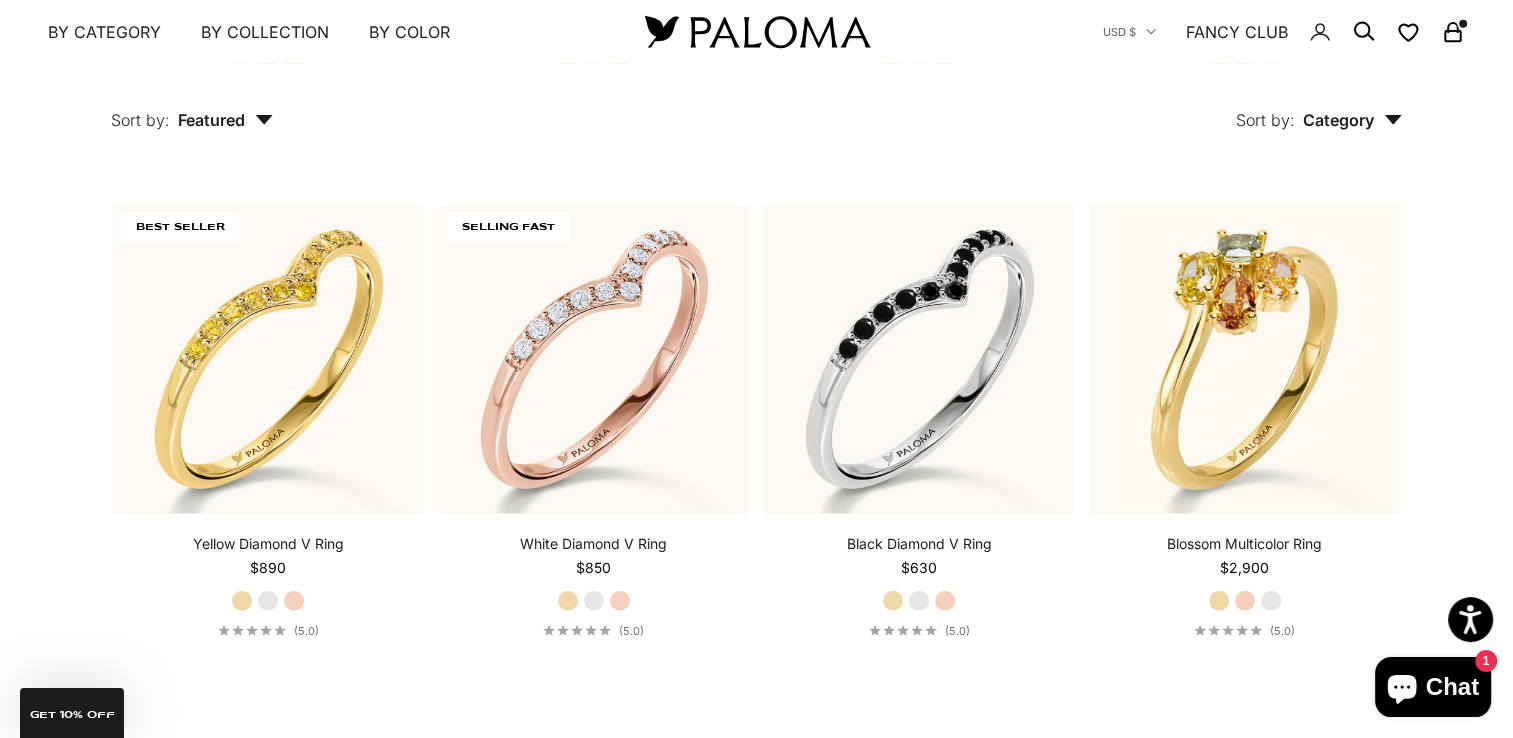 scroll, scrollTop: 5872, scrollLeft: 0, axis: vertical 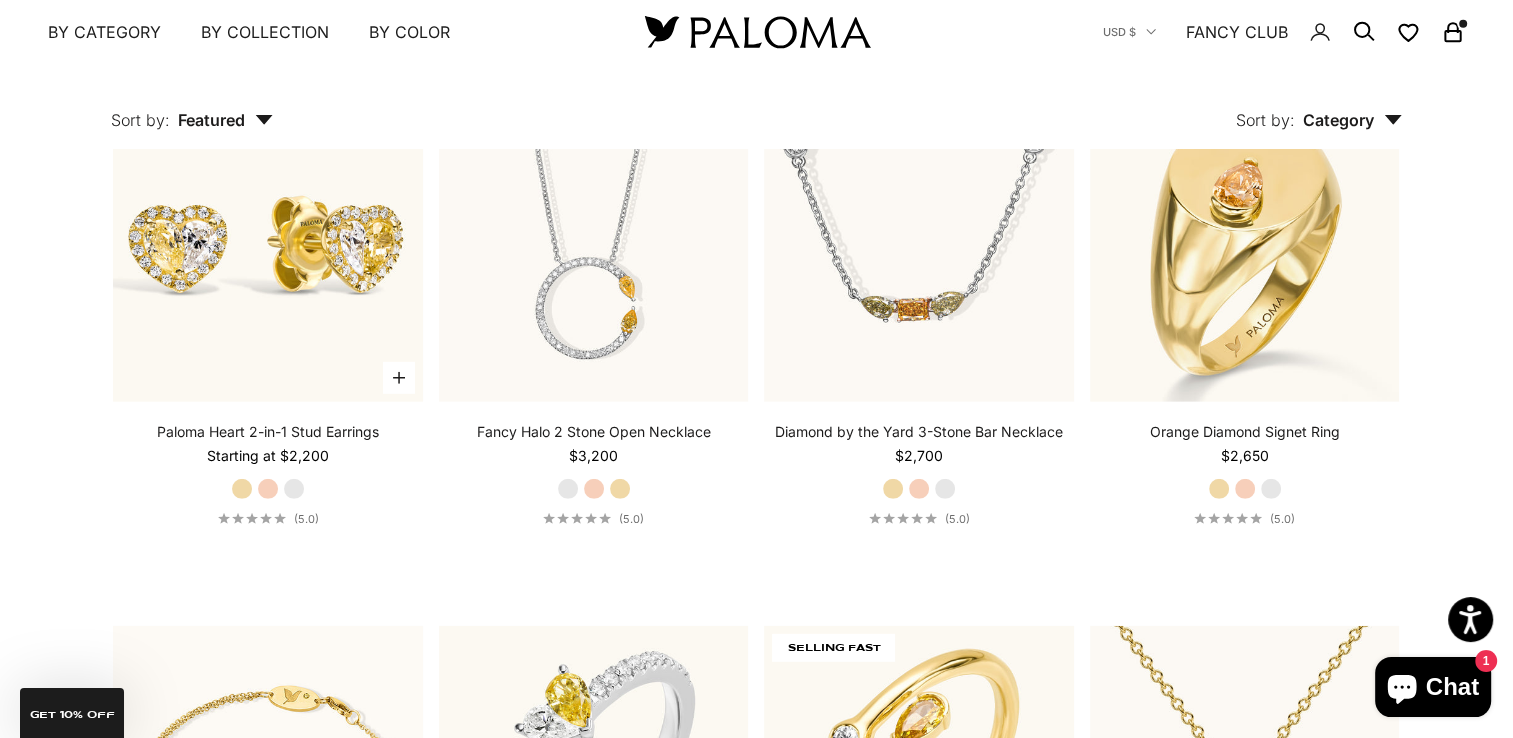 click on "White Gold" at bounding box center [294, 489] 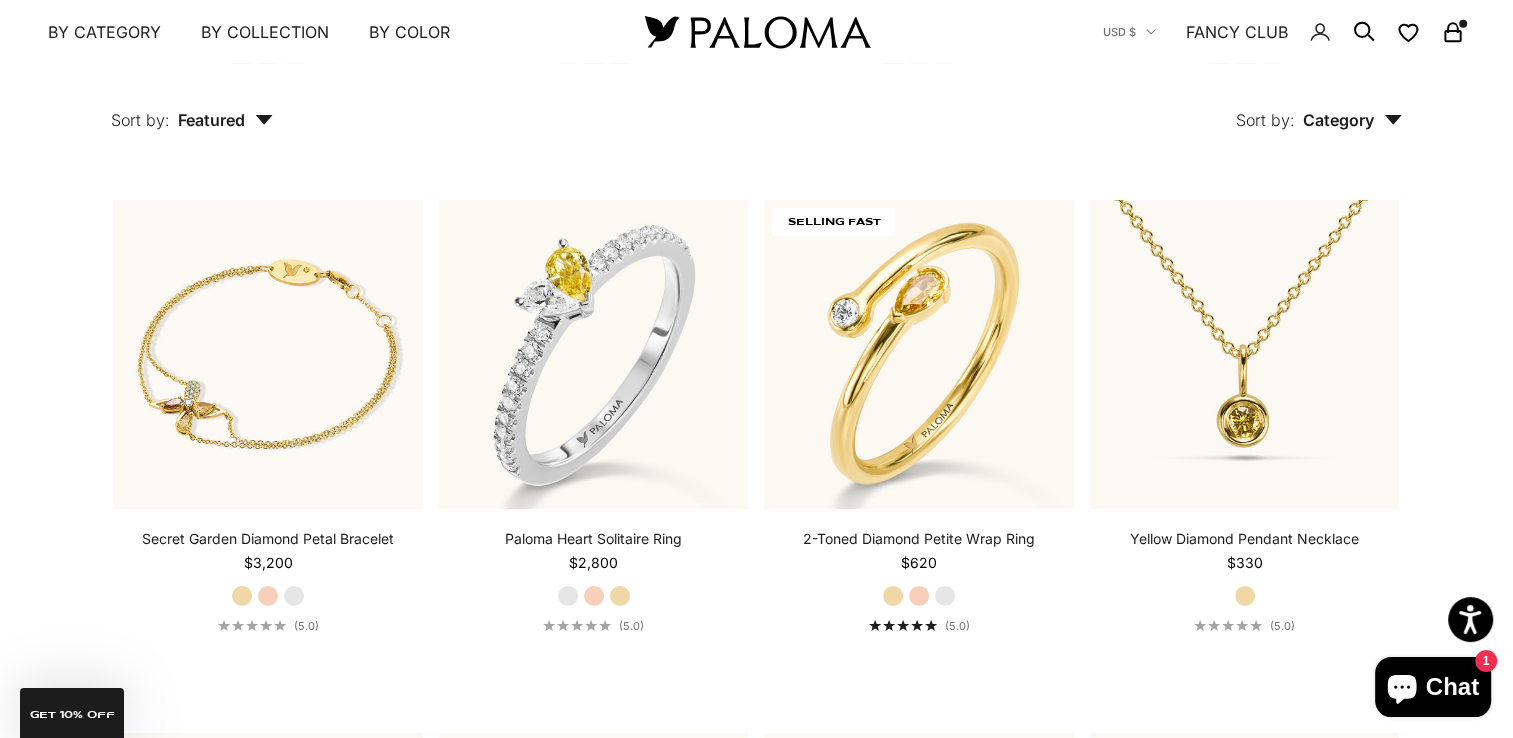 scroll, scrollTop: 6338, scrollLeft: 0, axis: vertical 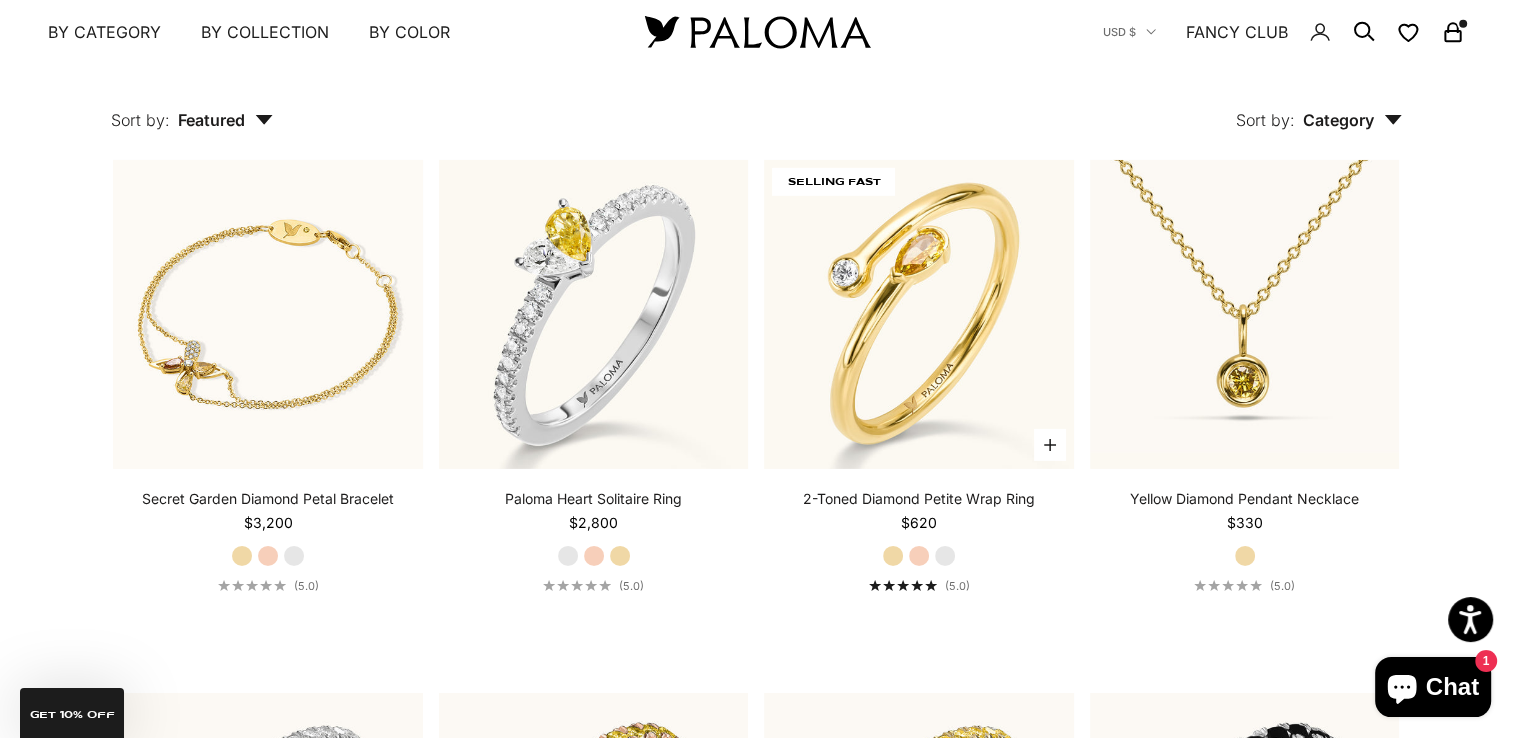 click on "White Gold" at bounding box center (945, 556) 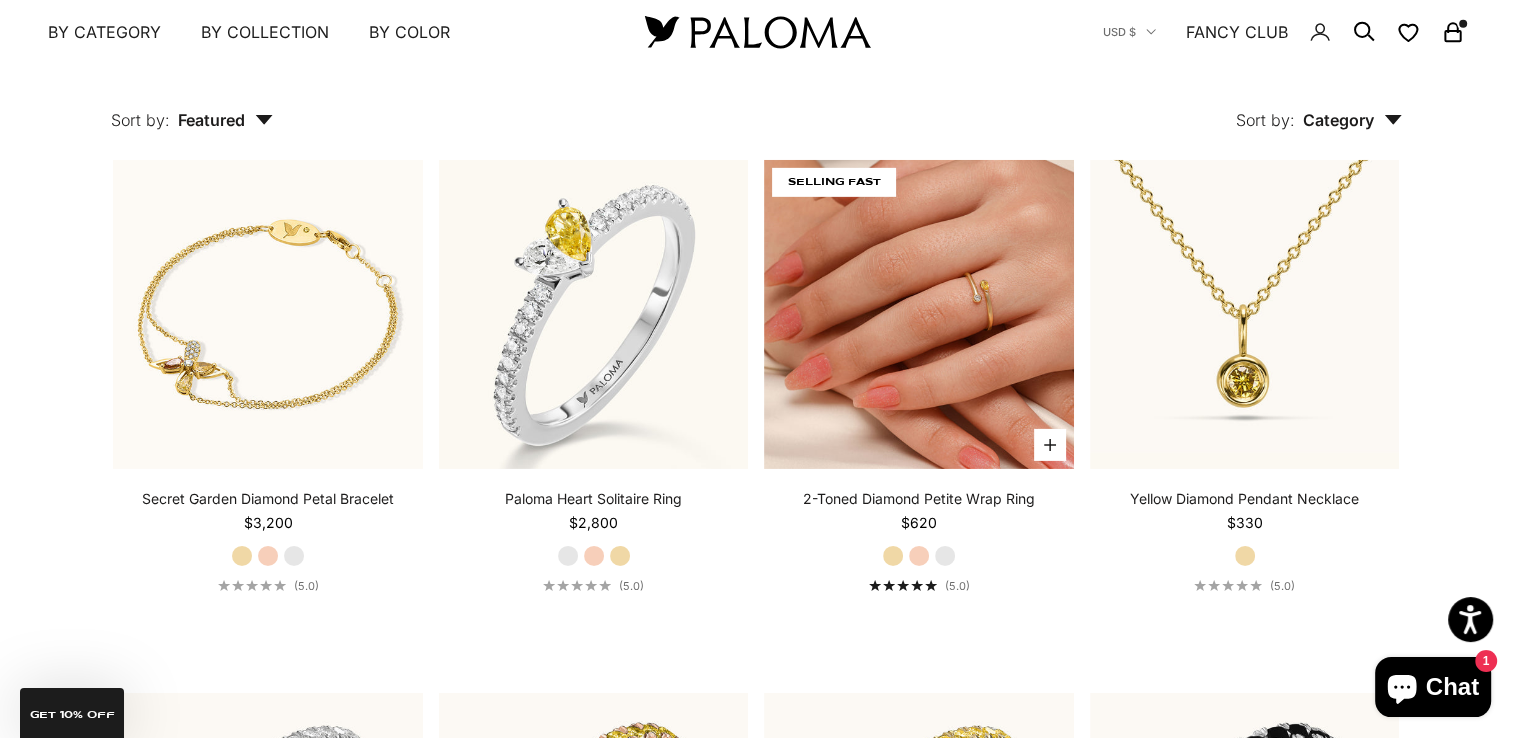 click at bounding box center (919, 315) 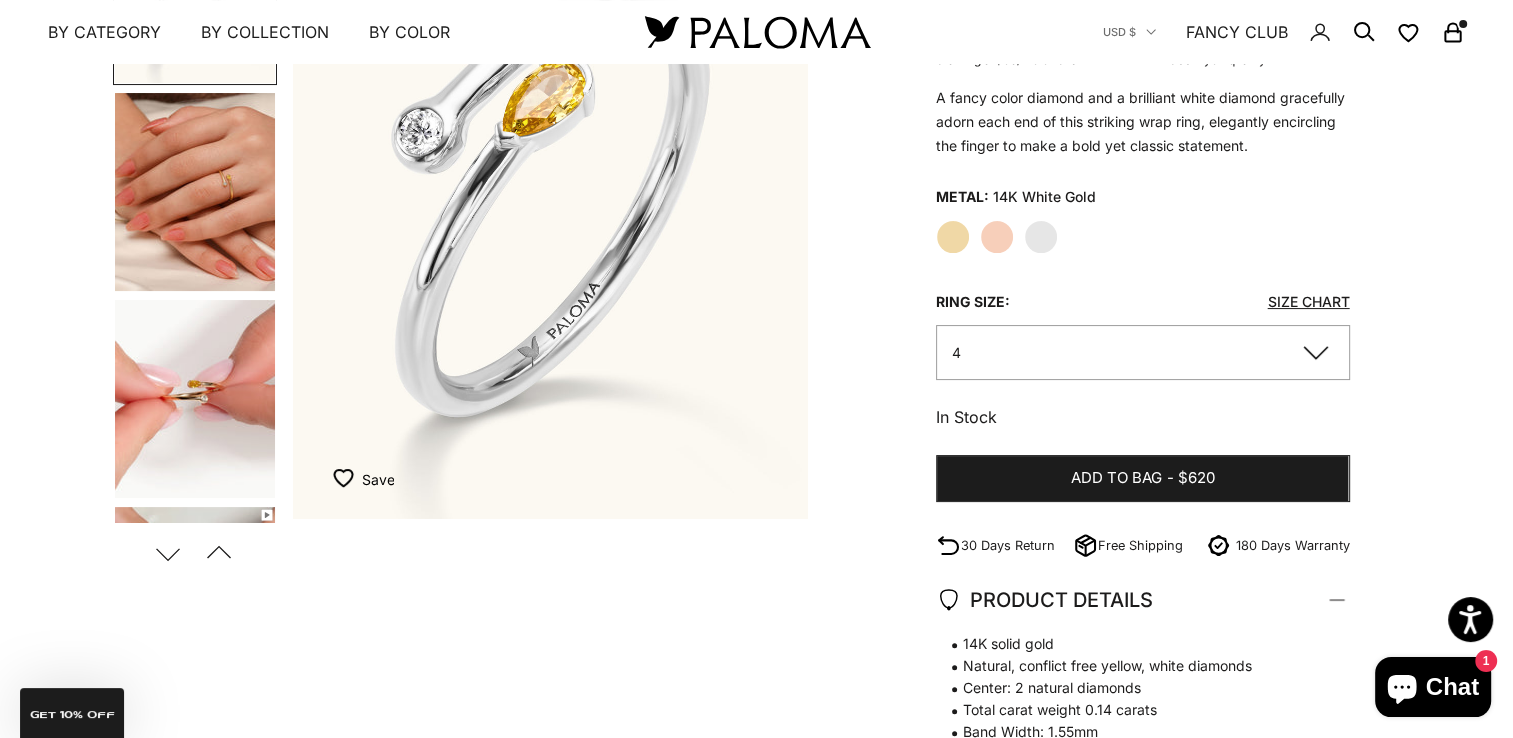scroll, scrollTop: 360, scrollLeft: 0, axis: vertical 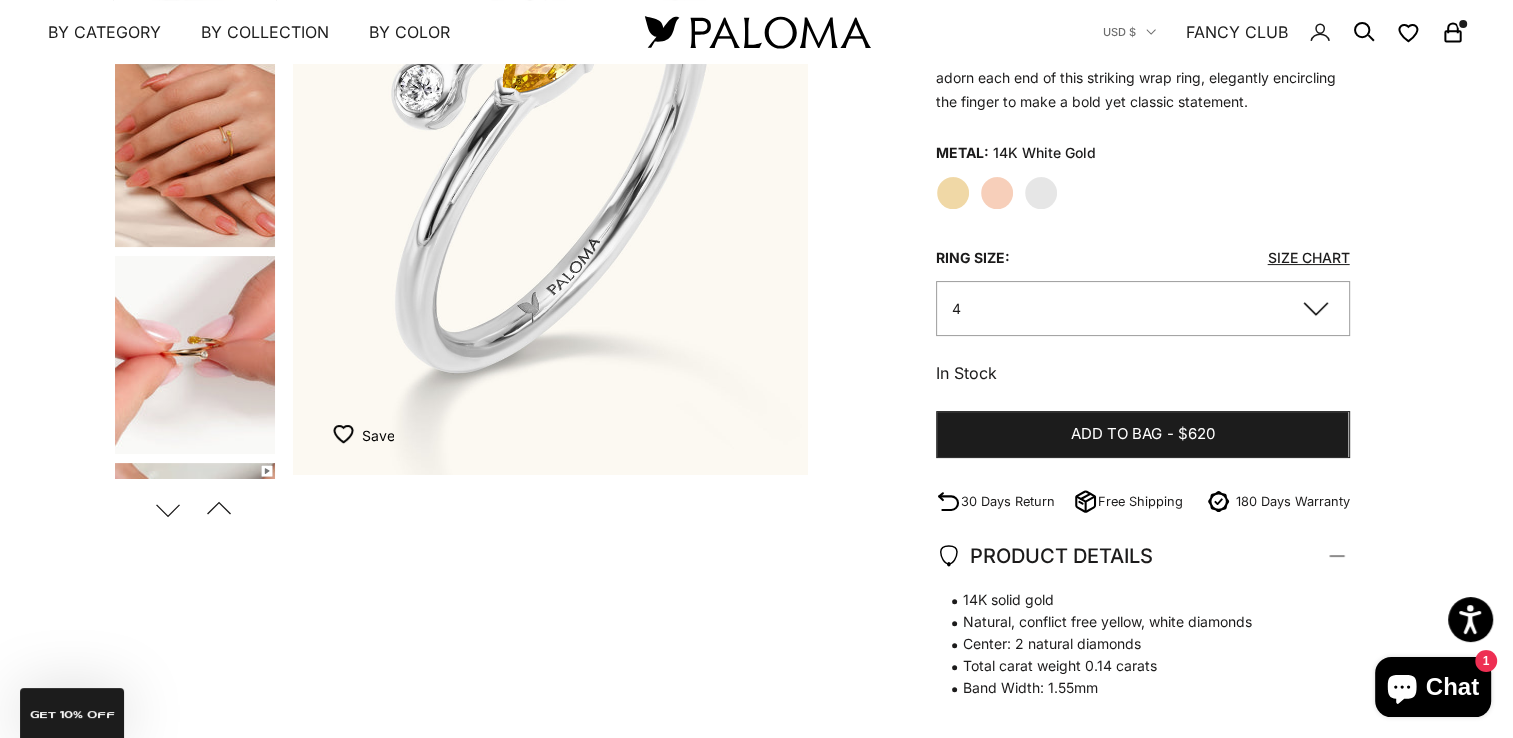 click at bounding box center [195, 148] 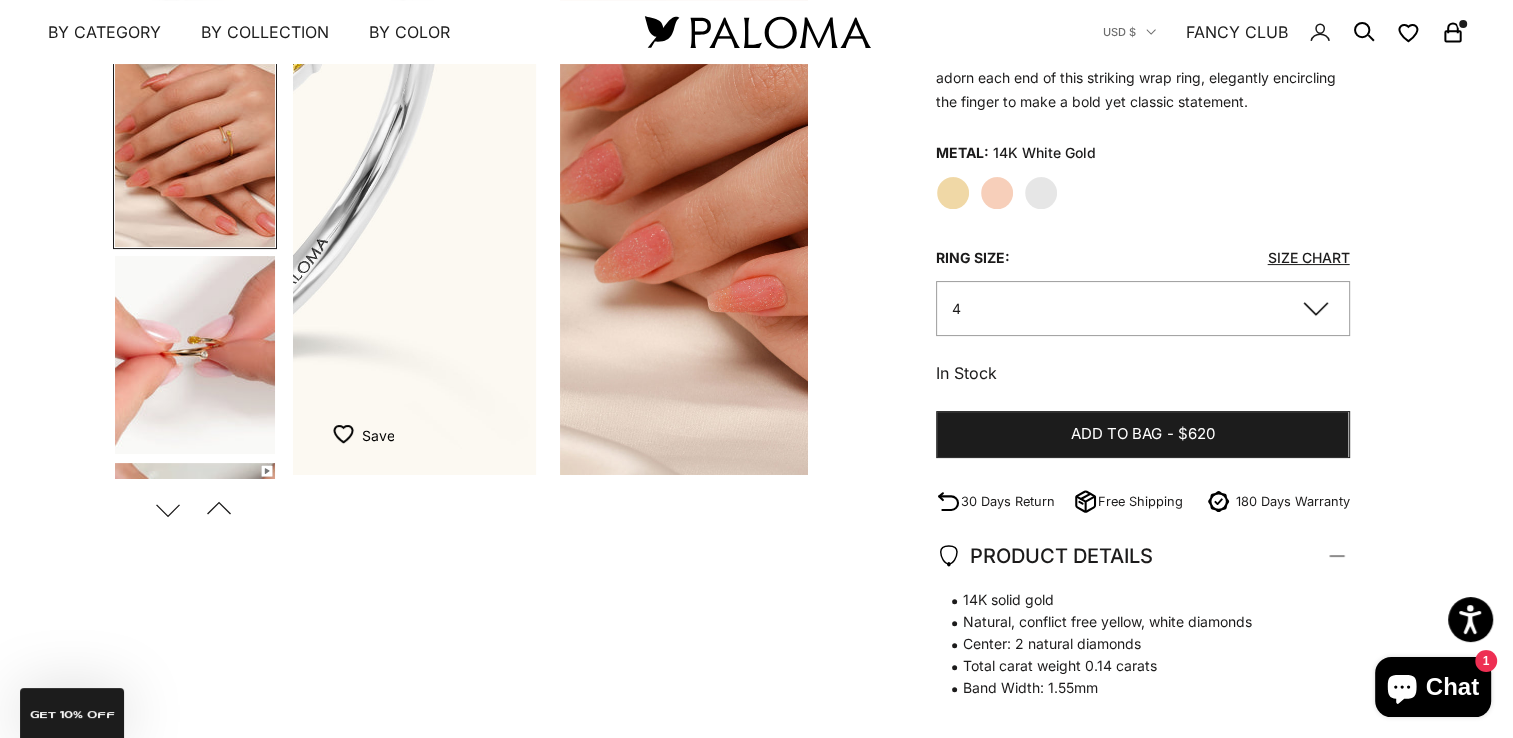 scroll, scrollTop: 0, scrollLeft: 539, axis: horizontal 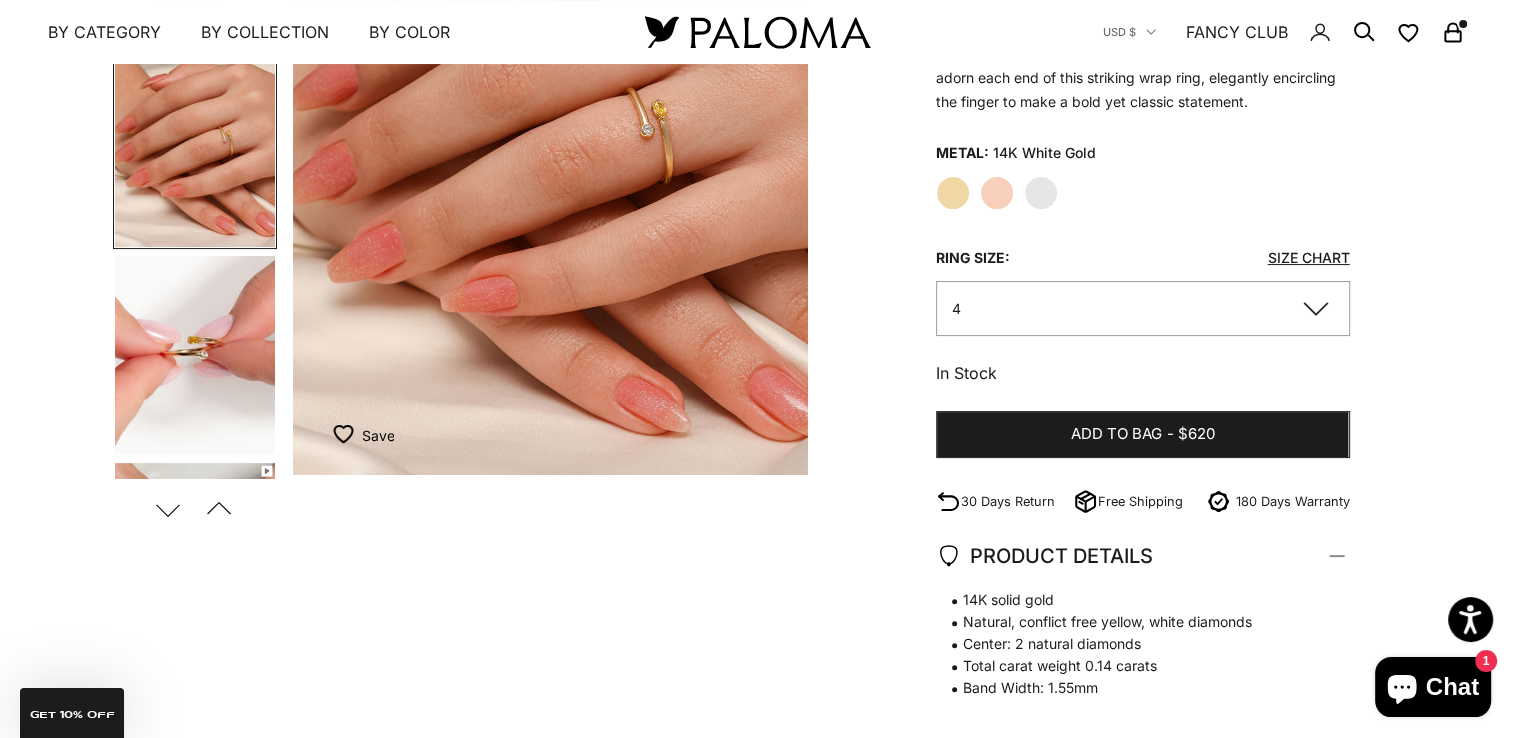 click on "Next" at bounding box center [168, 509] 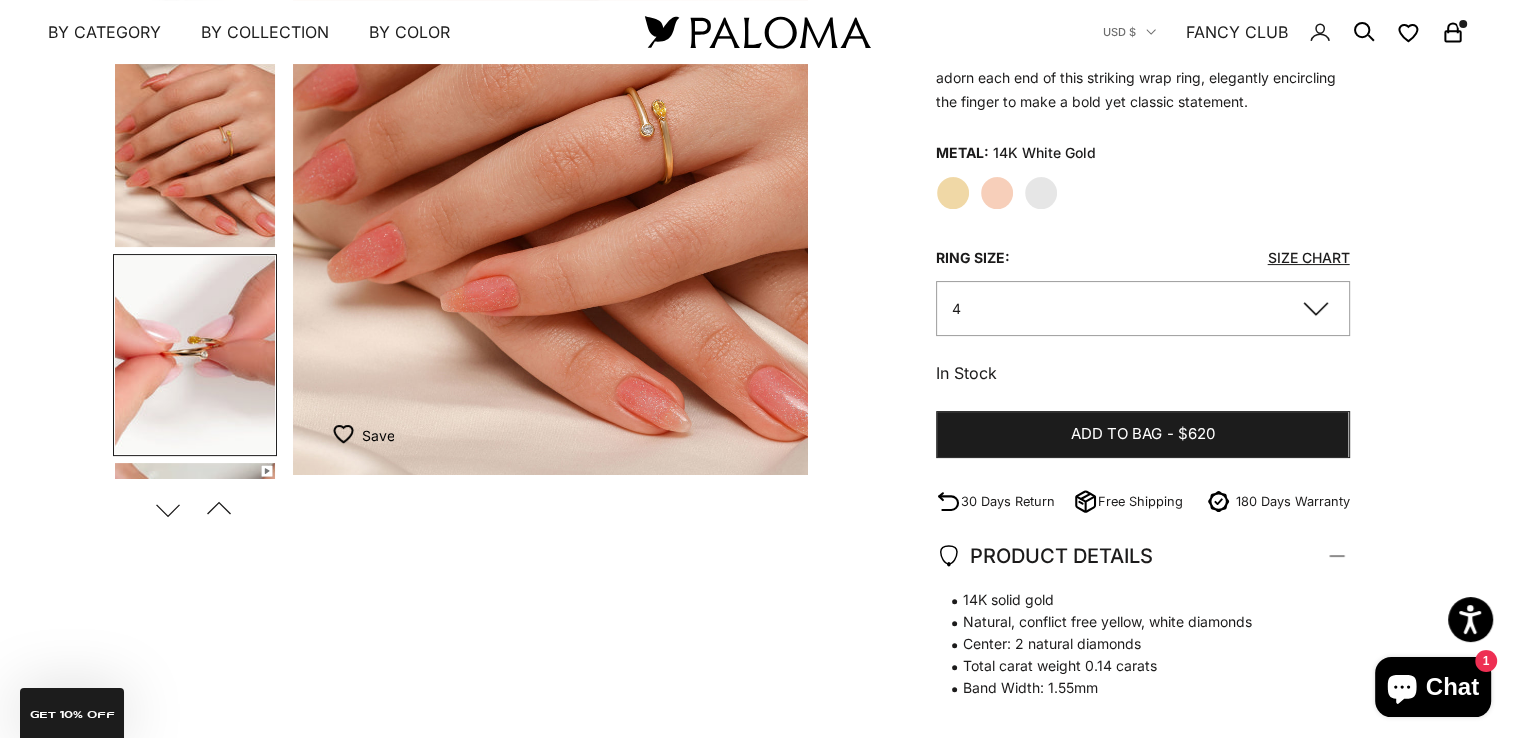scroll, scrollTop: 185, scrollLeft: 0, axis: vertical 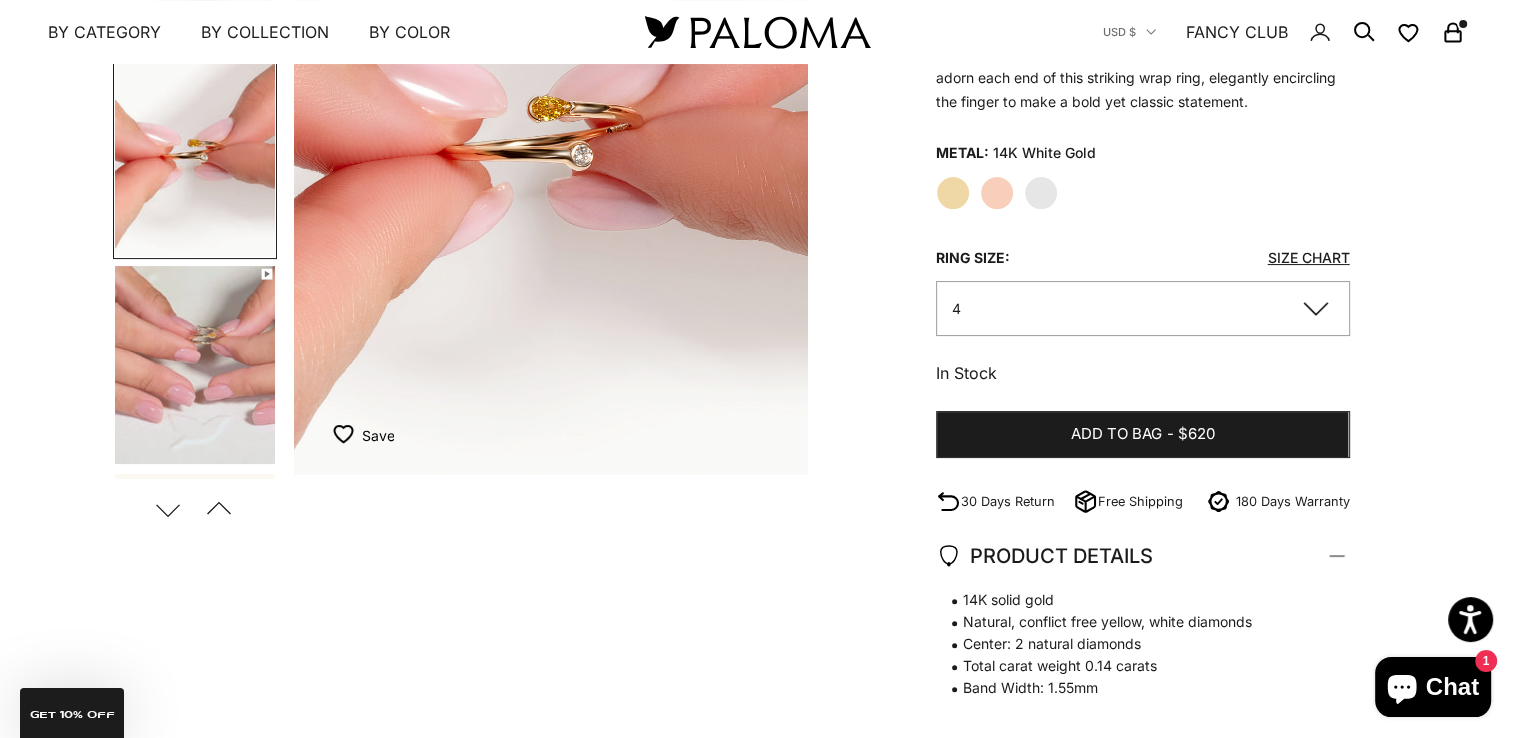 click on "Rose Gold" 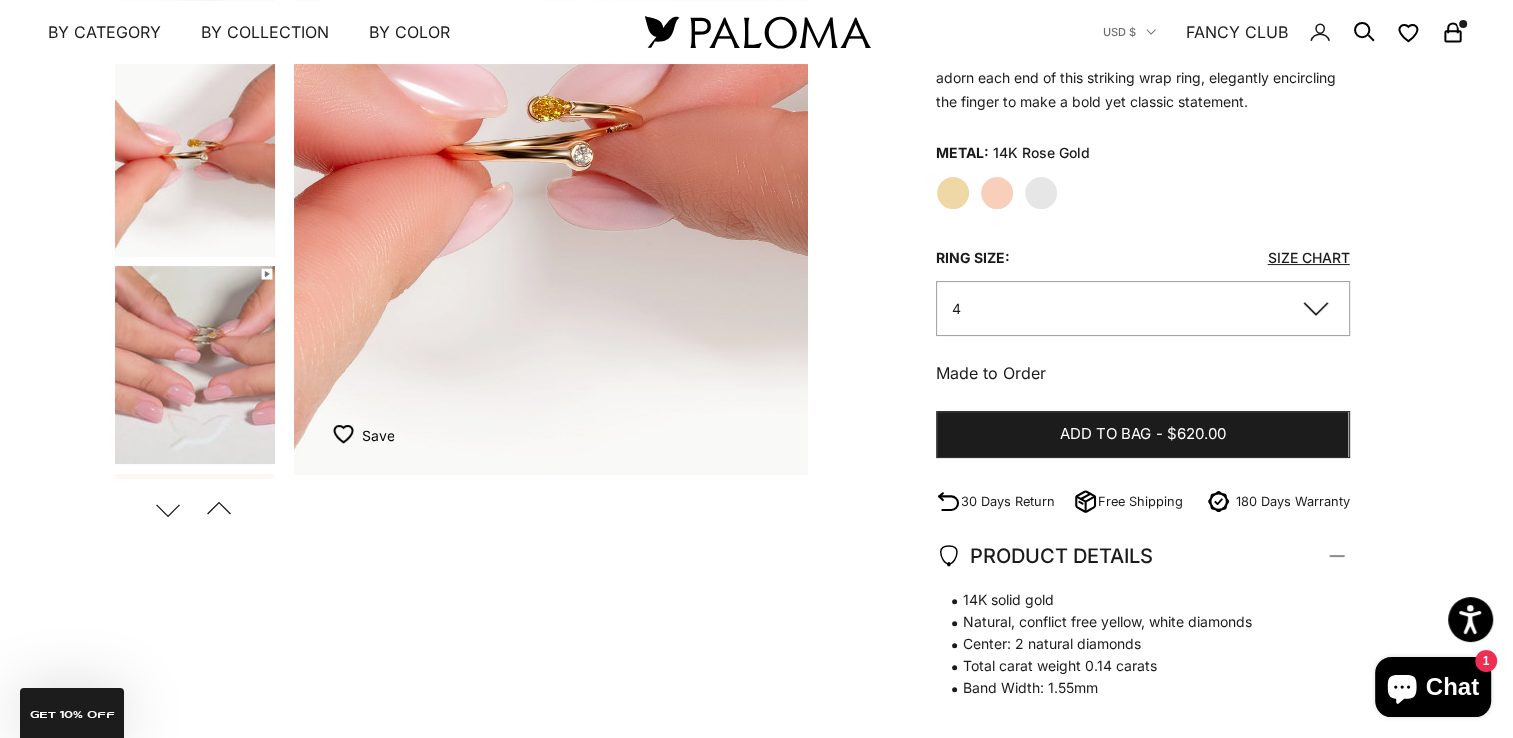 click at bounding box center (195, 365) 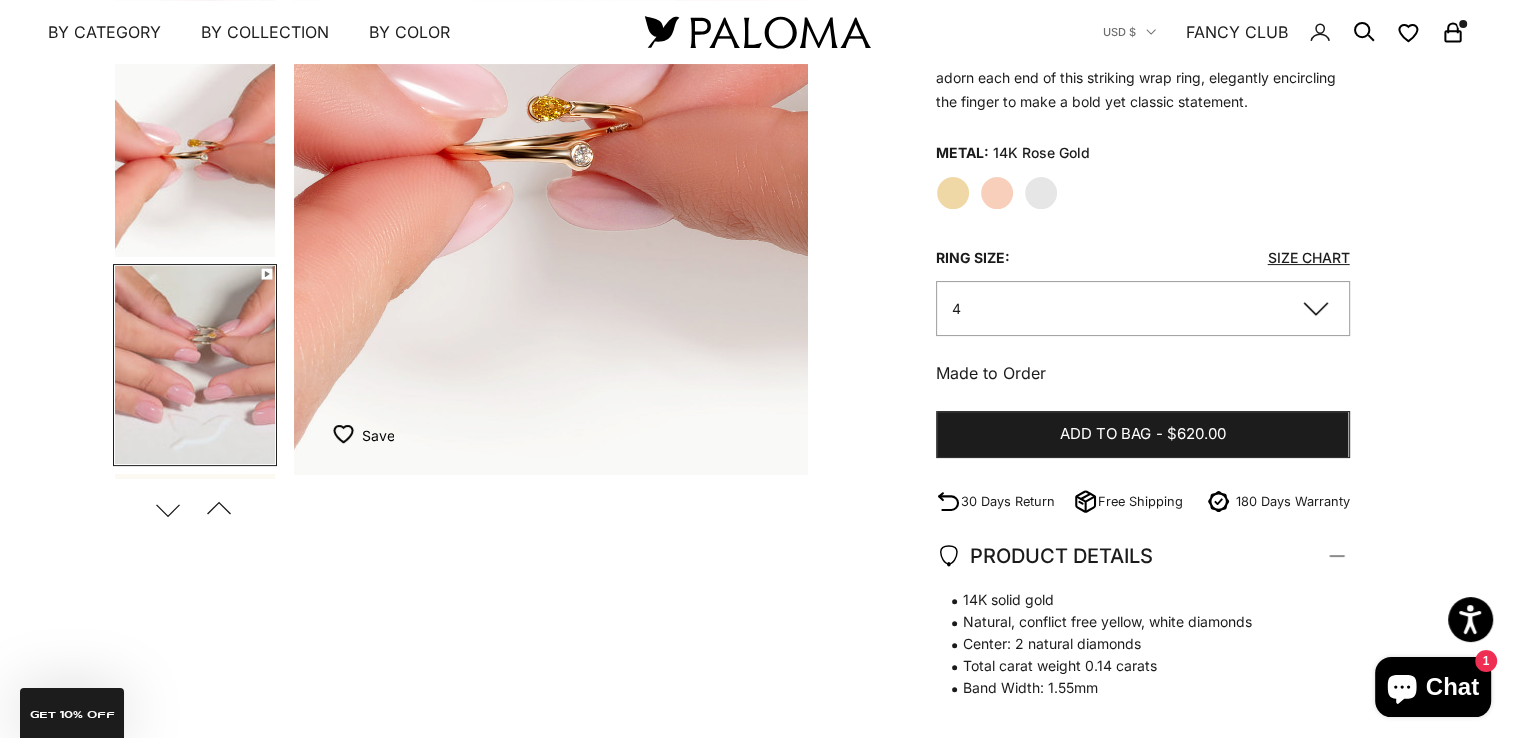 scroll, scrollTop: 398, scrollLeft: 0, axis: vertical 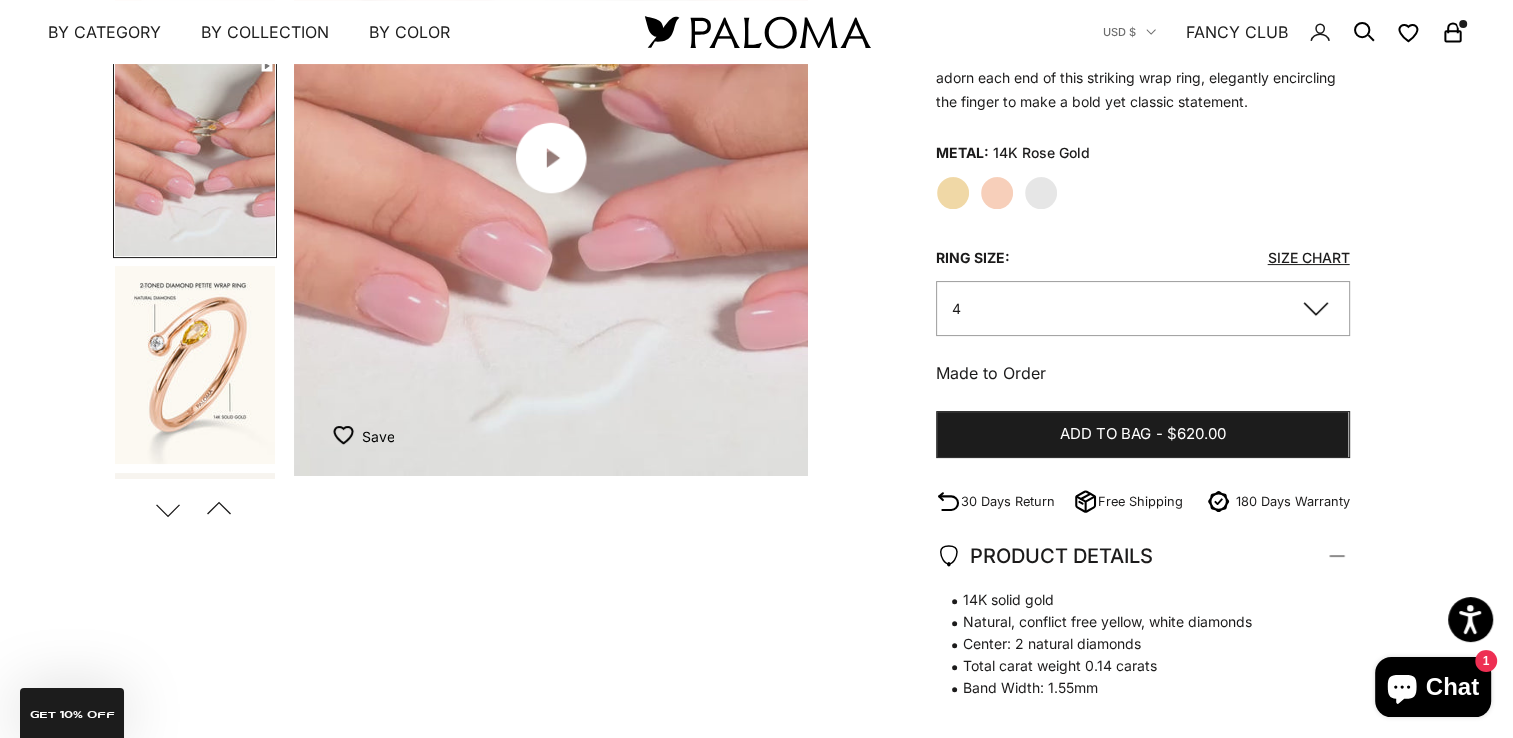 type 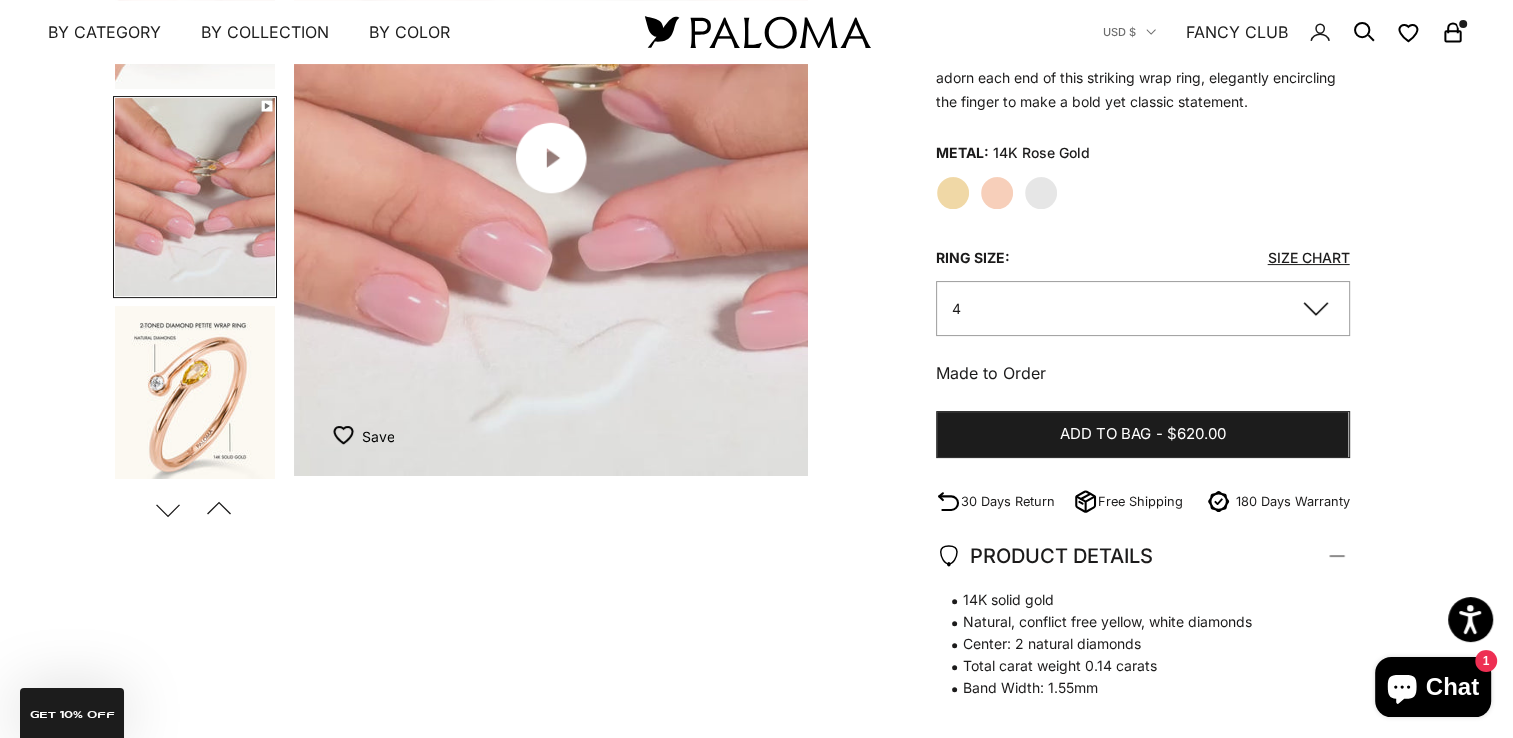 scroll, scrollTop: 325, scrollLeft: 0, axis: vertical 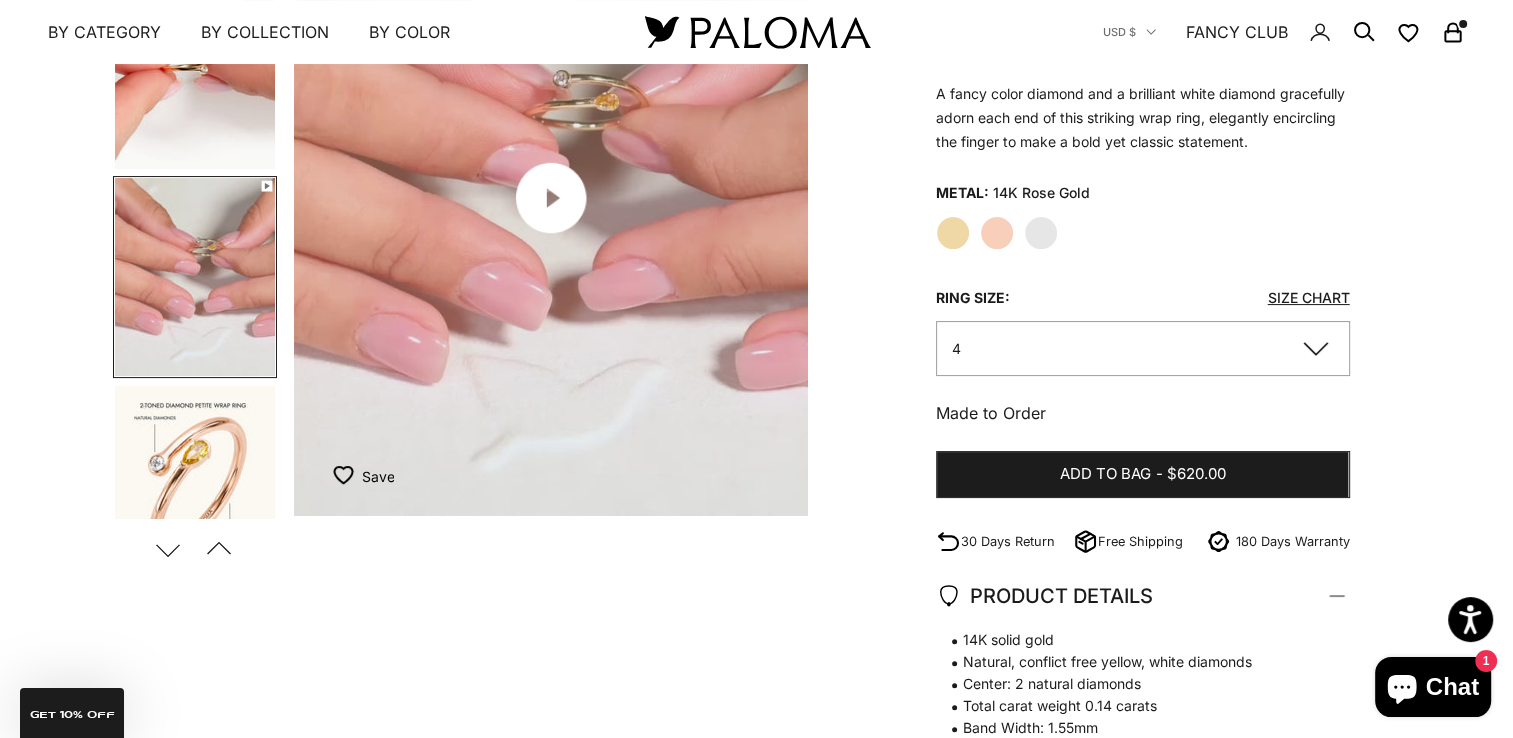 click 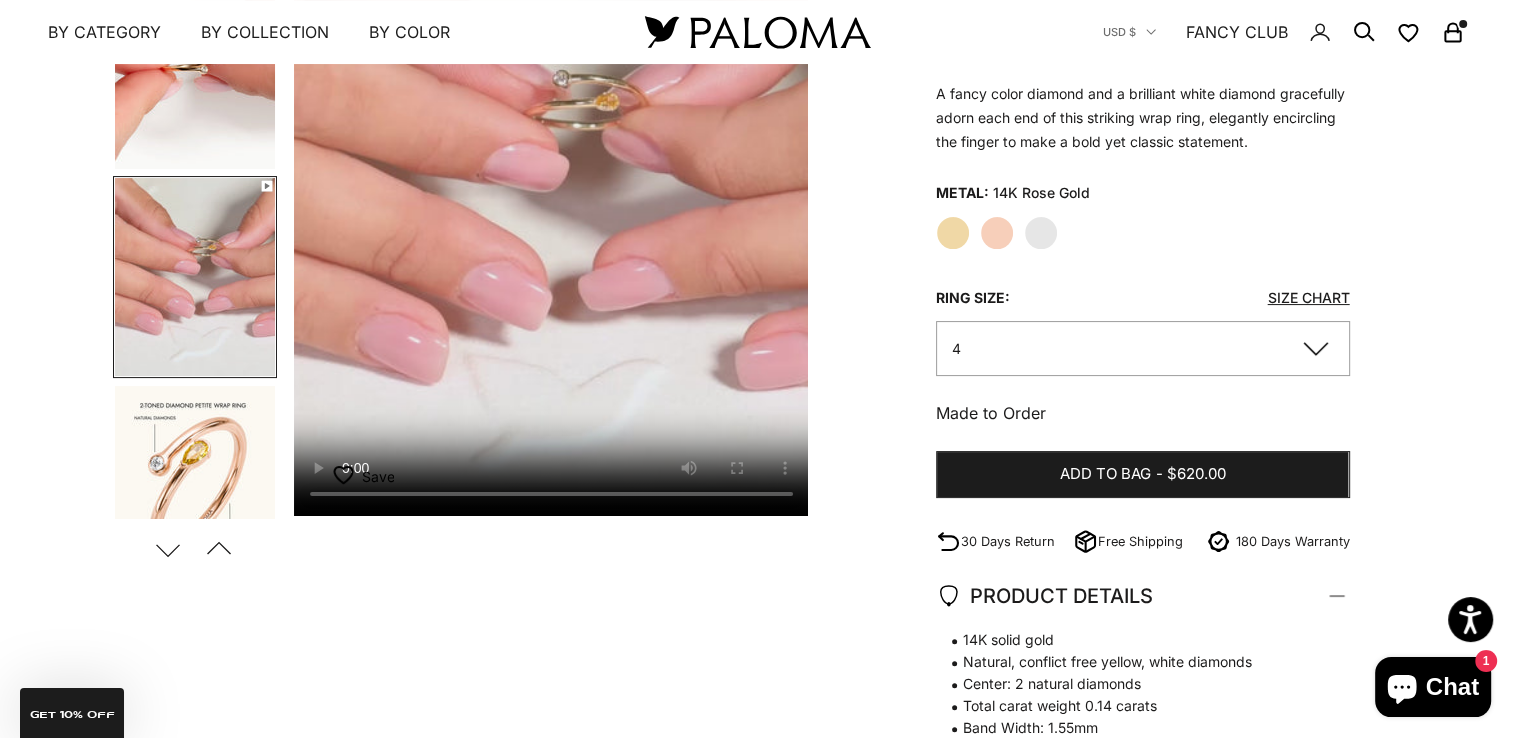 click on "Yellow Gold" 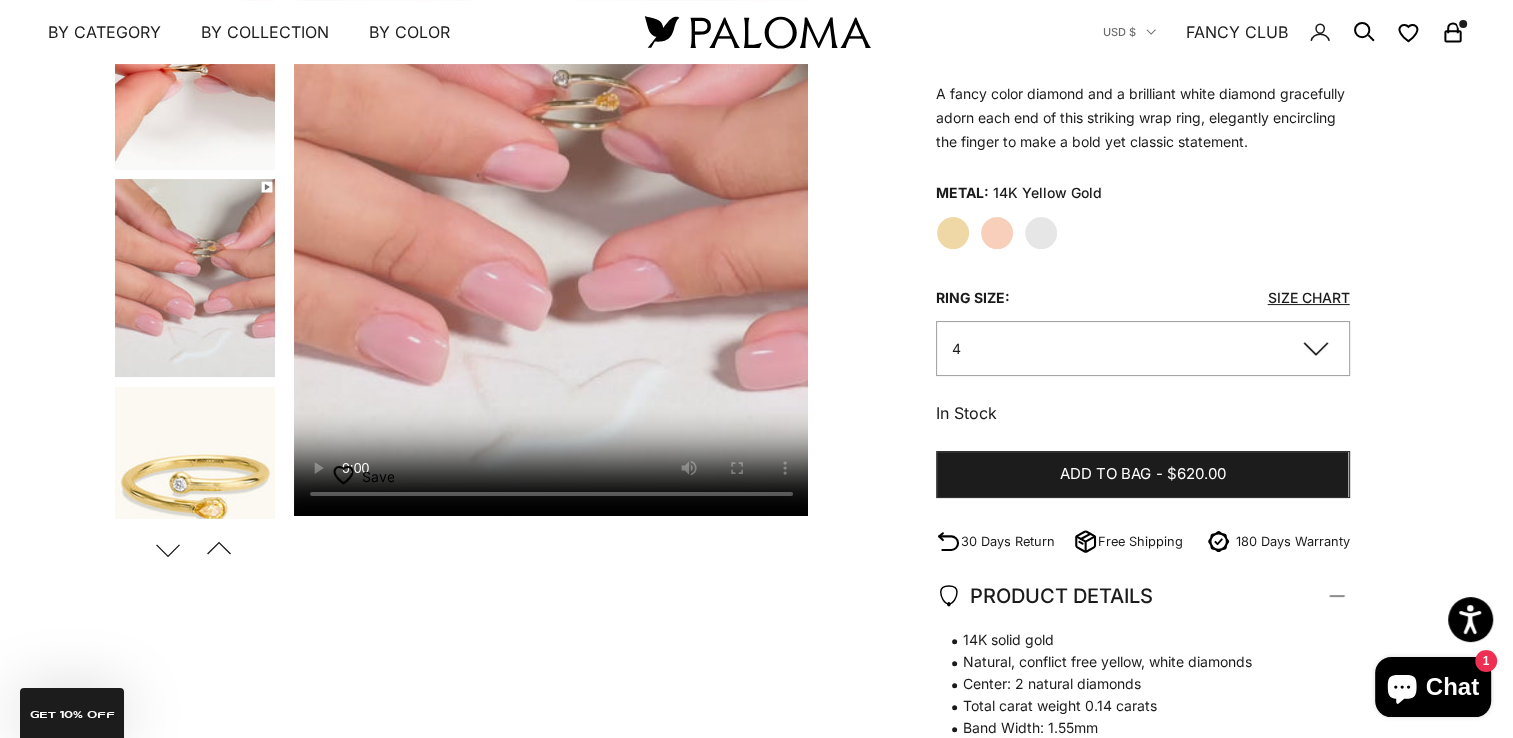 scroll, scrollTop: 325, scrollLeft: 0, axis: vertical 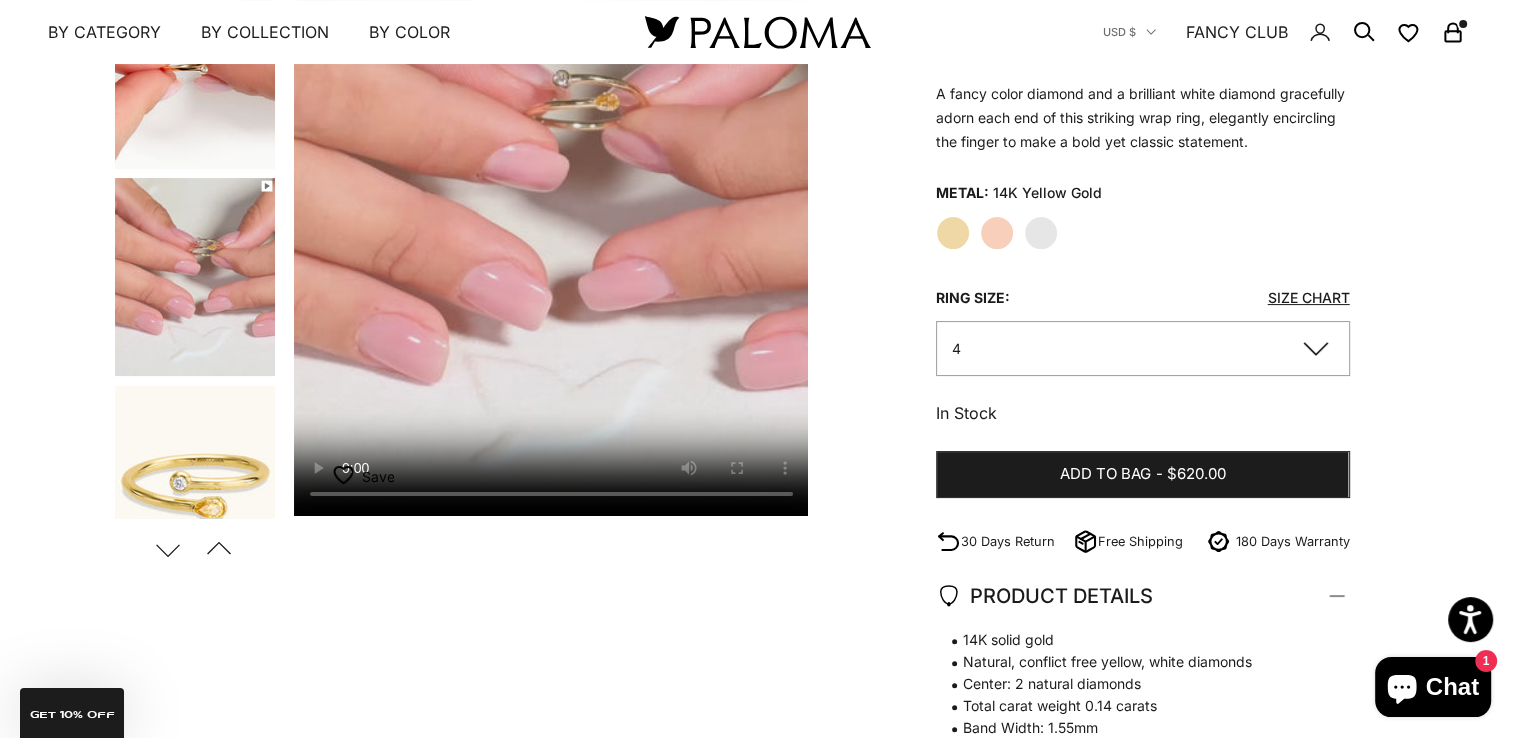 click on "4" 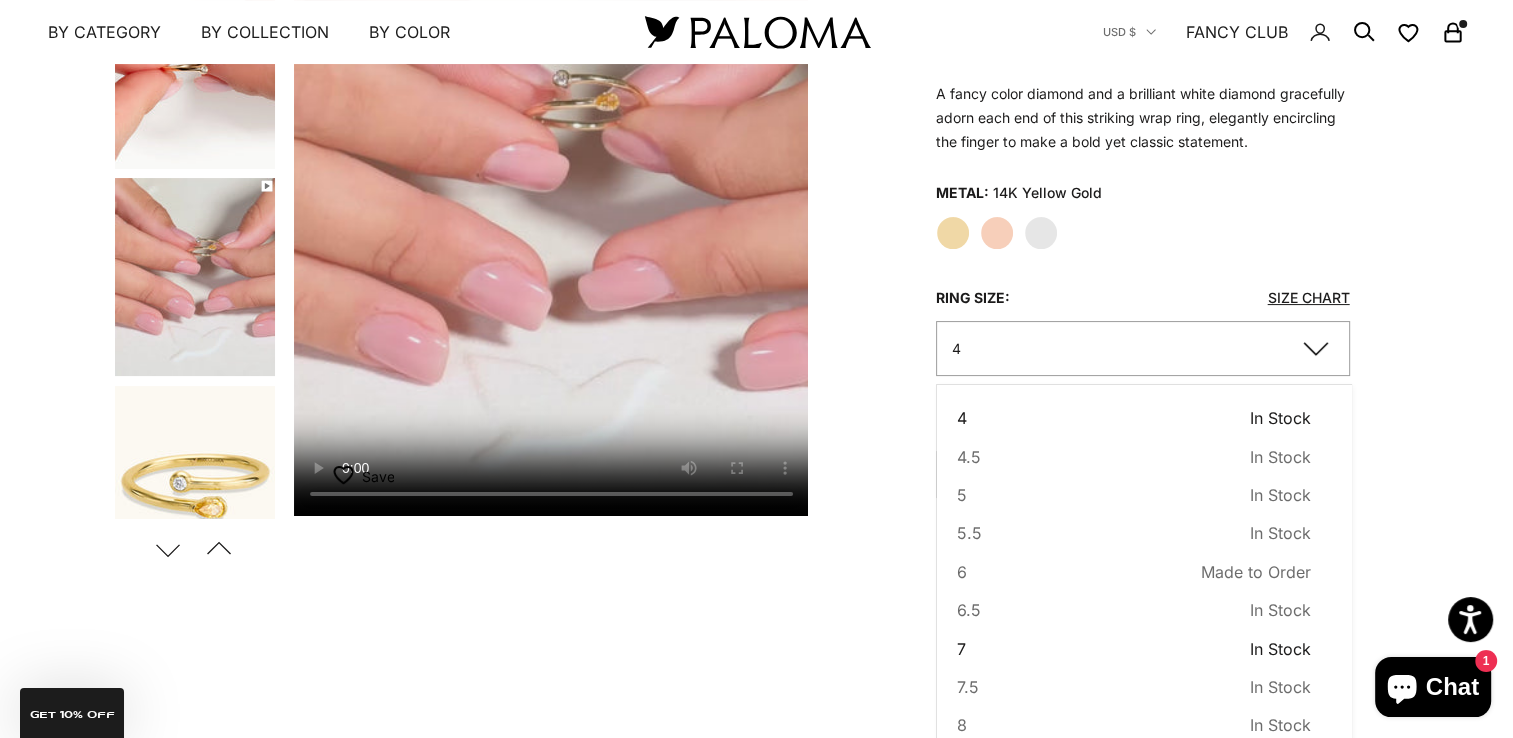 click on "7 In Stock Sold out" at bounding box center (1133, 649) 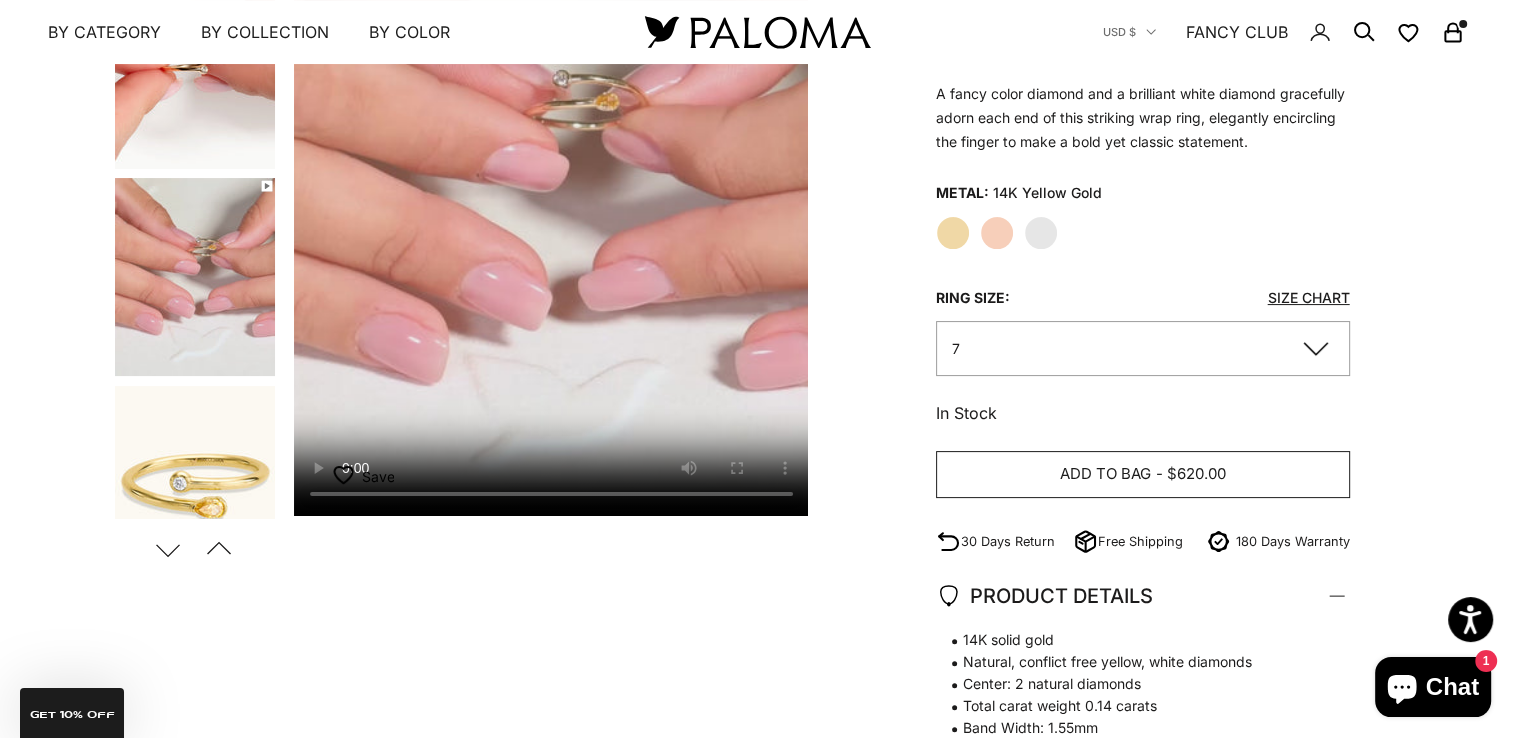 click on "$620.00" at bounding box center (1196, 474) 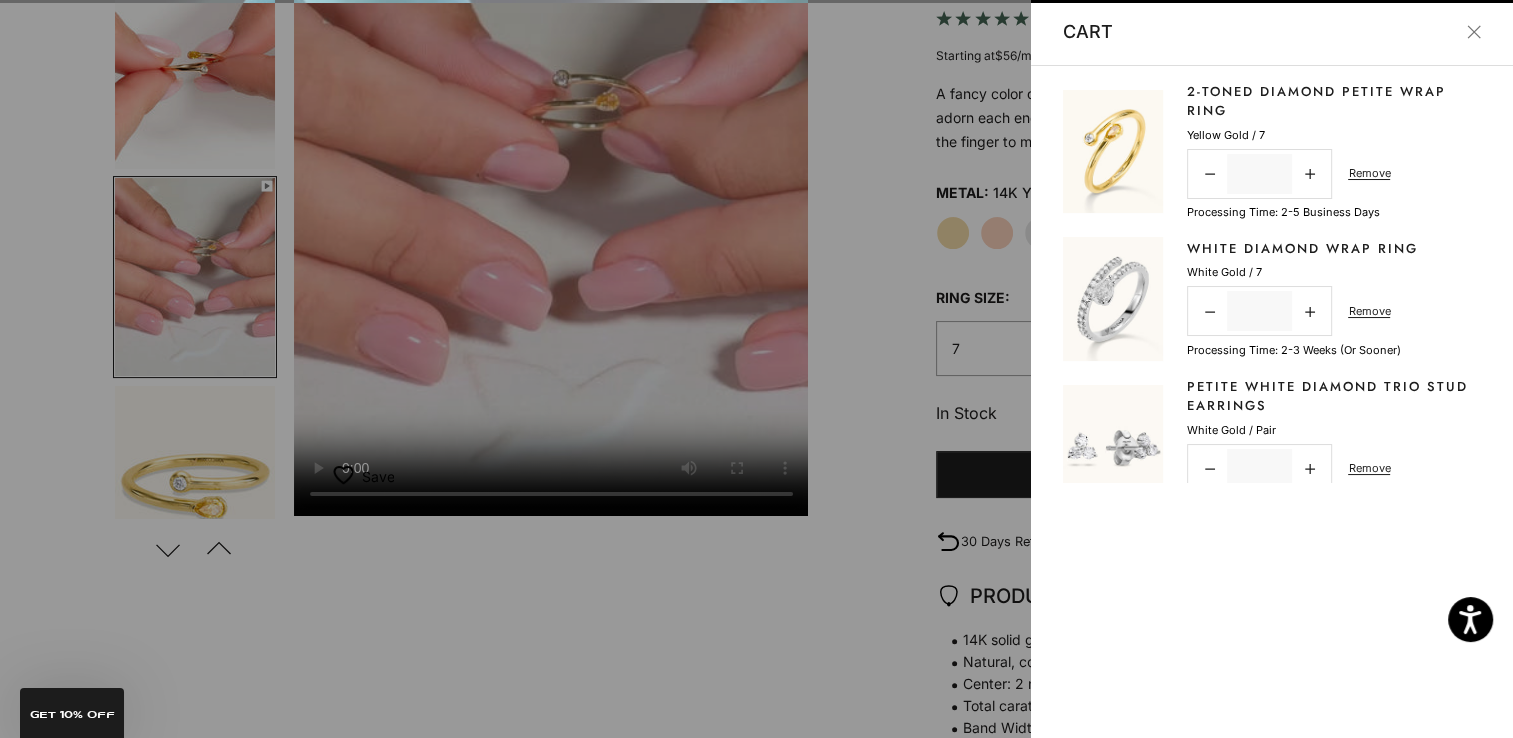 scroll, scrollTop: 0, scrollLeft: 1639, axis: horizontal 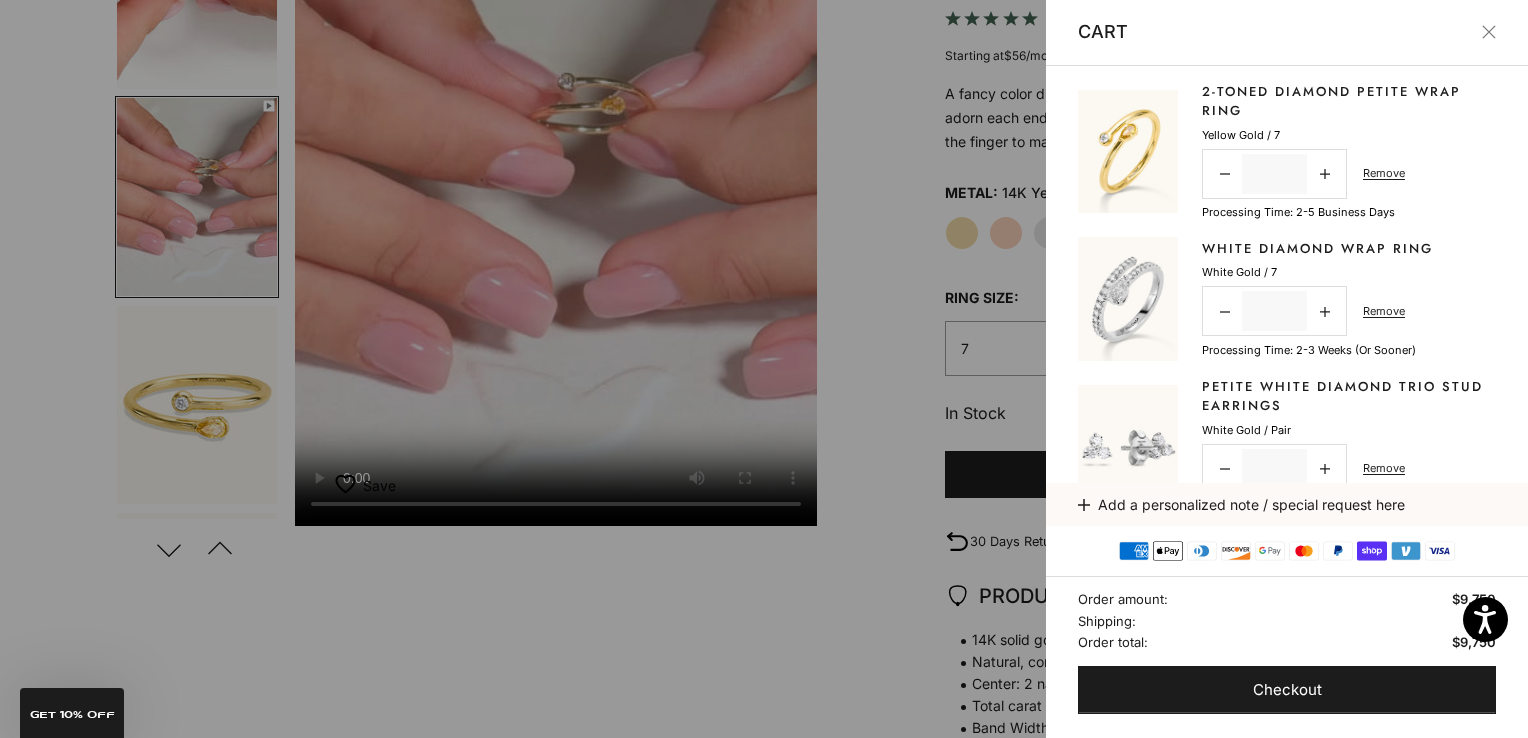 click at bounding box center [764, 369] 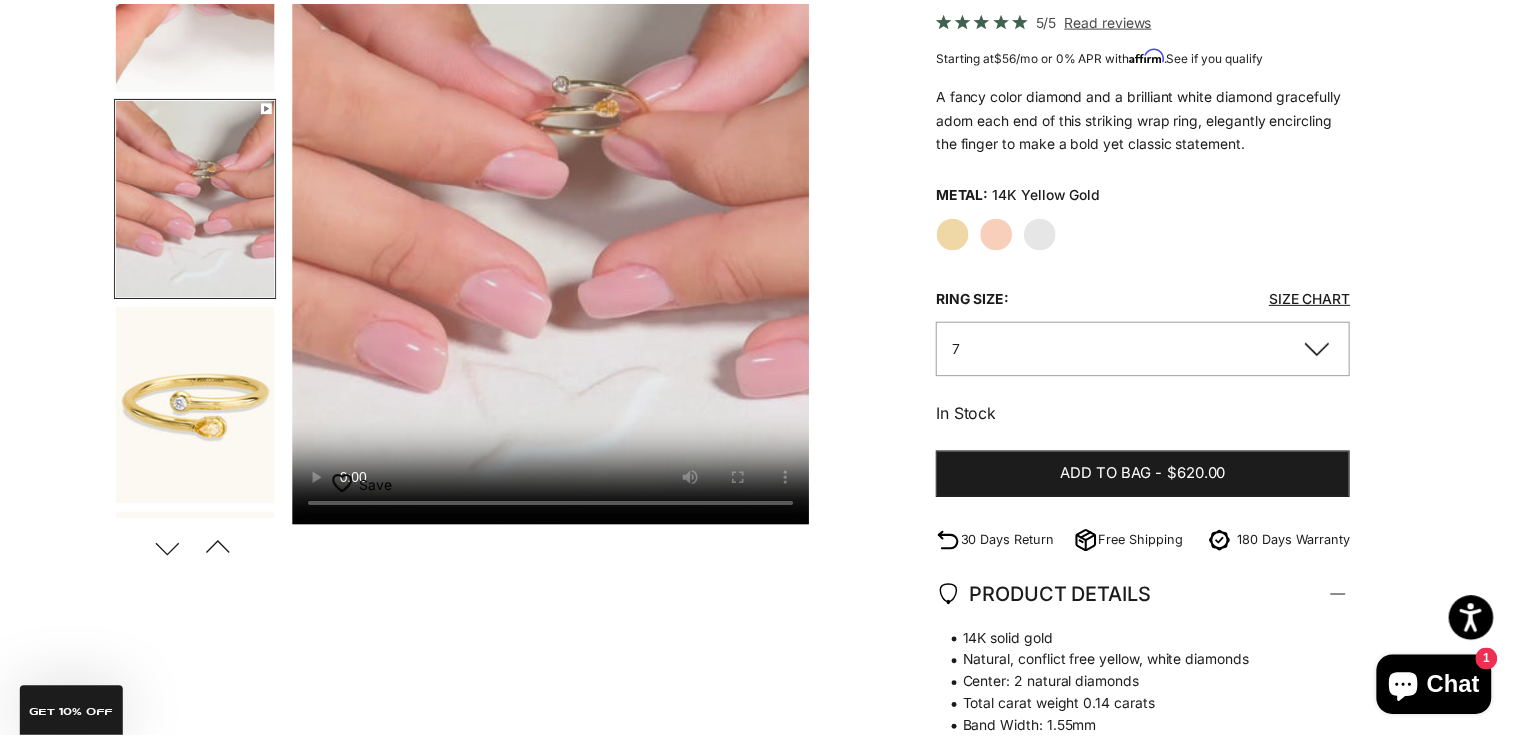scroll, scrollTop: 0, scrollLeft: 1616, axis: horizontal 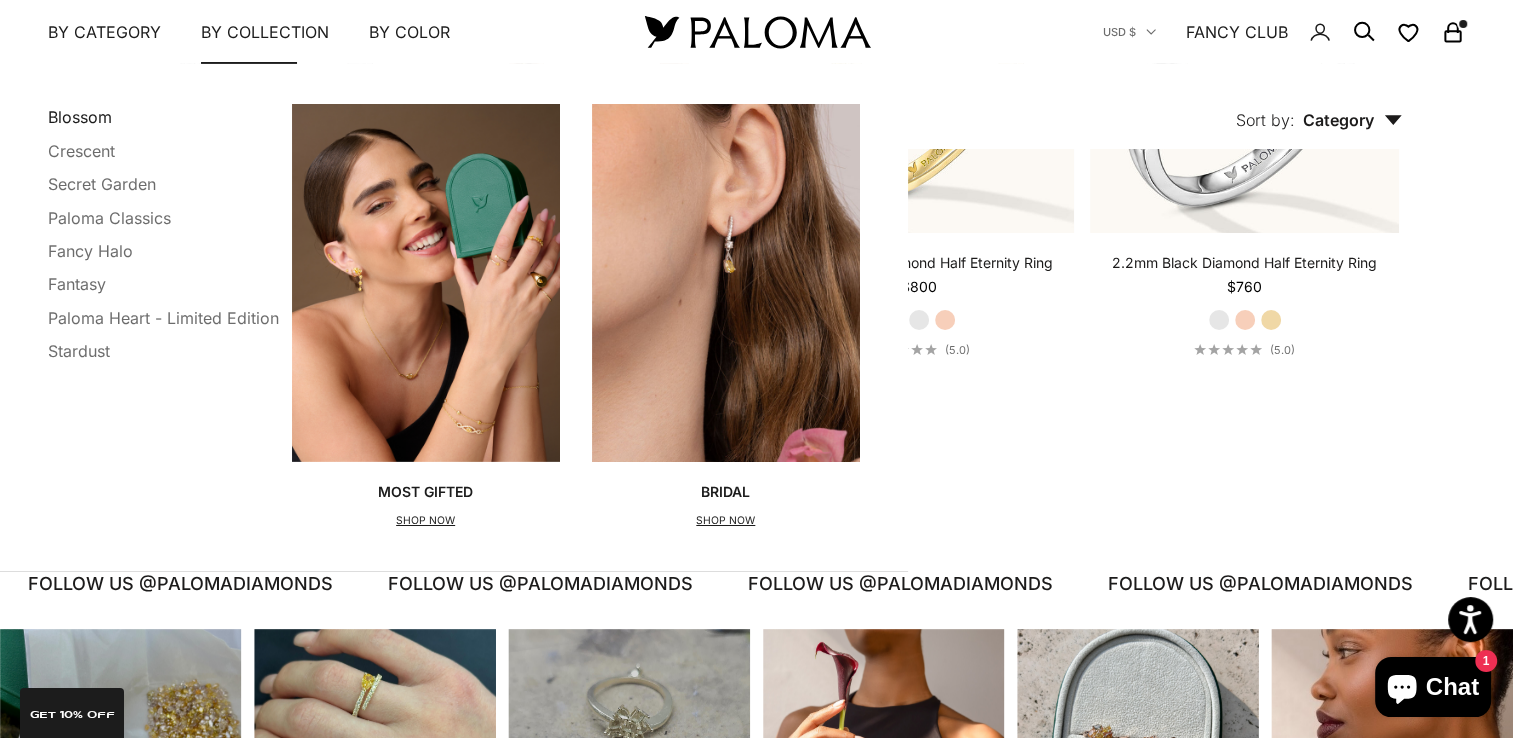 click on "Blossom" at bounding box center [80, 117] 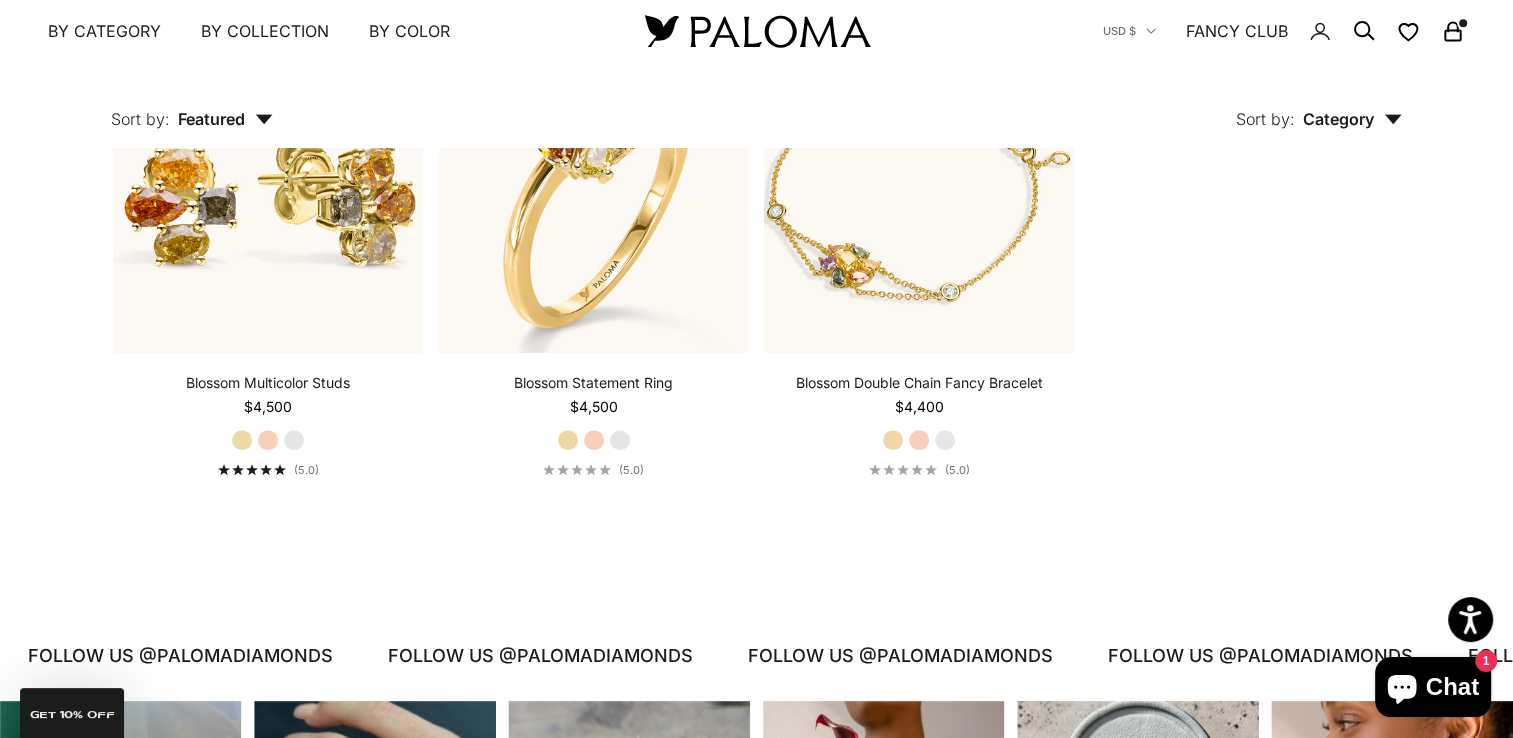 scroll, scrollTop: 1320, scrollLeft: 0, axis: vertical 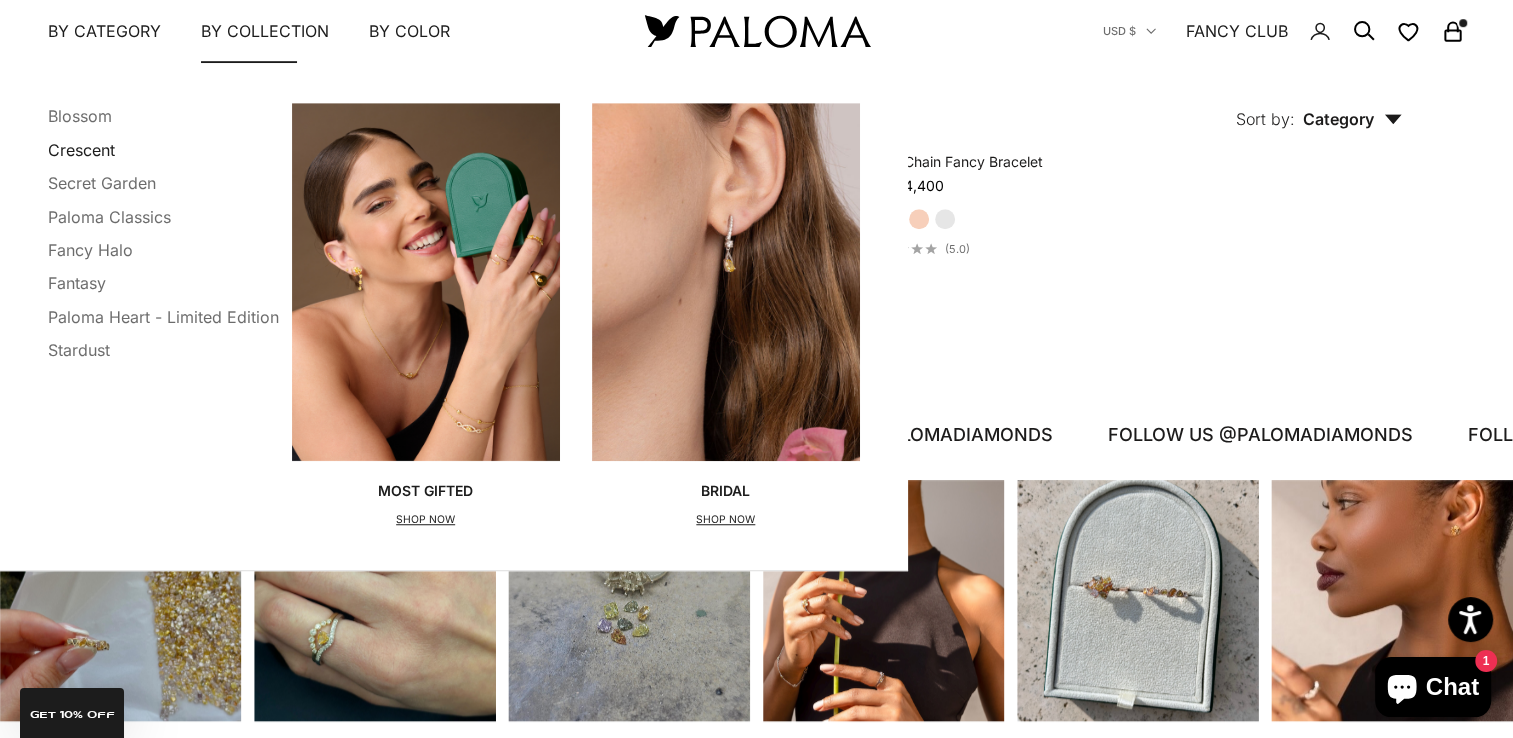 click on "Crescent" at bounding box center [81, 150] 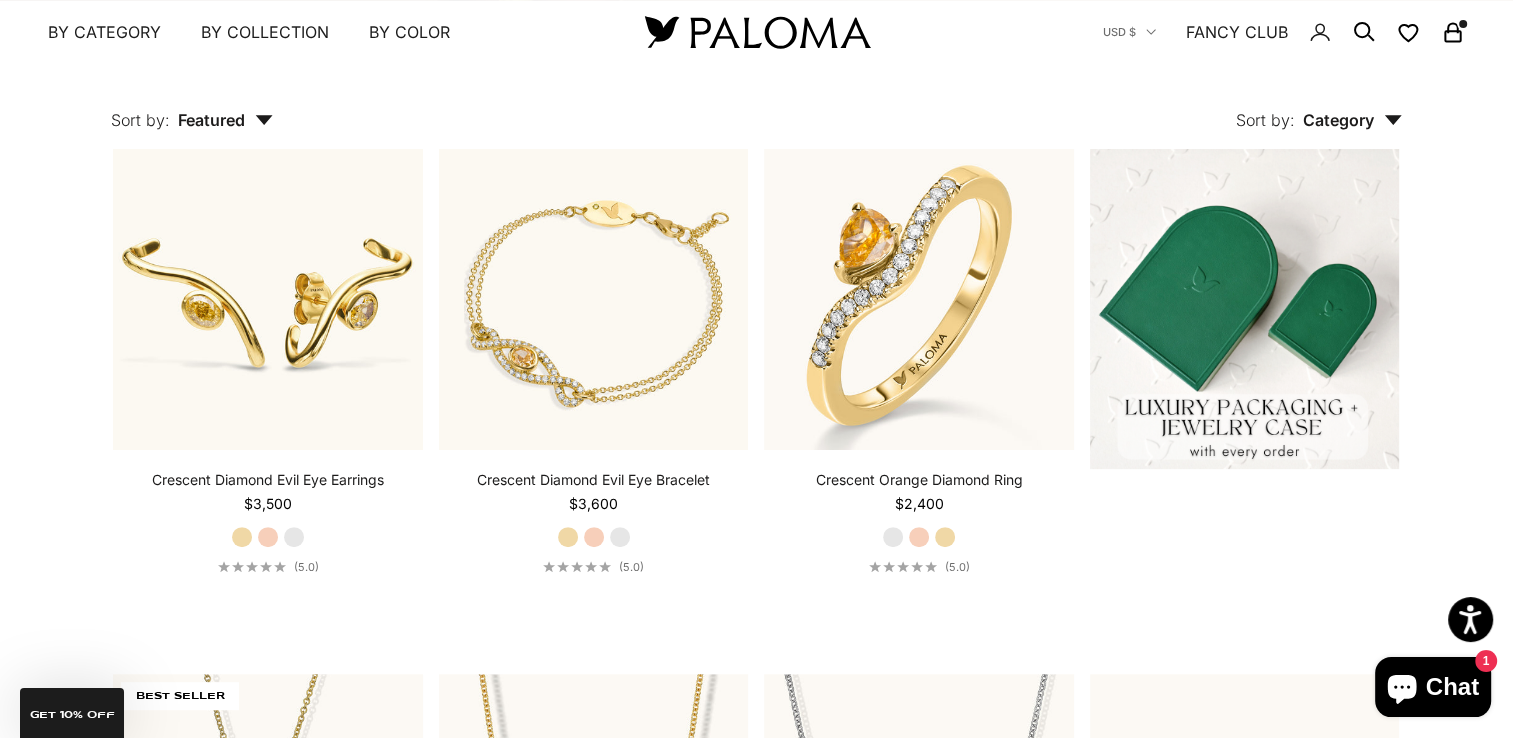 scroll, scrollTop: 480, scrollLeft: 0, axis: vertical 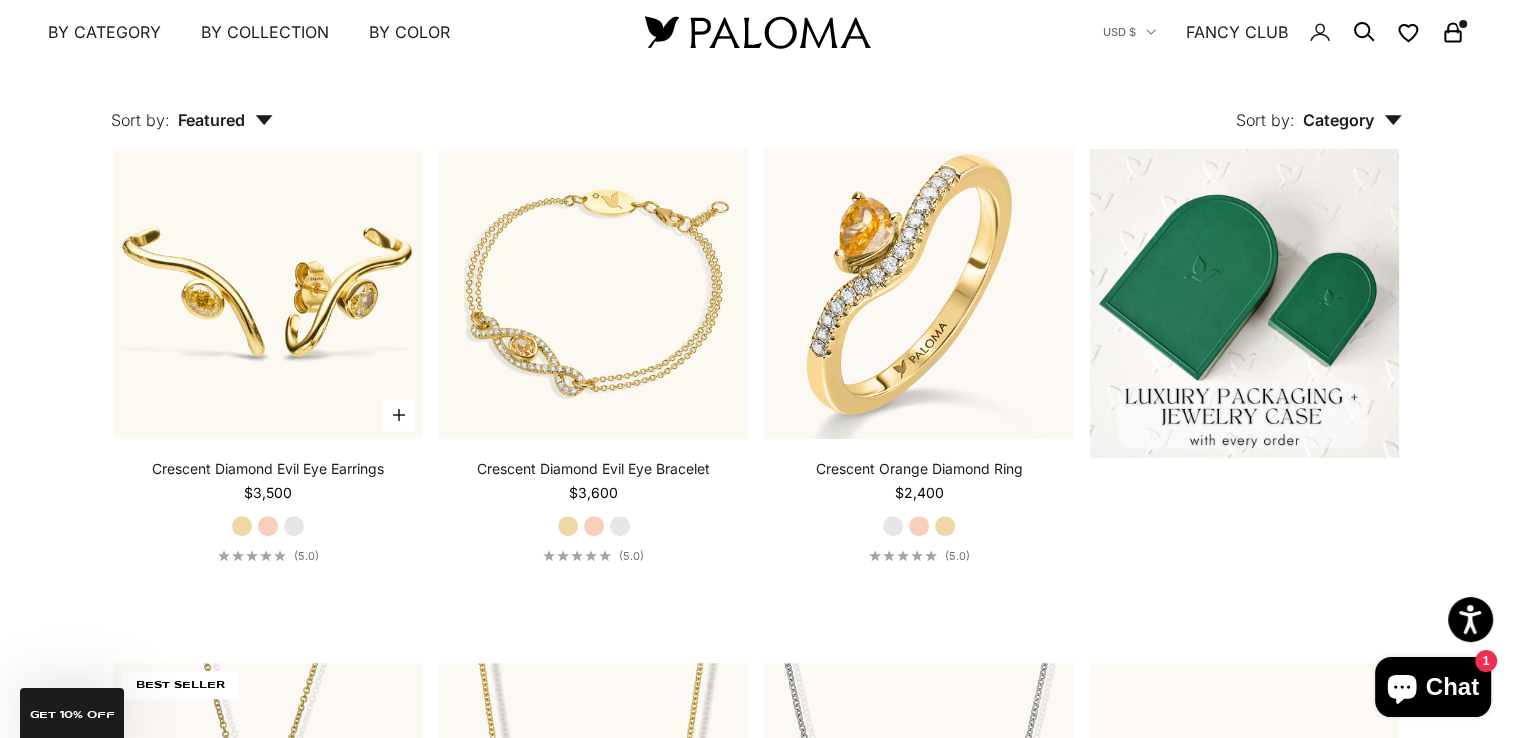 click on "White Gold" at bounding box center [294, 526] 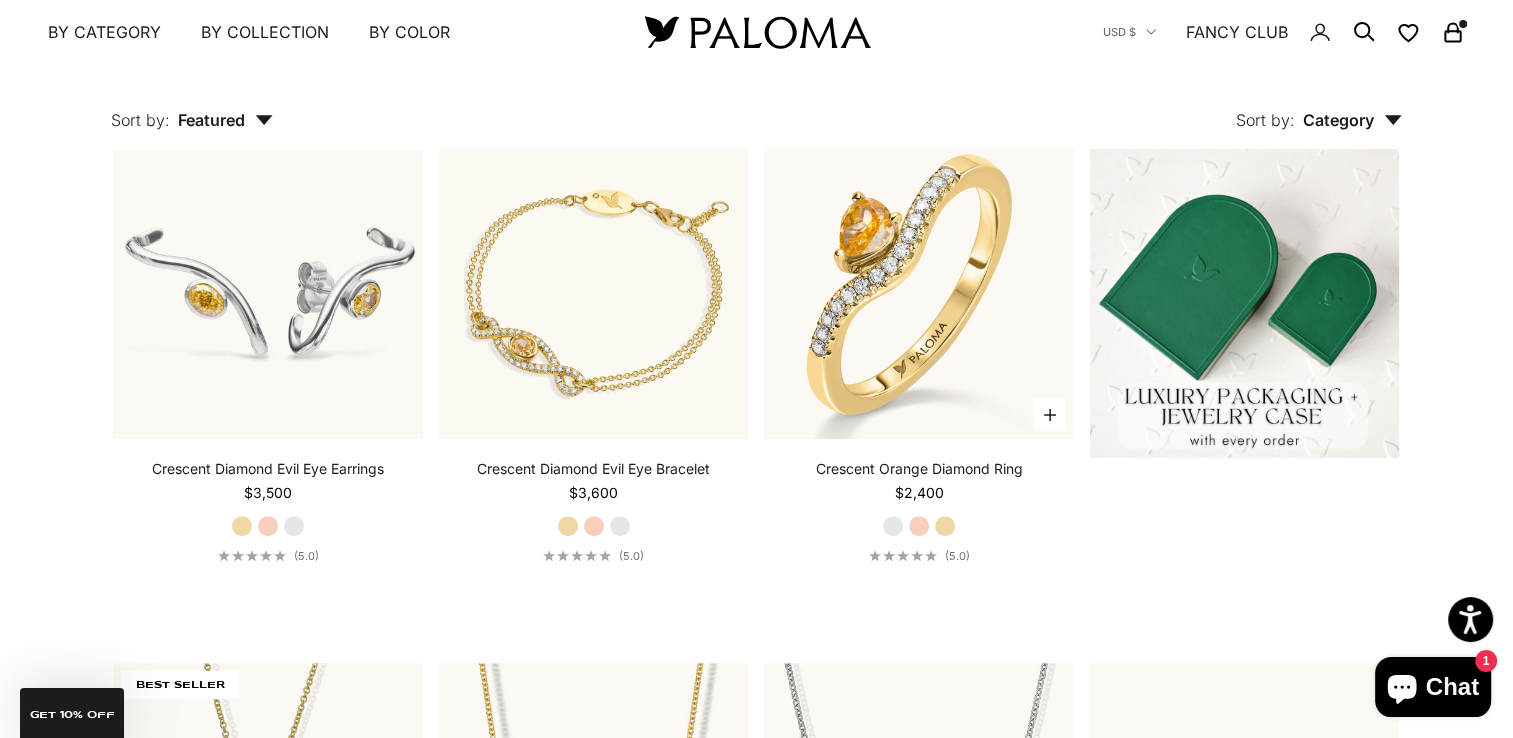click on "Yellow Gold" at bounding box center [945, 526] 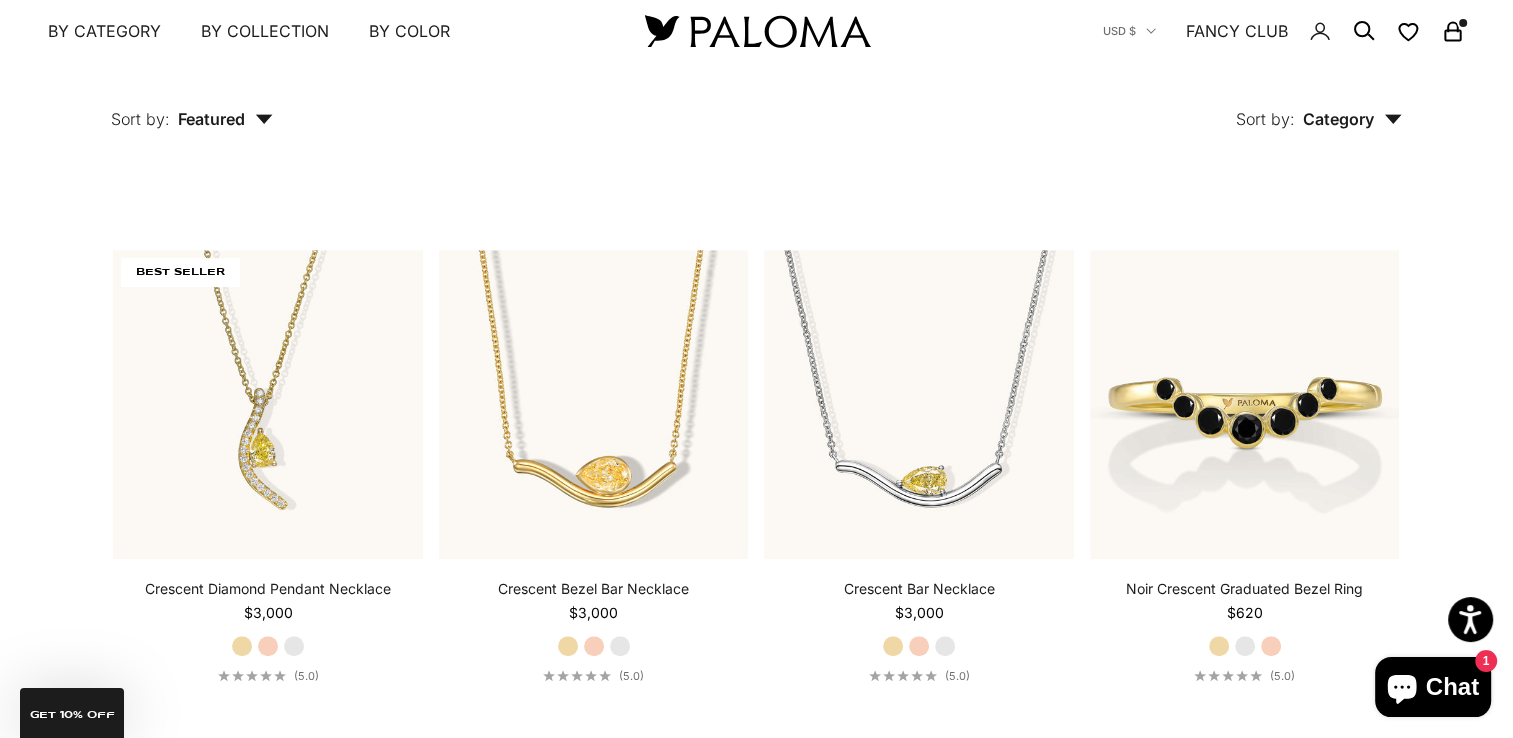 scroll, scrollTop: 933, scrollLeft: 0, axis: vertical 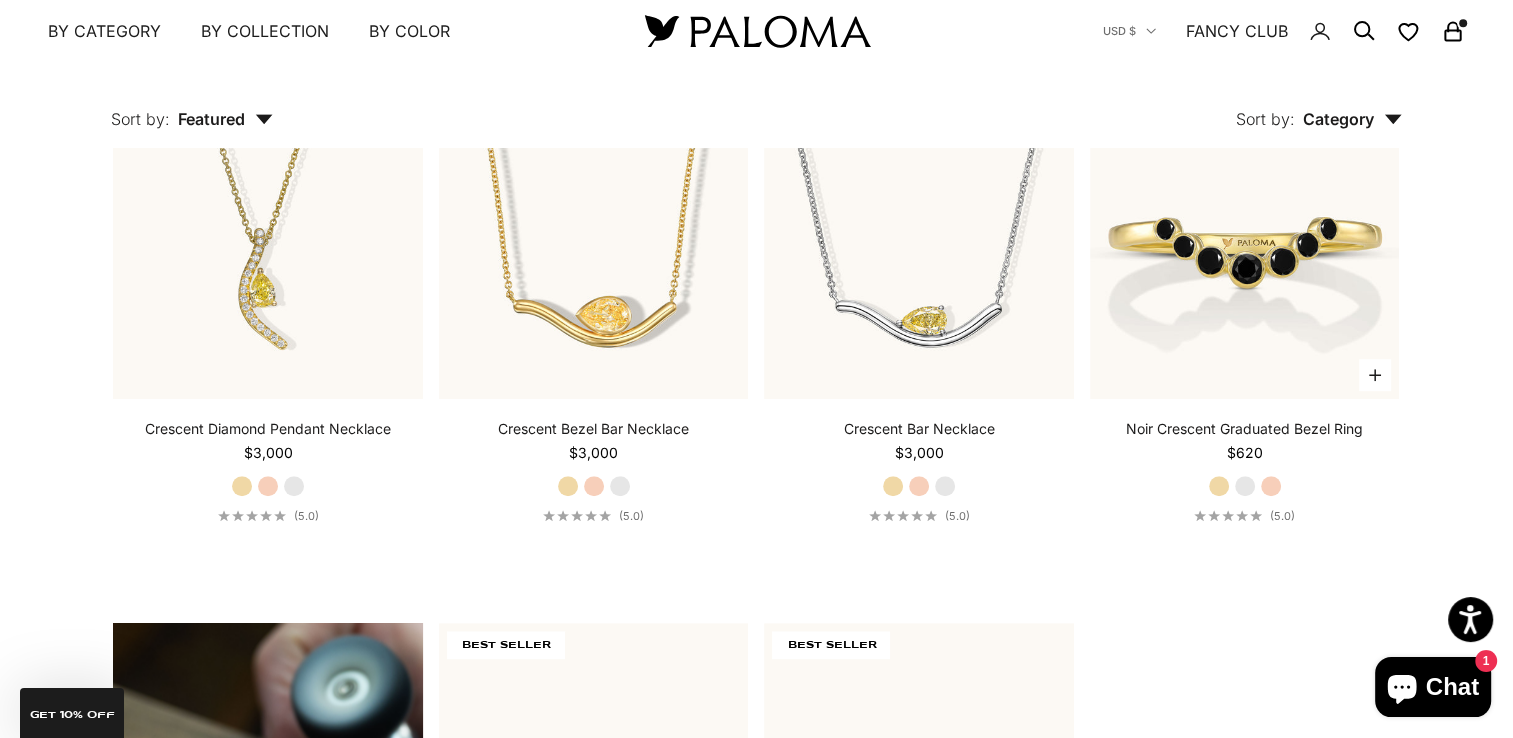 click on "White Gold" at bounding box center [1245, 486] 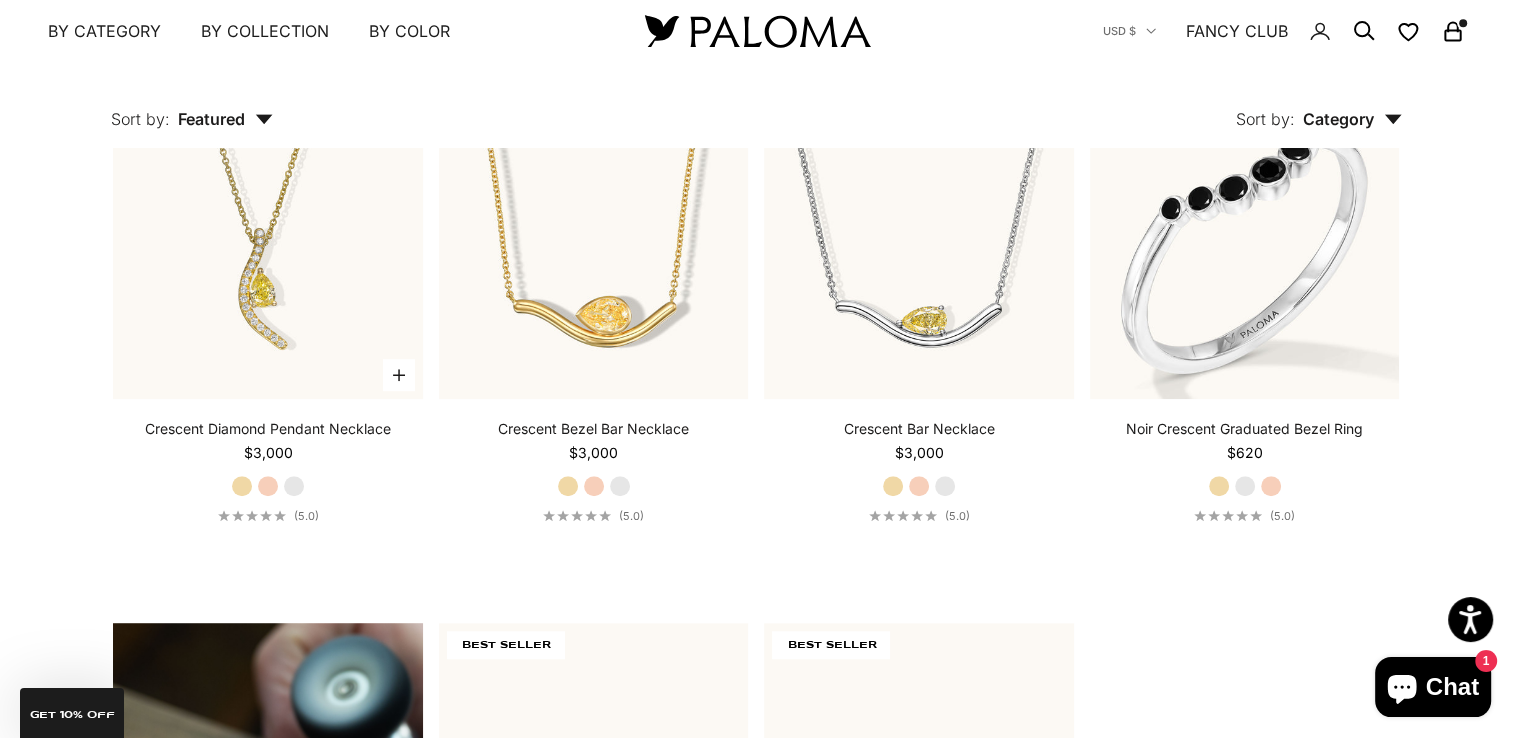 click on "White Gold" at bounding box center [294, 486] 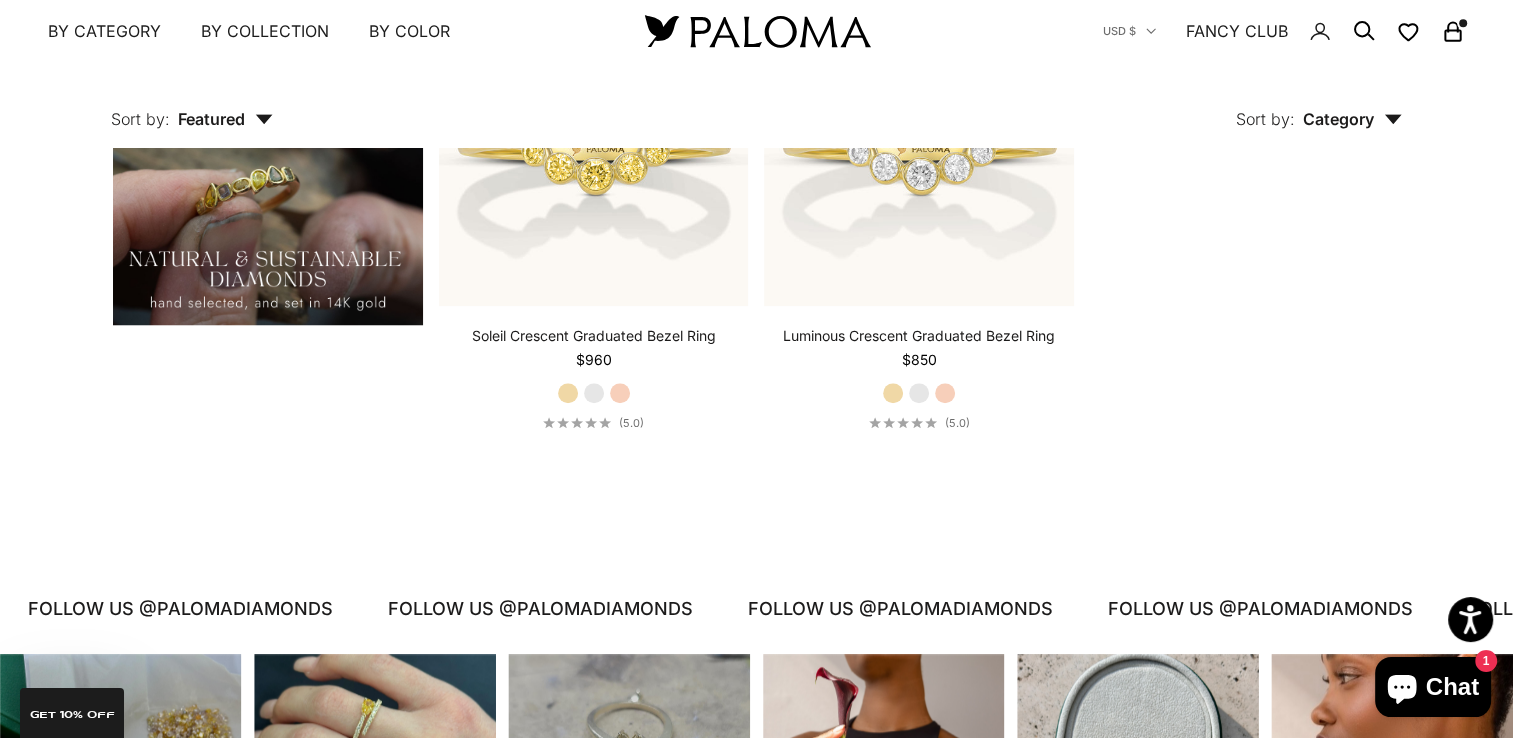scroll, scrollTop: 1827, scrollLeft: 0, axis: vertical 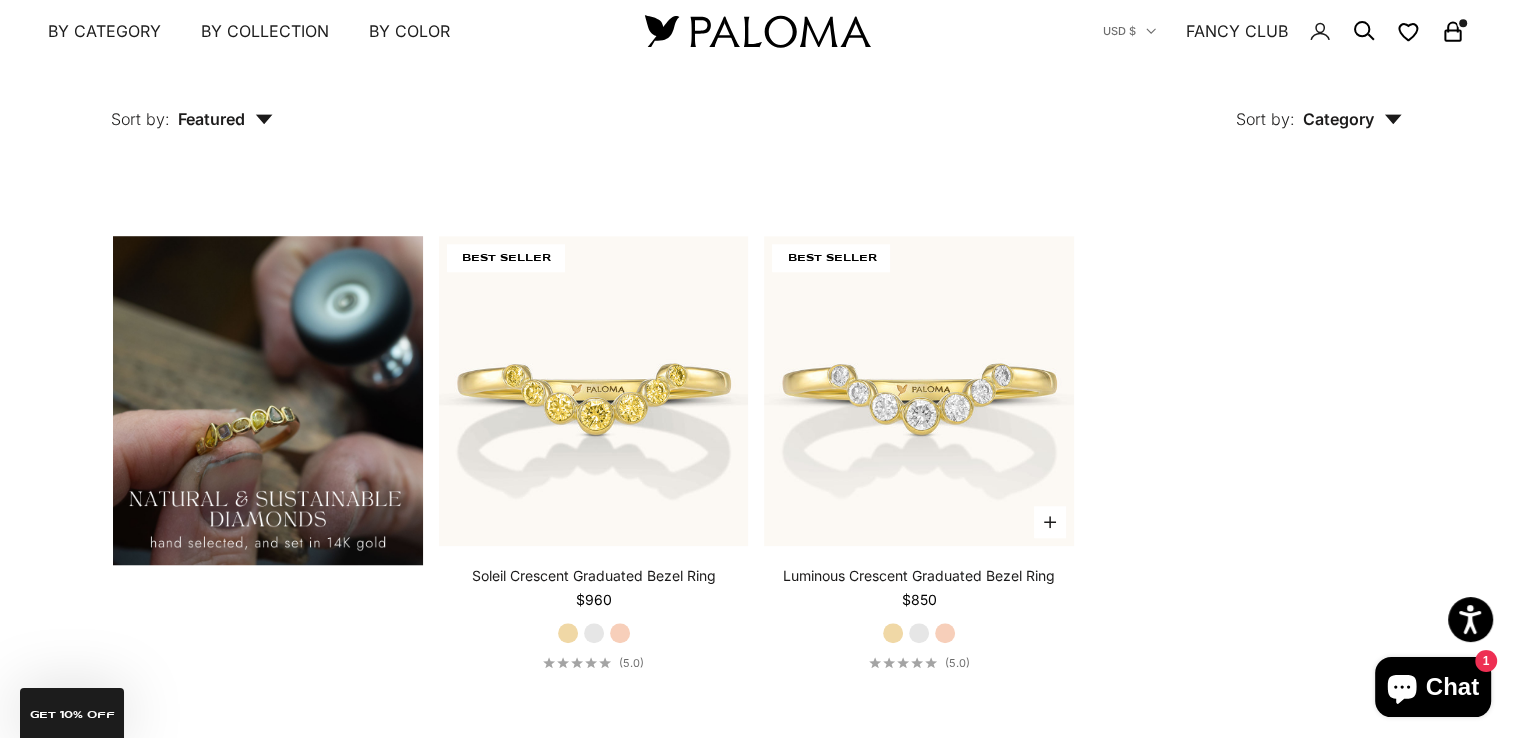 click on "White Gold" at bounding box center (919, 633) 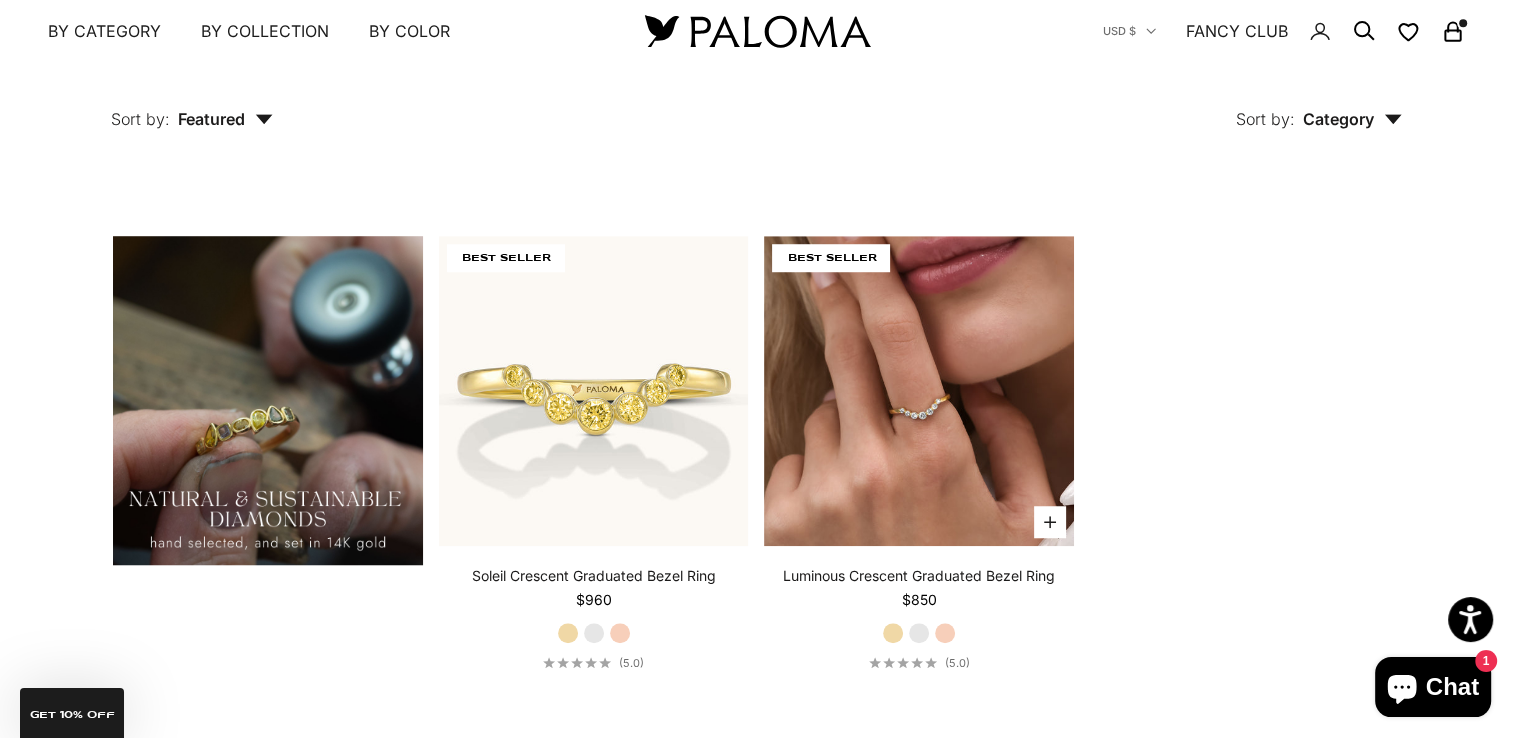 click at bounding box center (919, 391) 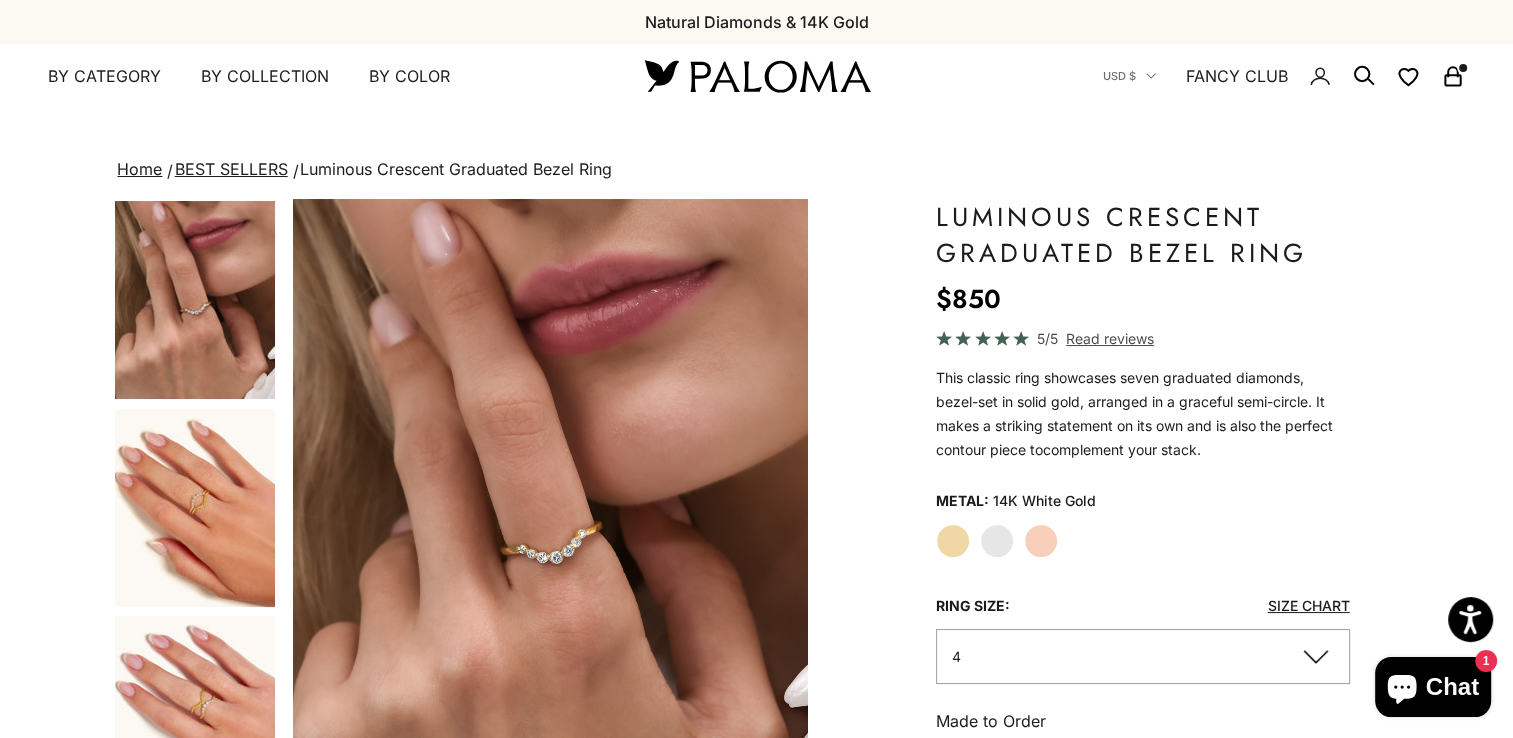 scroll, scrollTop: 40, scrollLeft: 0, axis: vertical 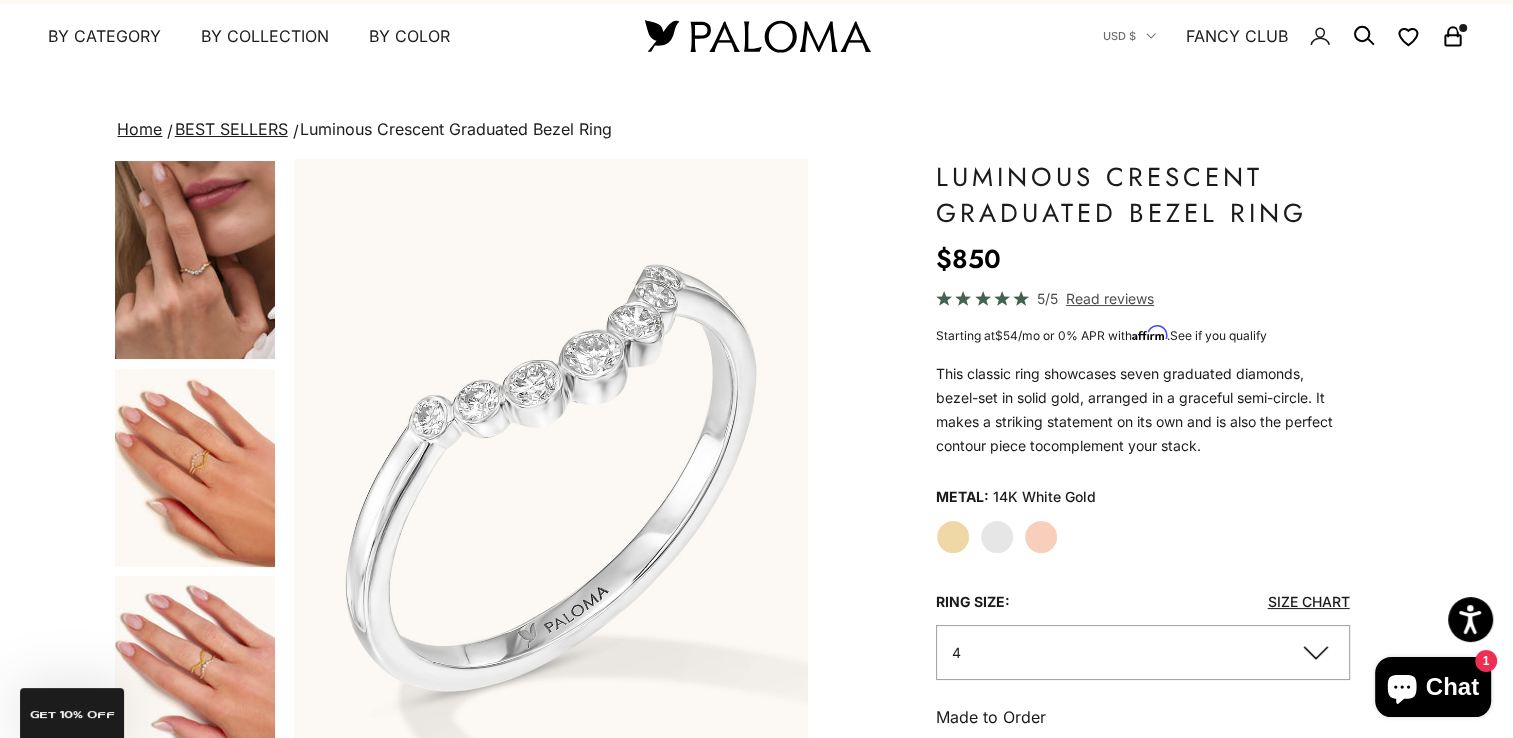 click at bounding box center [195, 468] 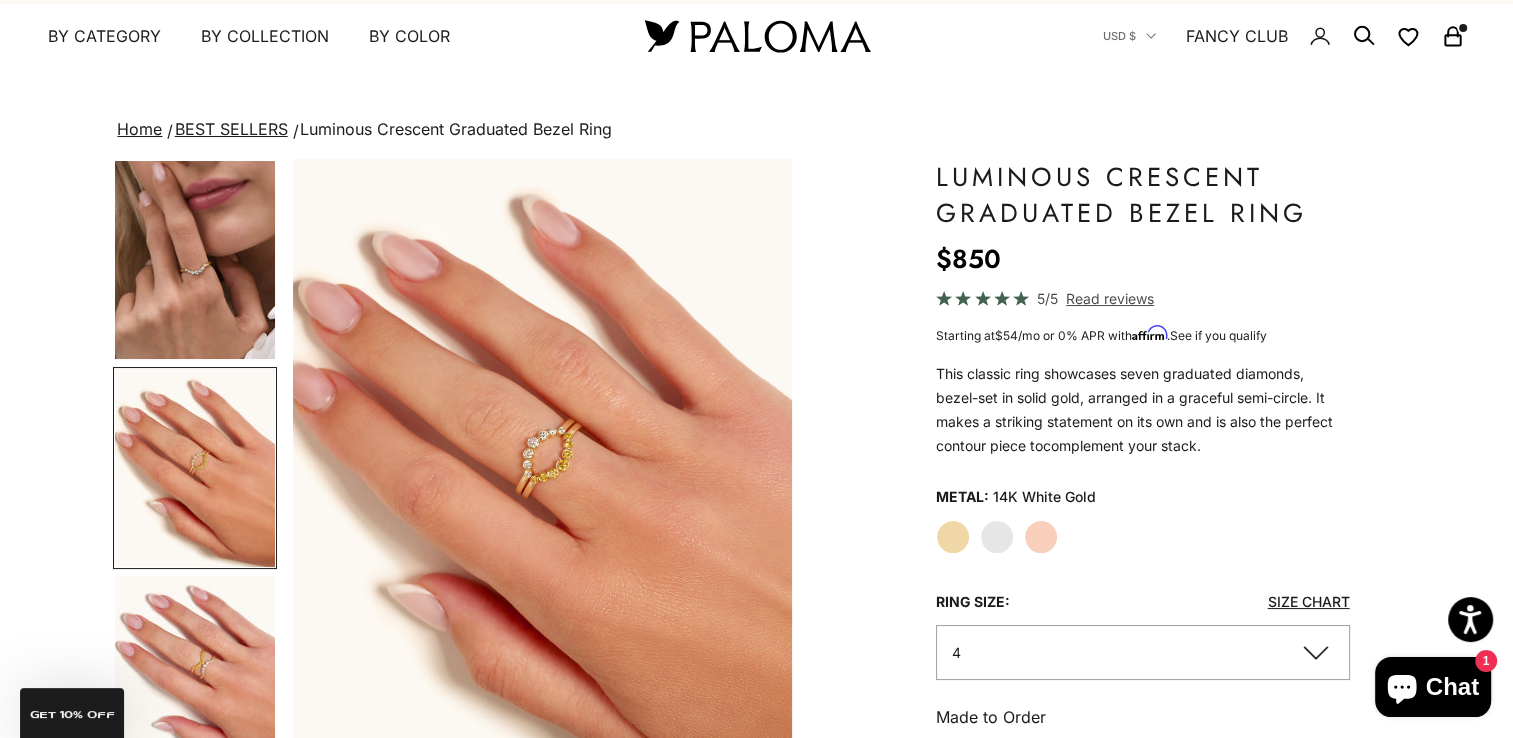scroll, scrollTop: 0, scrollLeft: 539, axis: horizontal 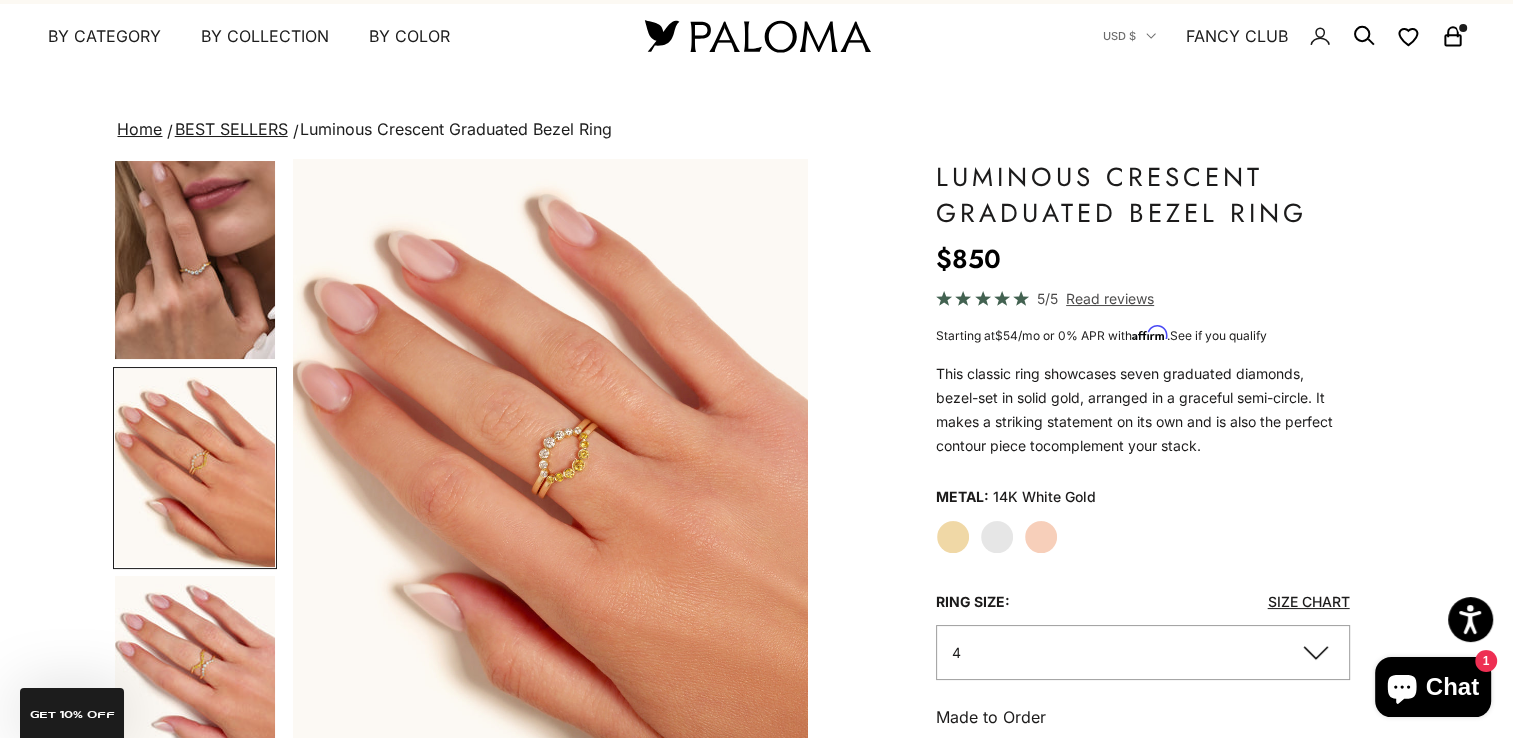 click at bounding box center [195, 675] 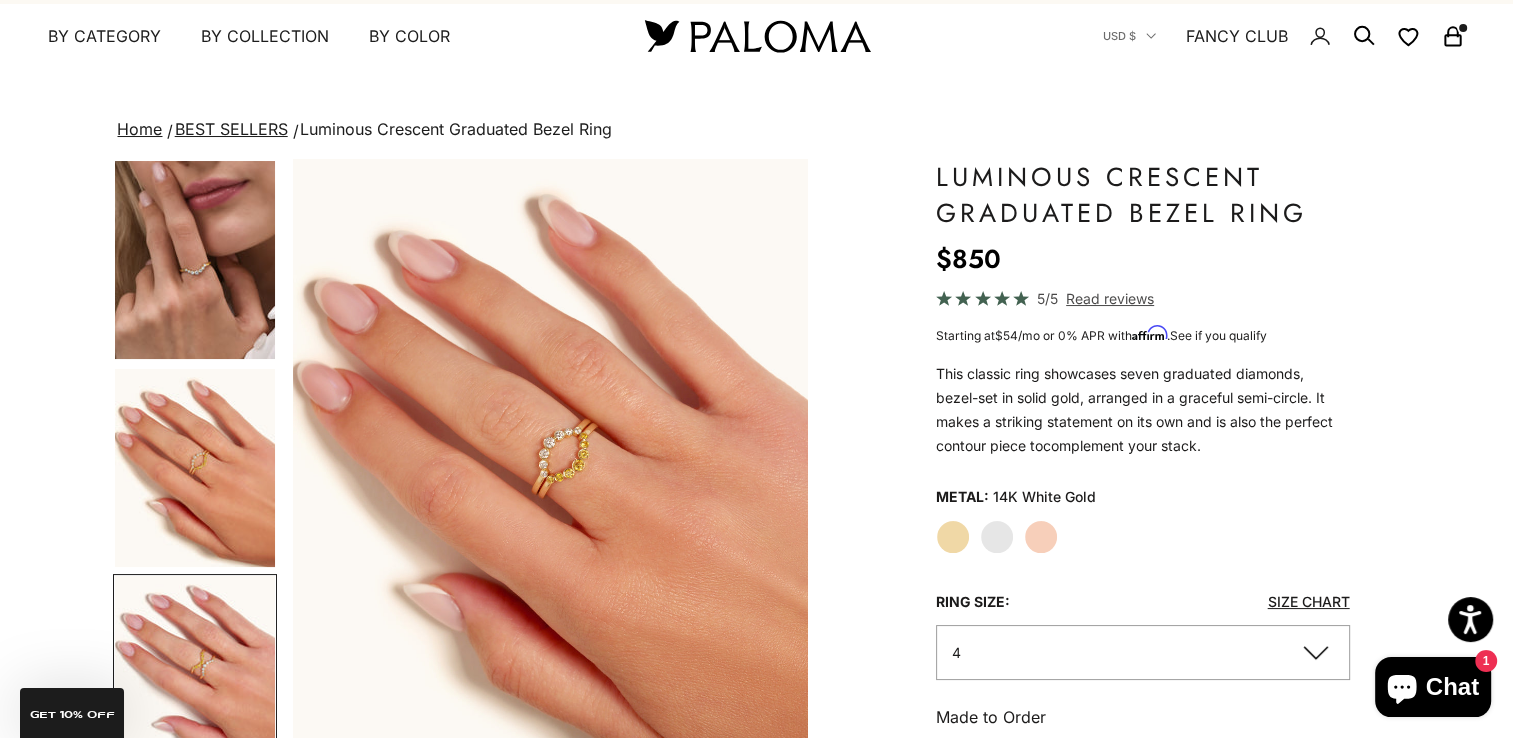 scroll, scrollTop: 161, scrollLeft: 0, axis: vertical 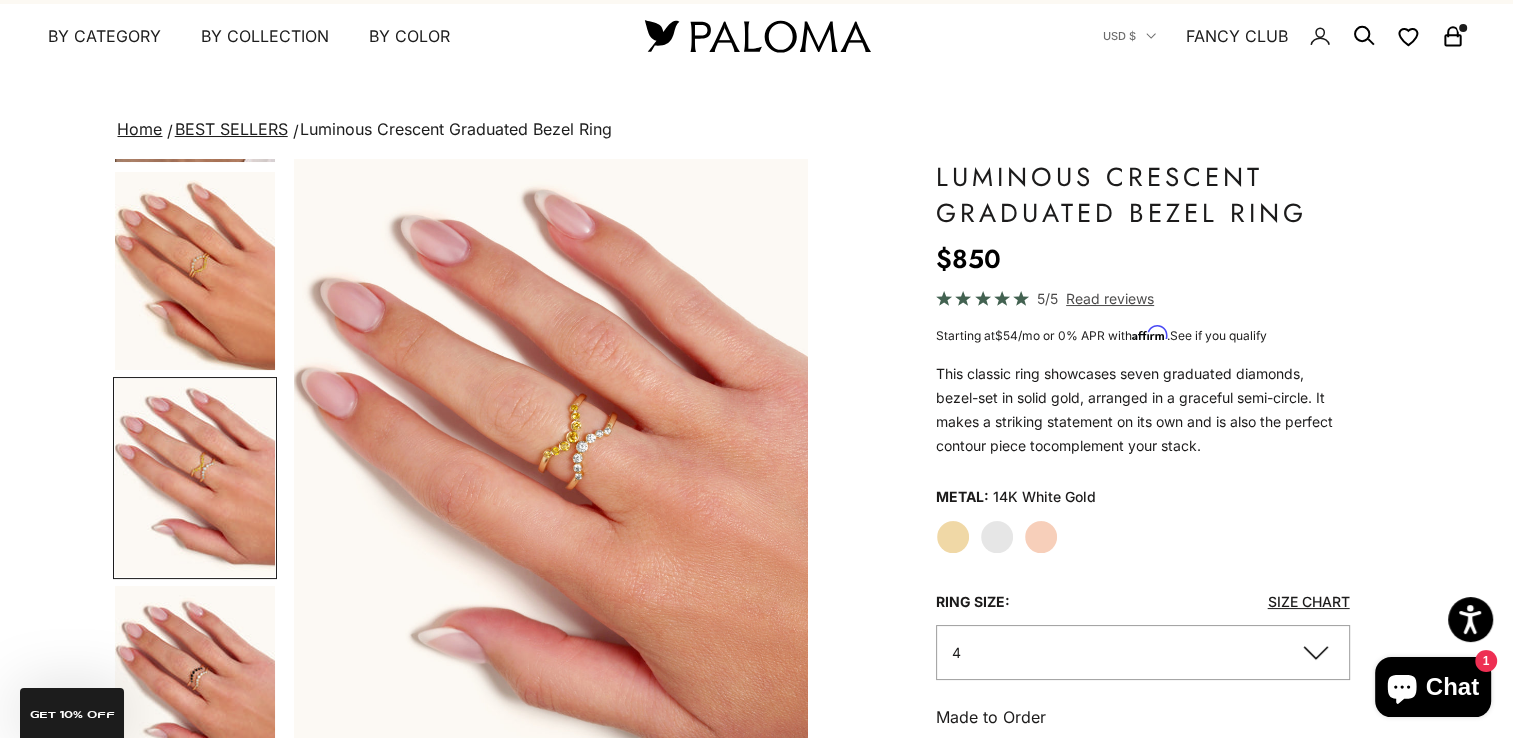 click at bounding box center (195, 685) 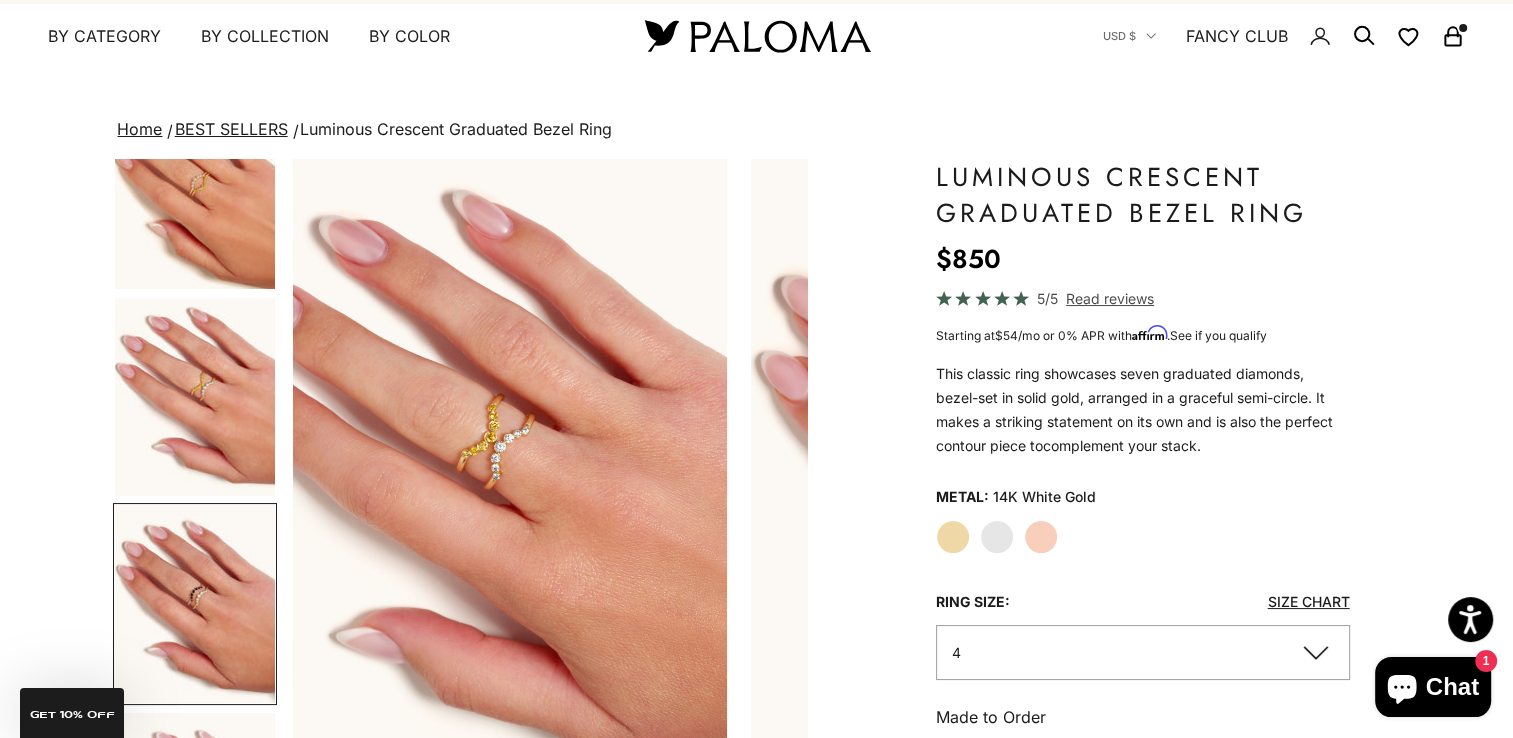 scroll, scrollTop: 377, scrollLeft: 0, axis: vertical 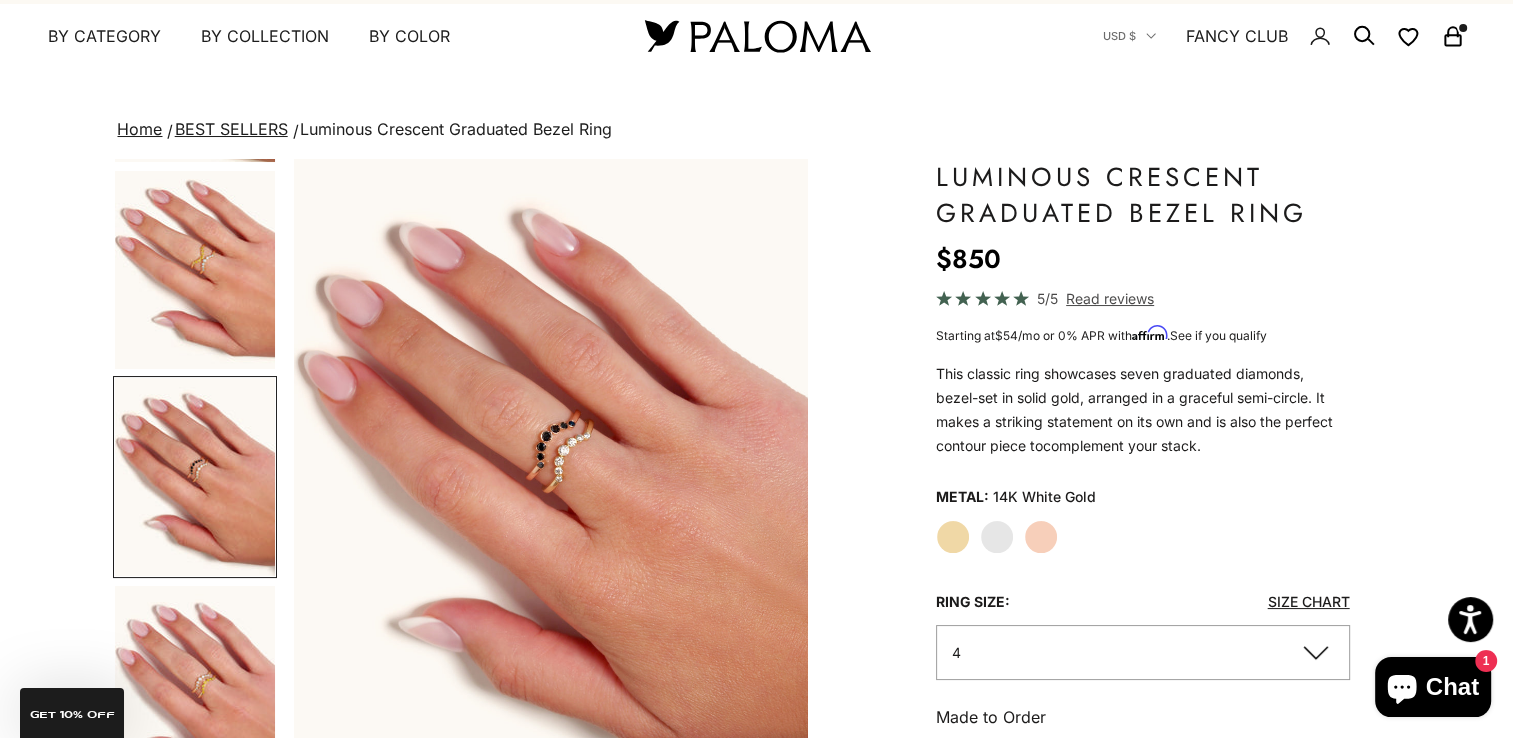 click at bounding box center (195, 685) 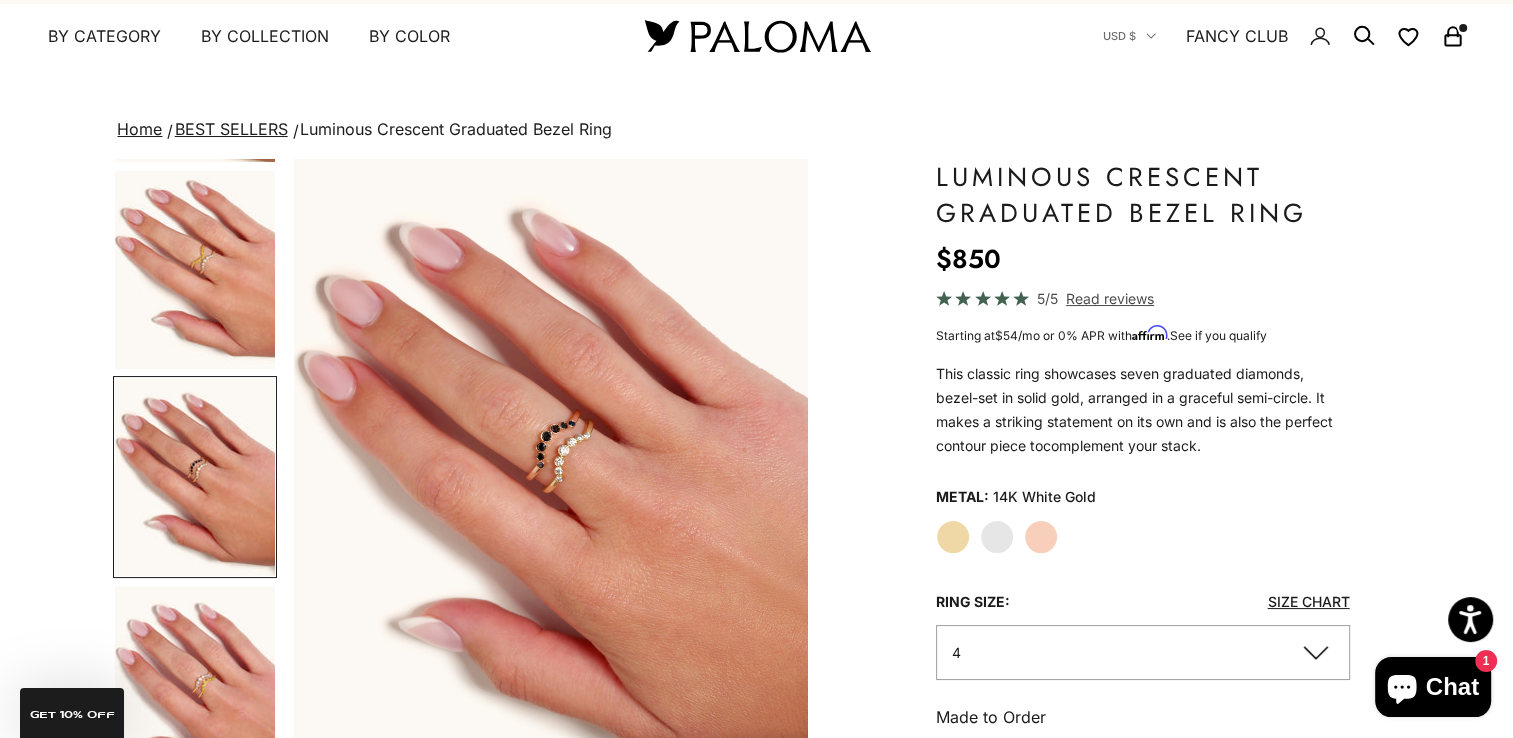 scroll, scrollTop: 486, scrollLeft: 0, axis: vertical 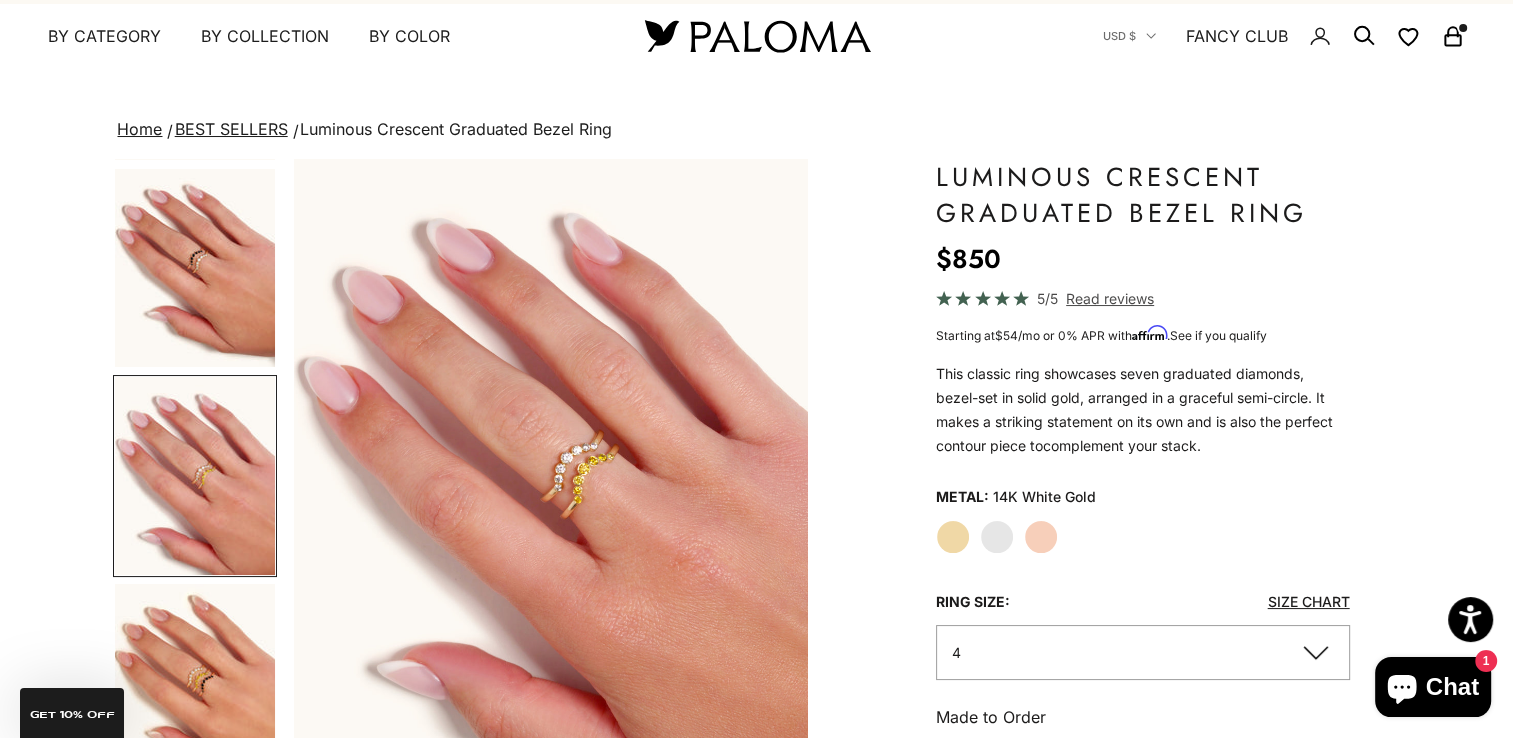 click at bounding box center [195, 683] 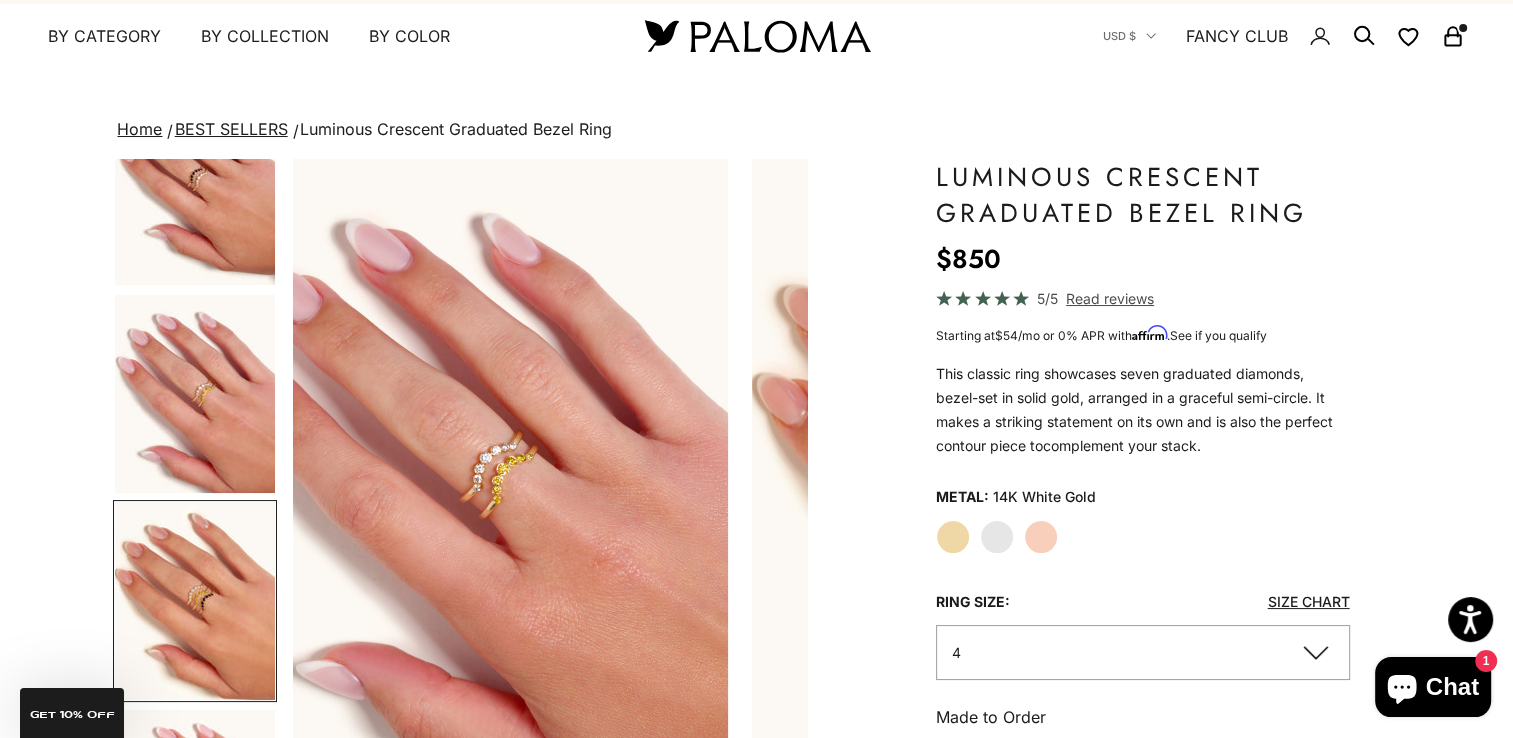 scroll, scrollTop: 815, scrollLeft: 0, axis: vertical 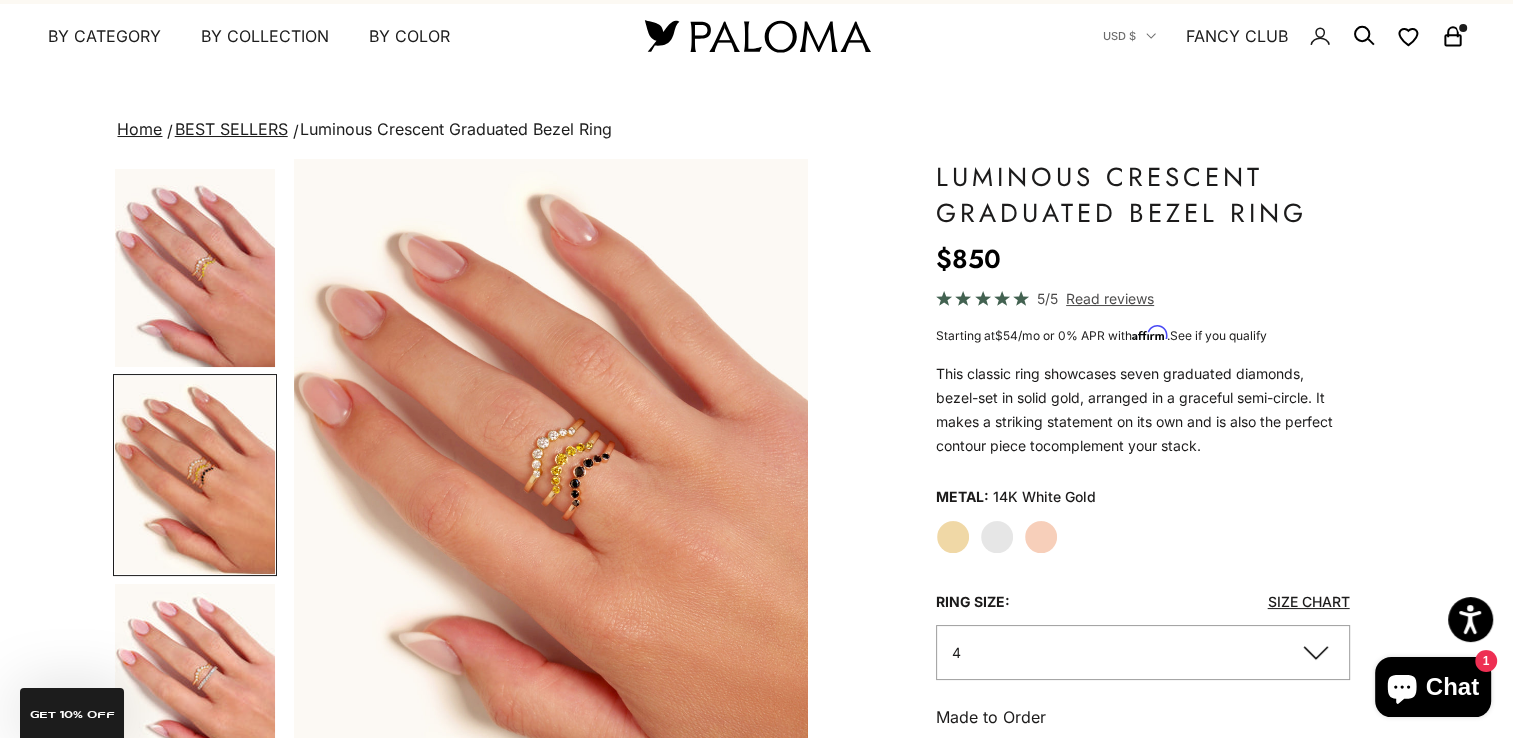 click at bounding box center [195, 683] 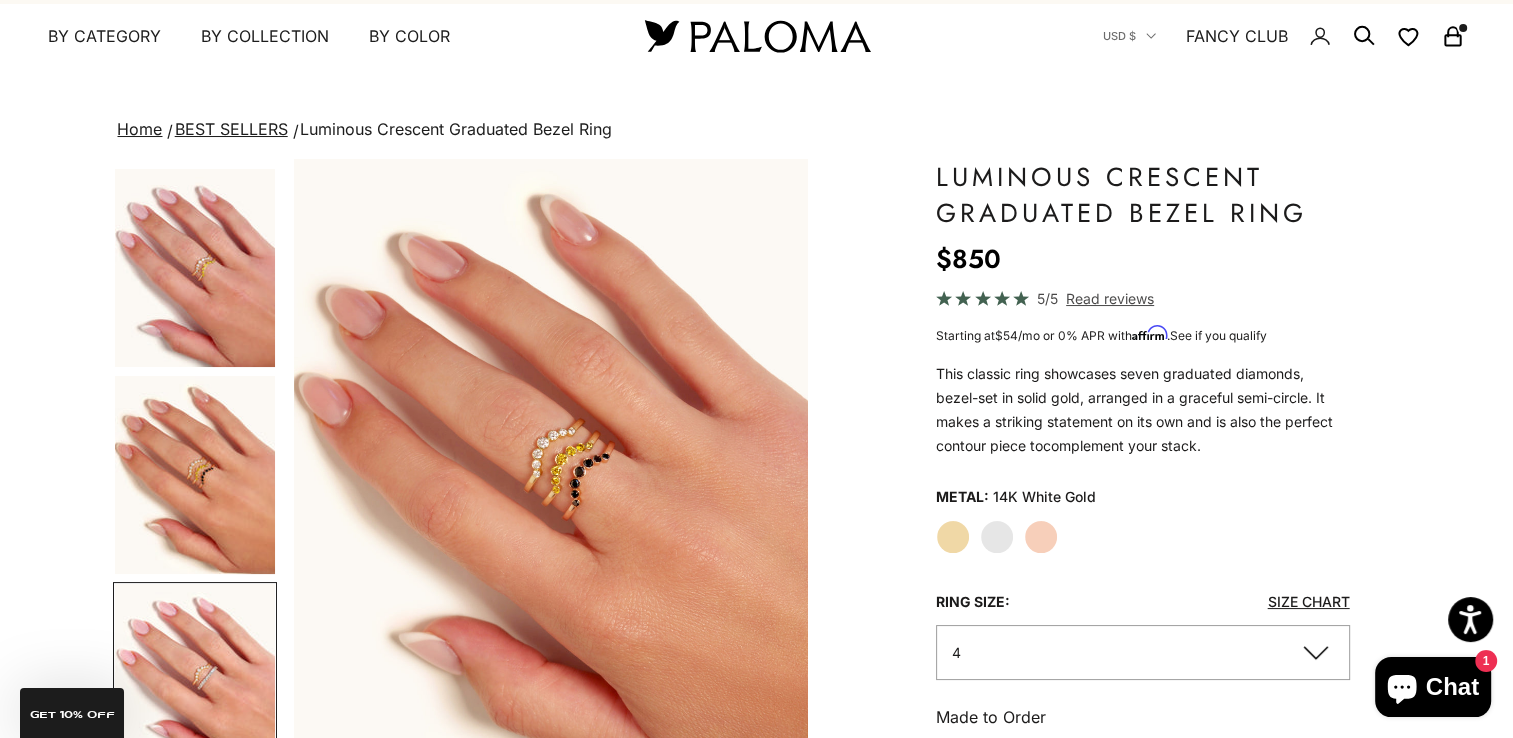 scroll, scrollTop: 1014, scrollLeft: 0, axis: vertical 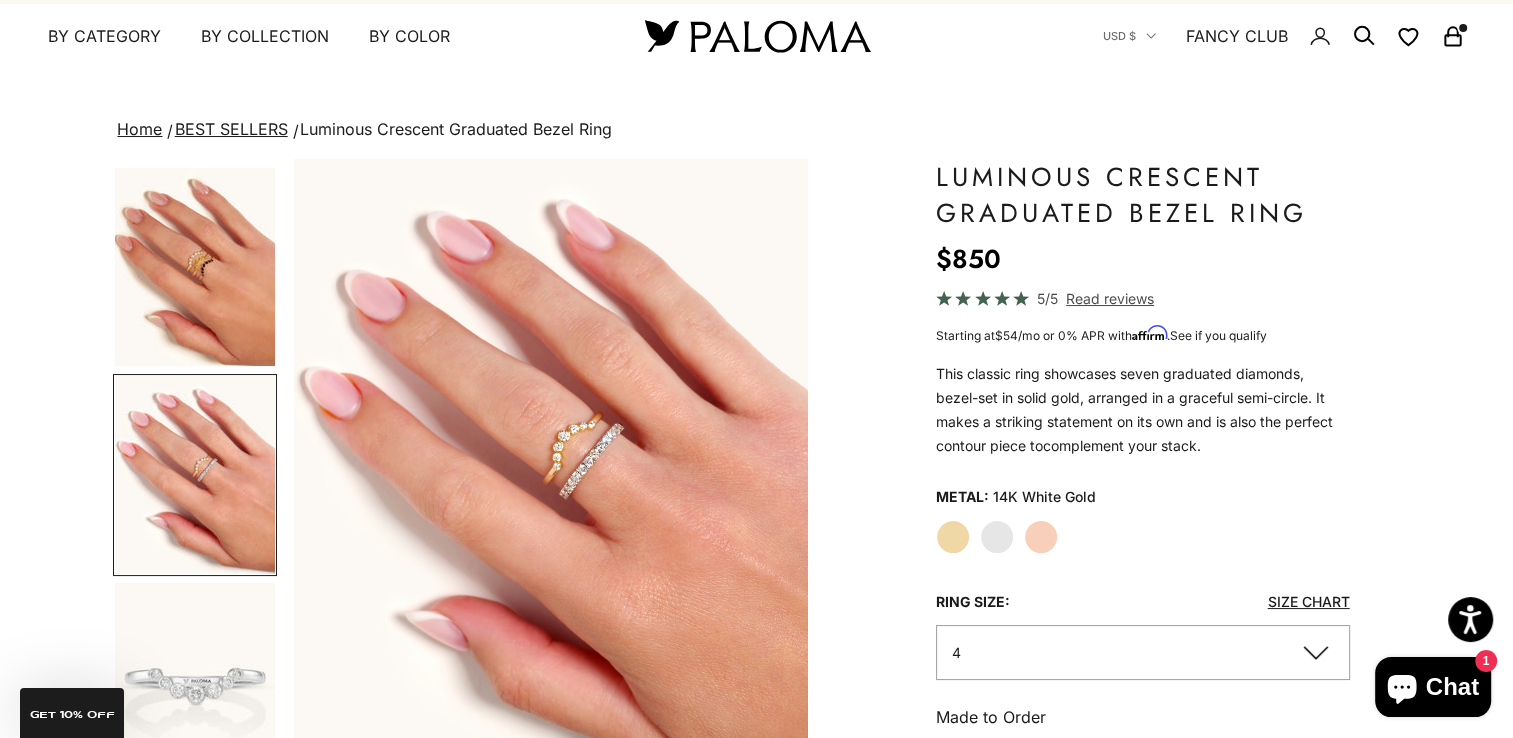 click at bounding box center (195, 682) 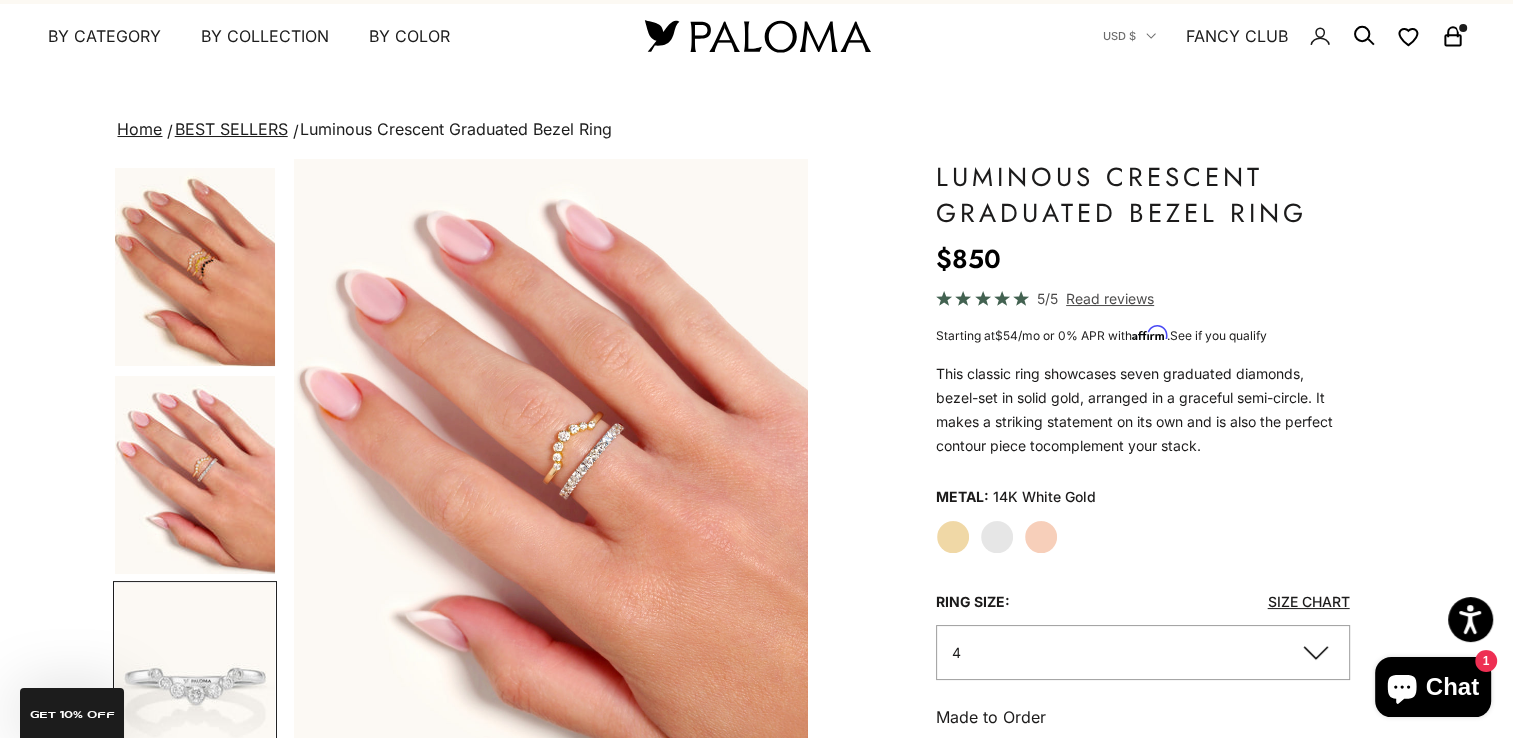 scroll, scrollTop: 1232, scrollLeft: 0, axis: vertical 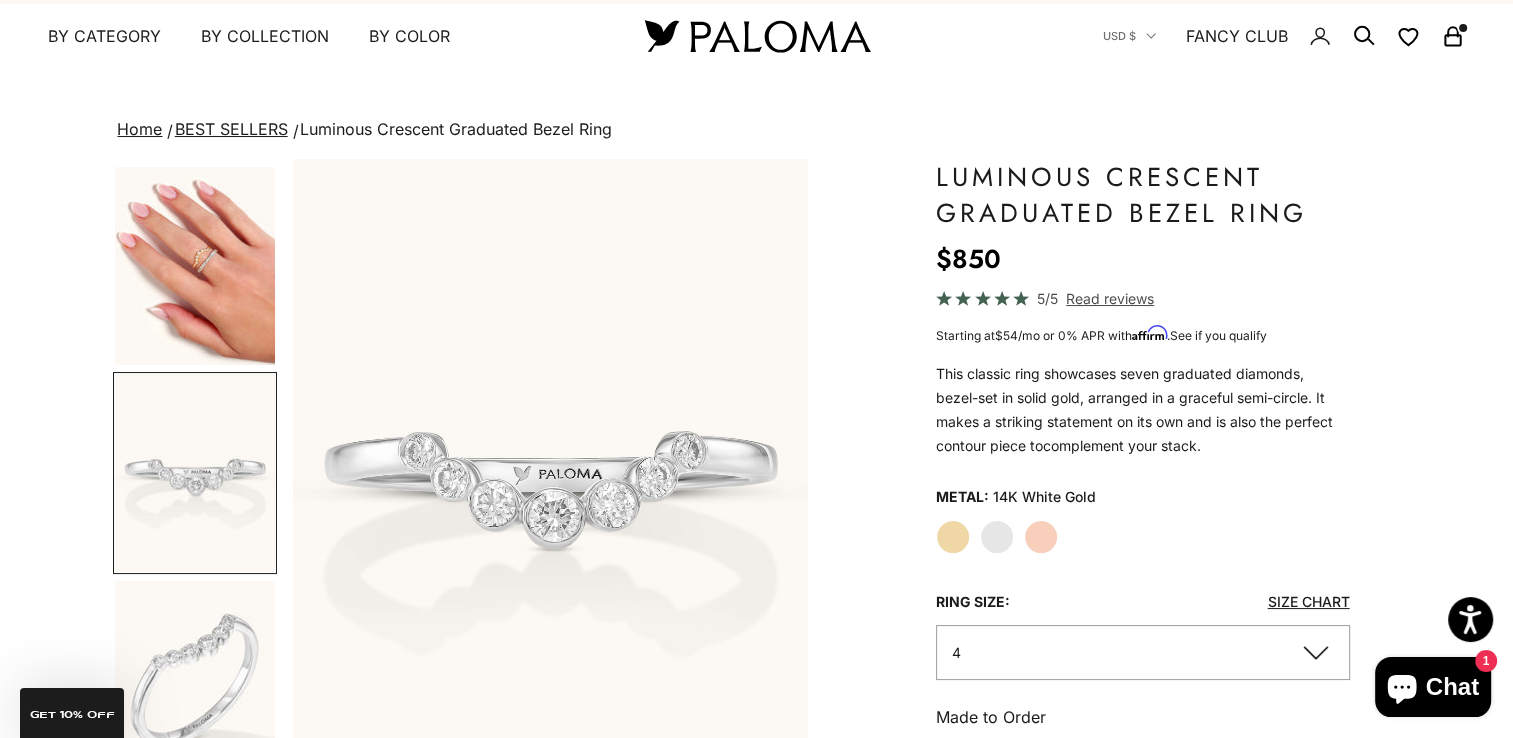 click at bounding box center [195, 680] 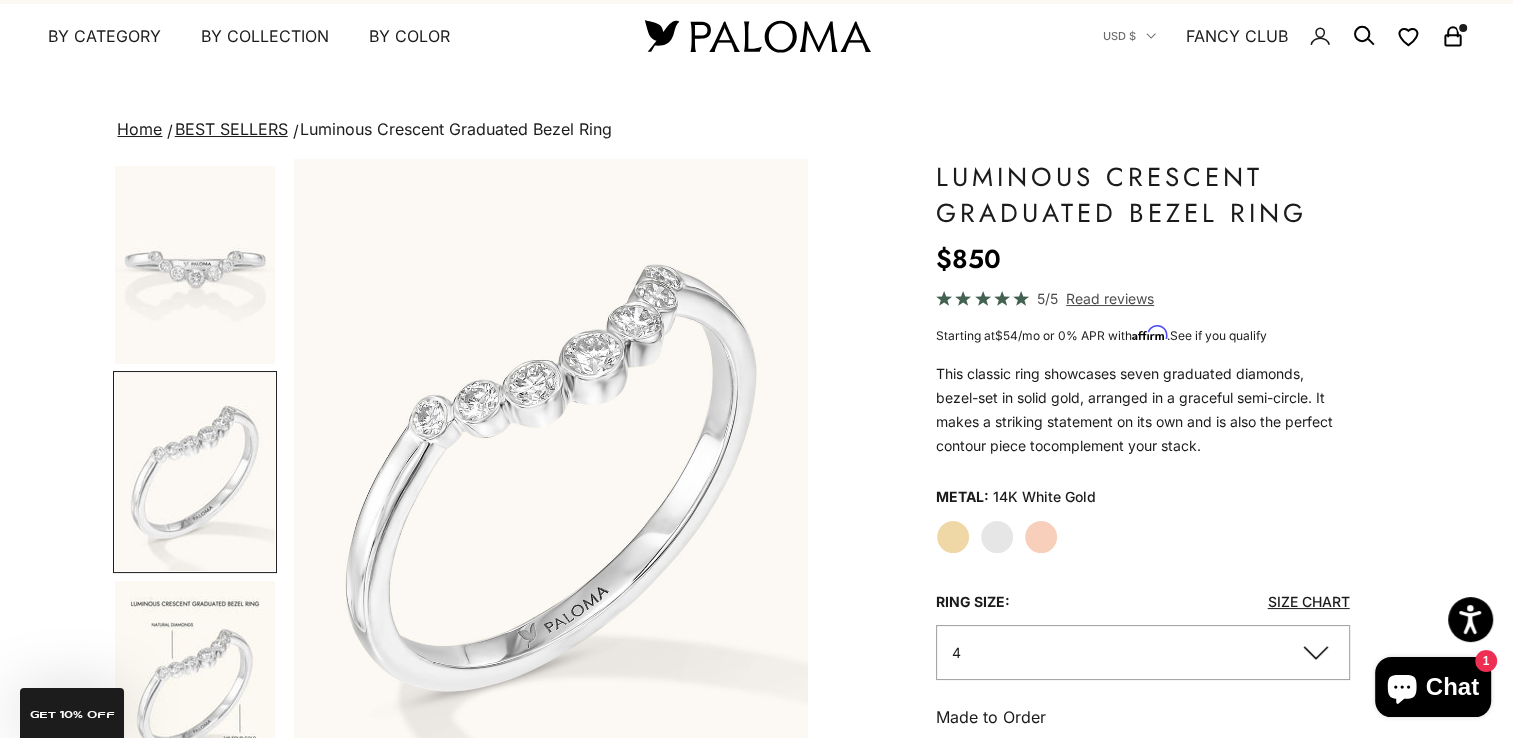 click at bounding box center [195, 680] 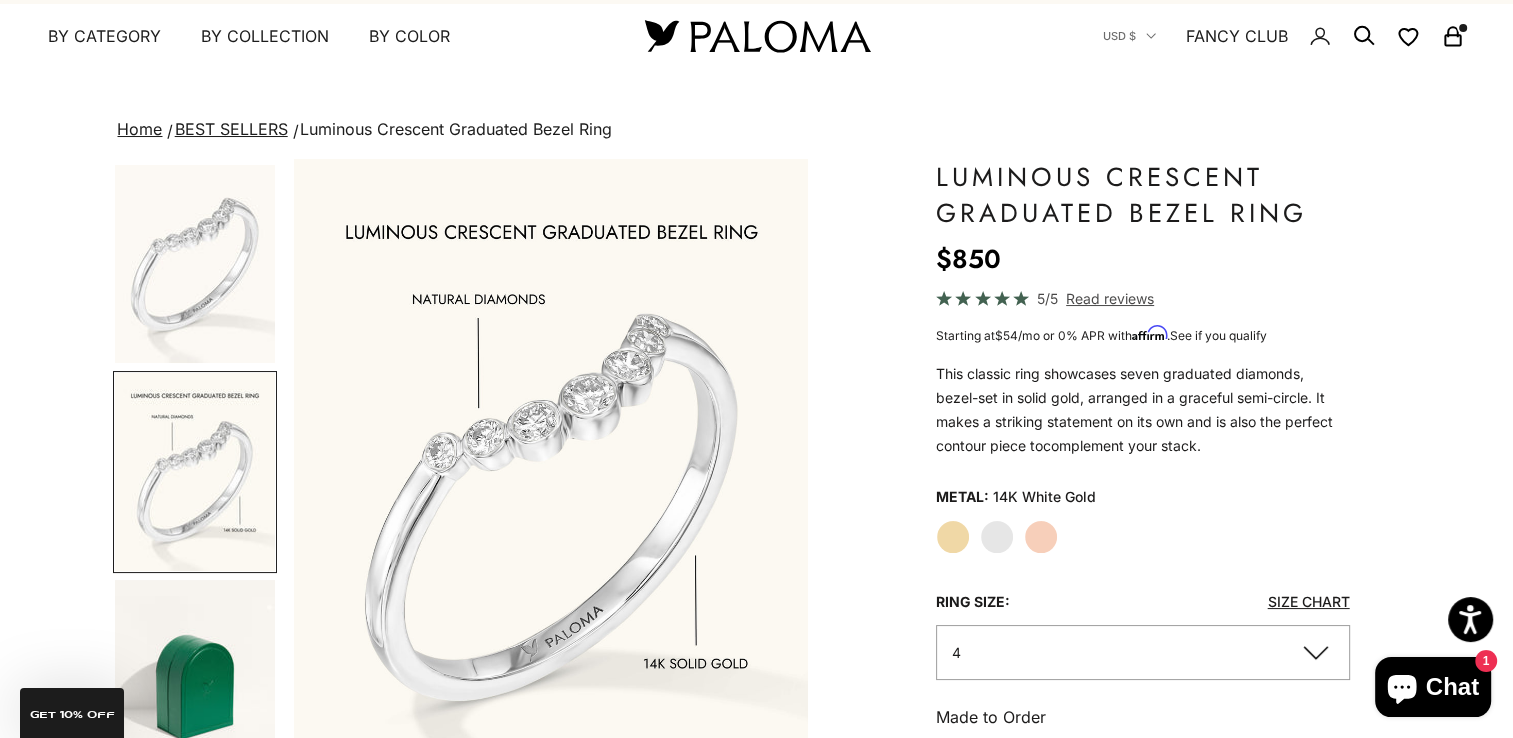 click at bounding box center (195, 679) 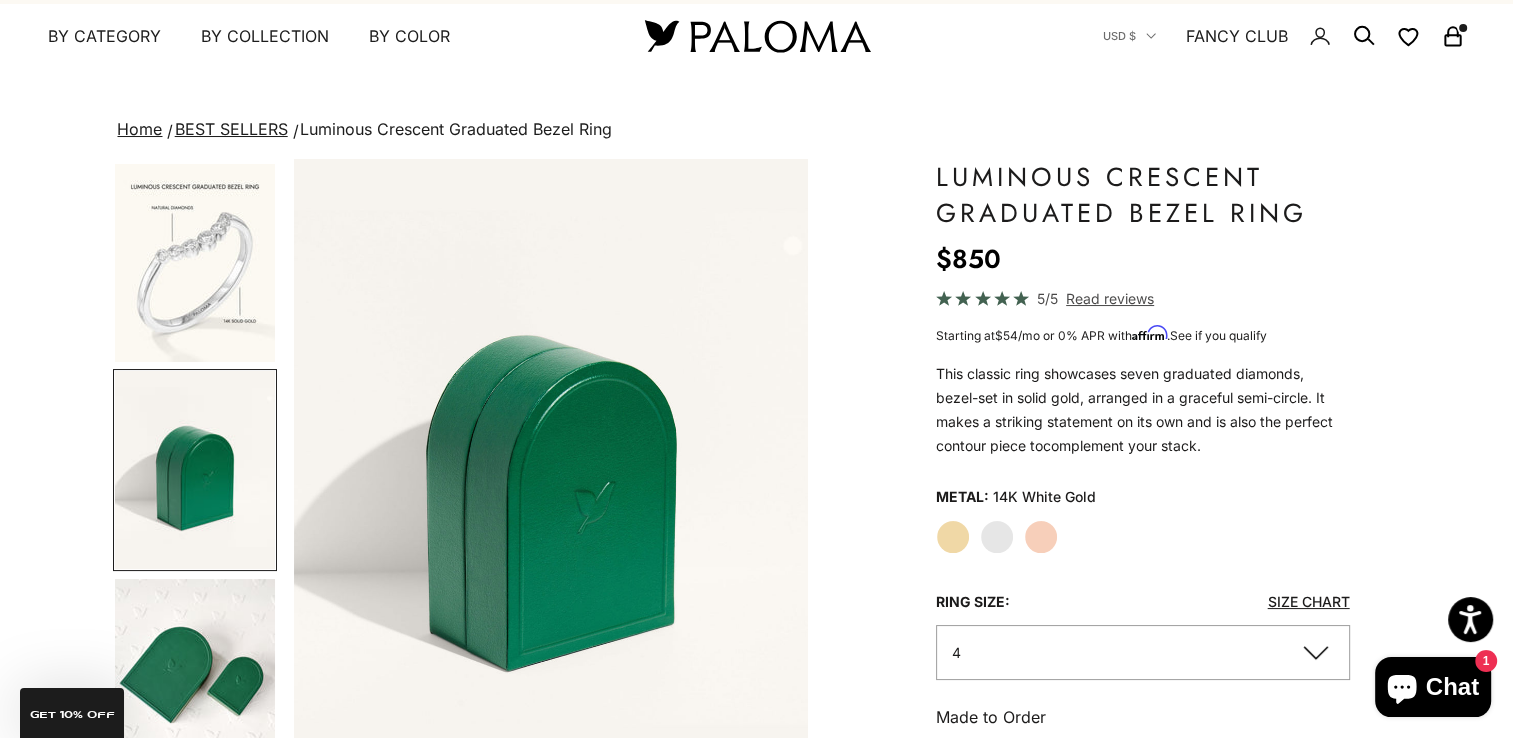 click at bounding box center [195, 678] 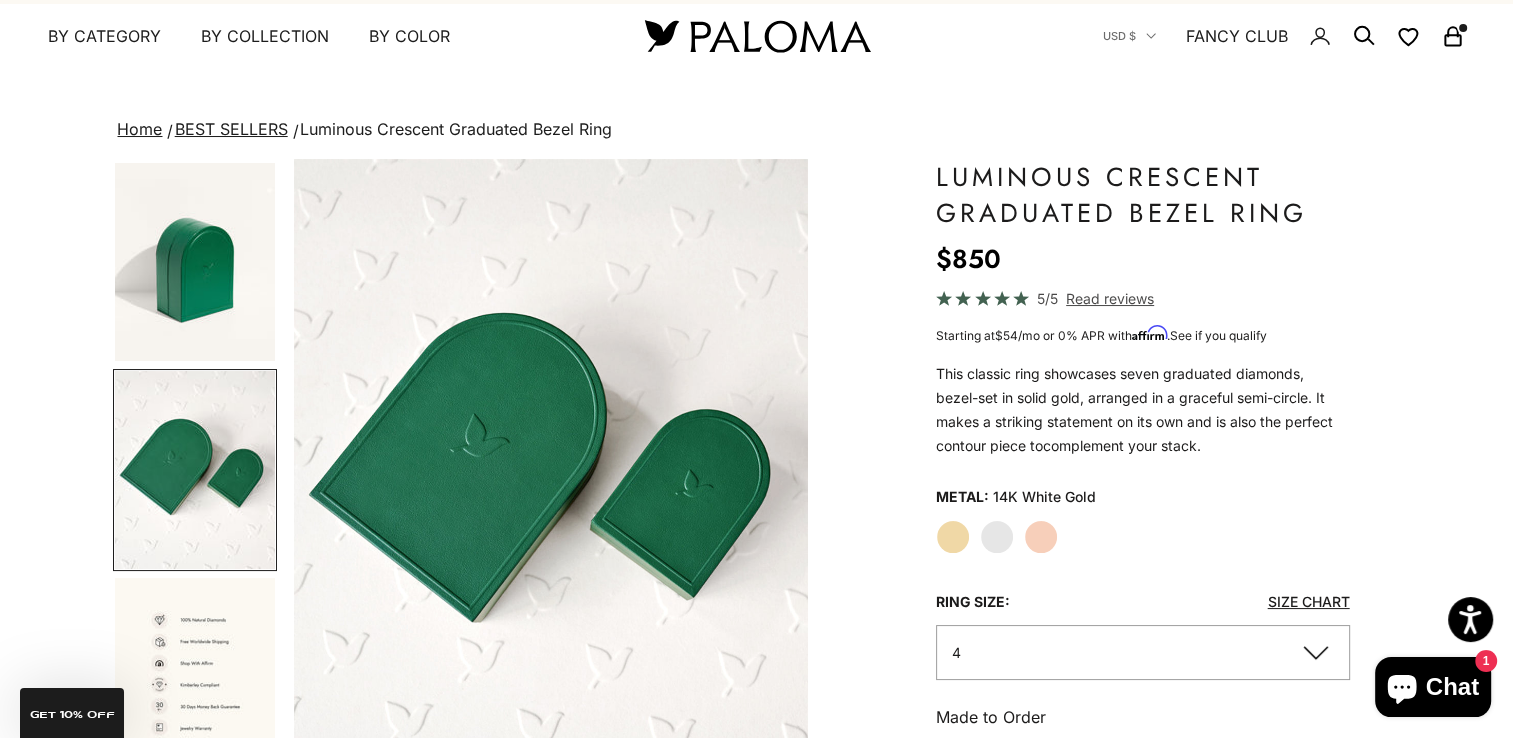 click at bounding box center (195, 677) 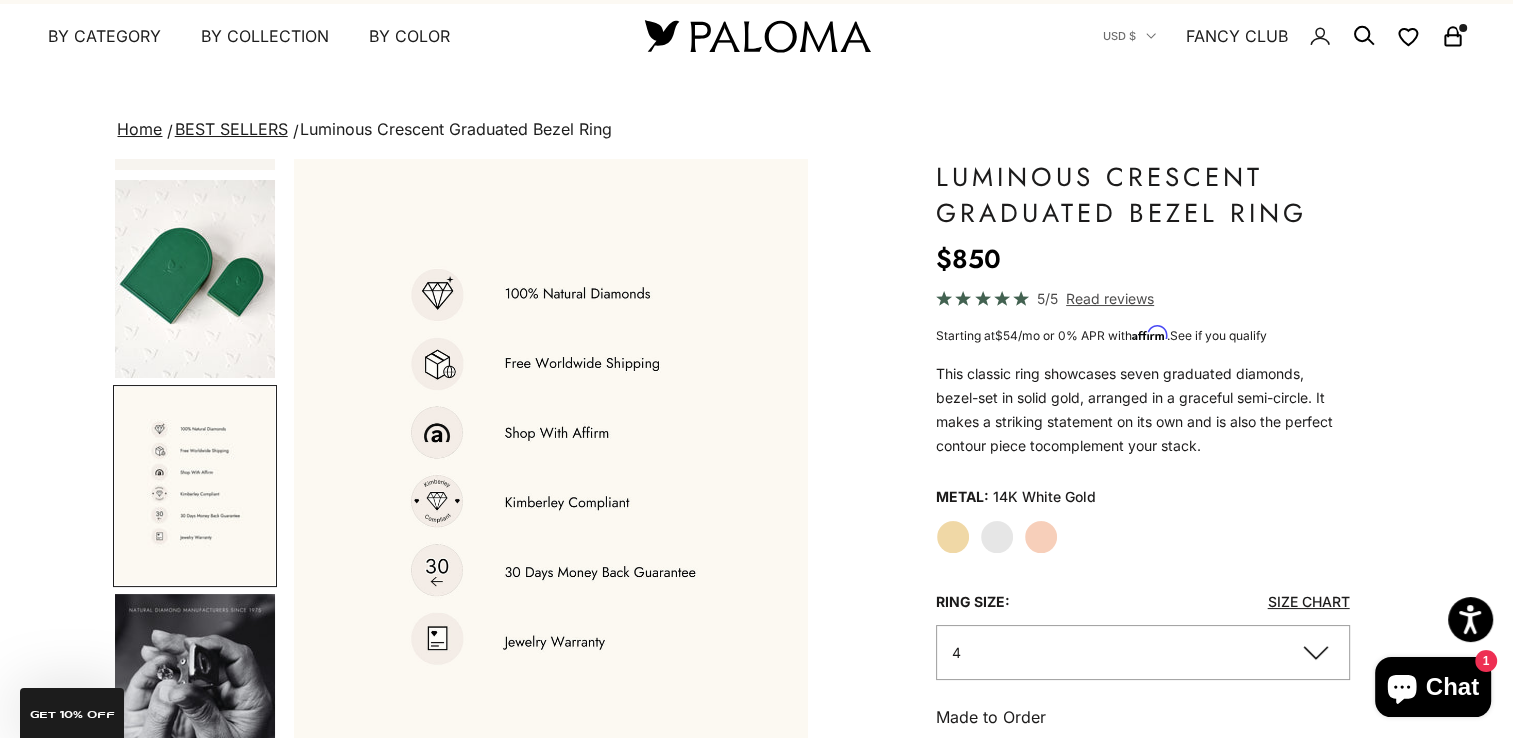 click at bounding box center (195, 693) 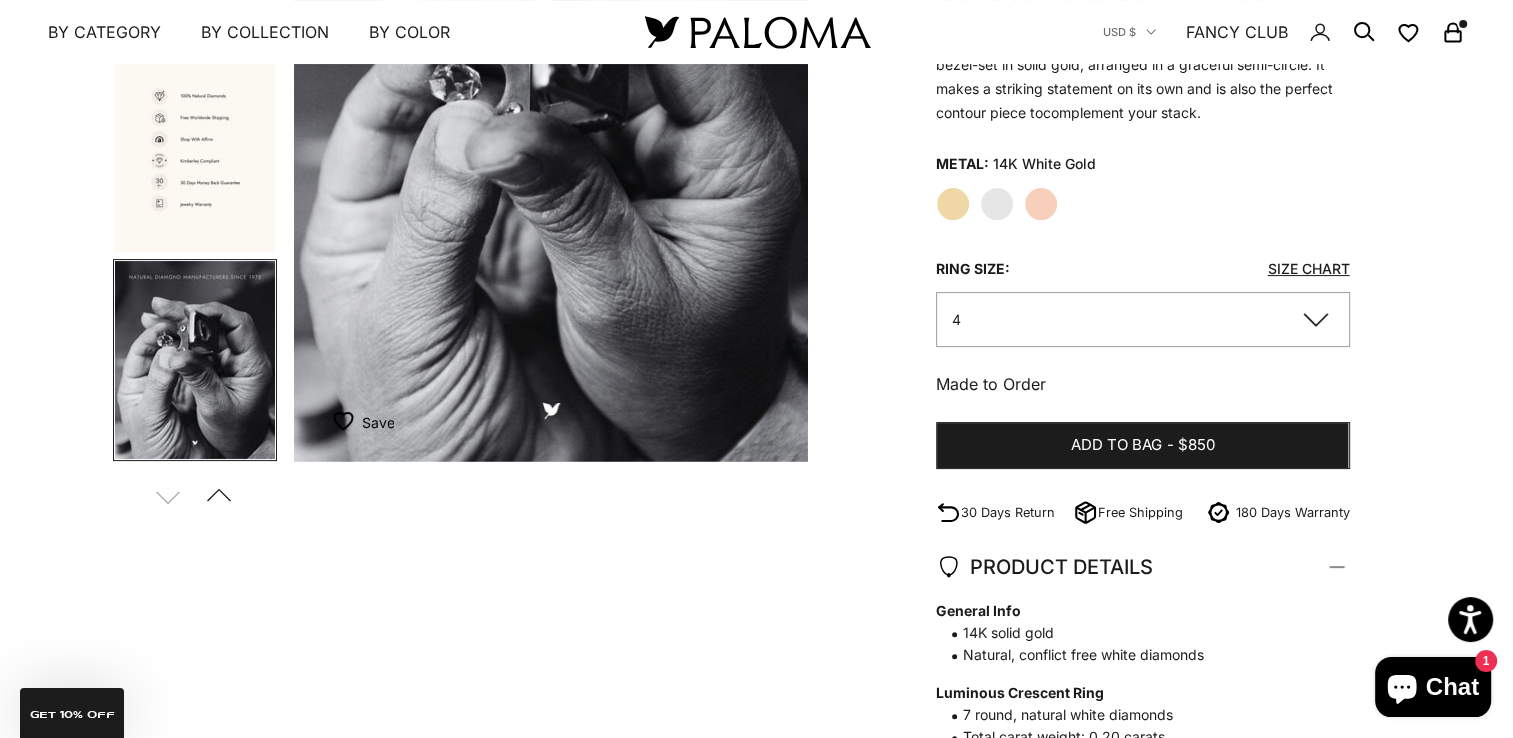 click on "4" 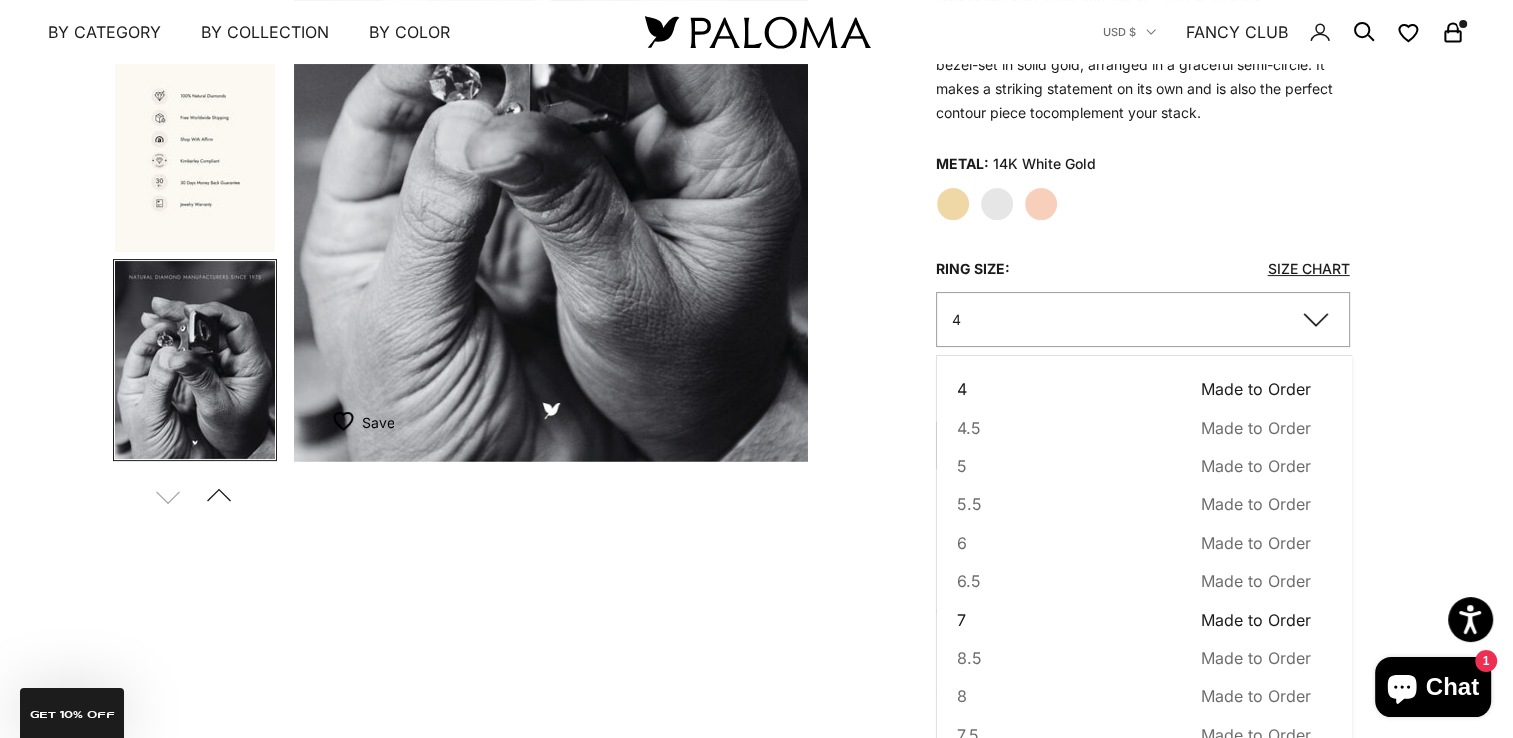 click on "7 Made to Order Sold out" at bounding box center [1133, 620] 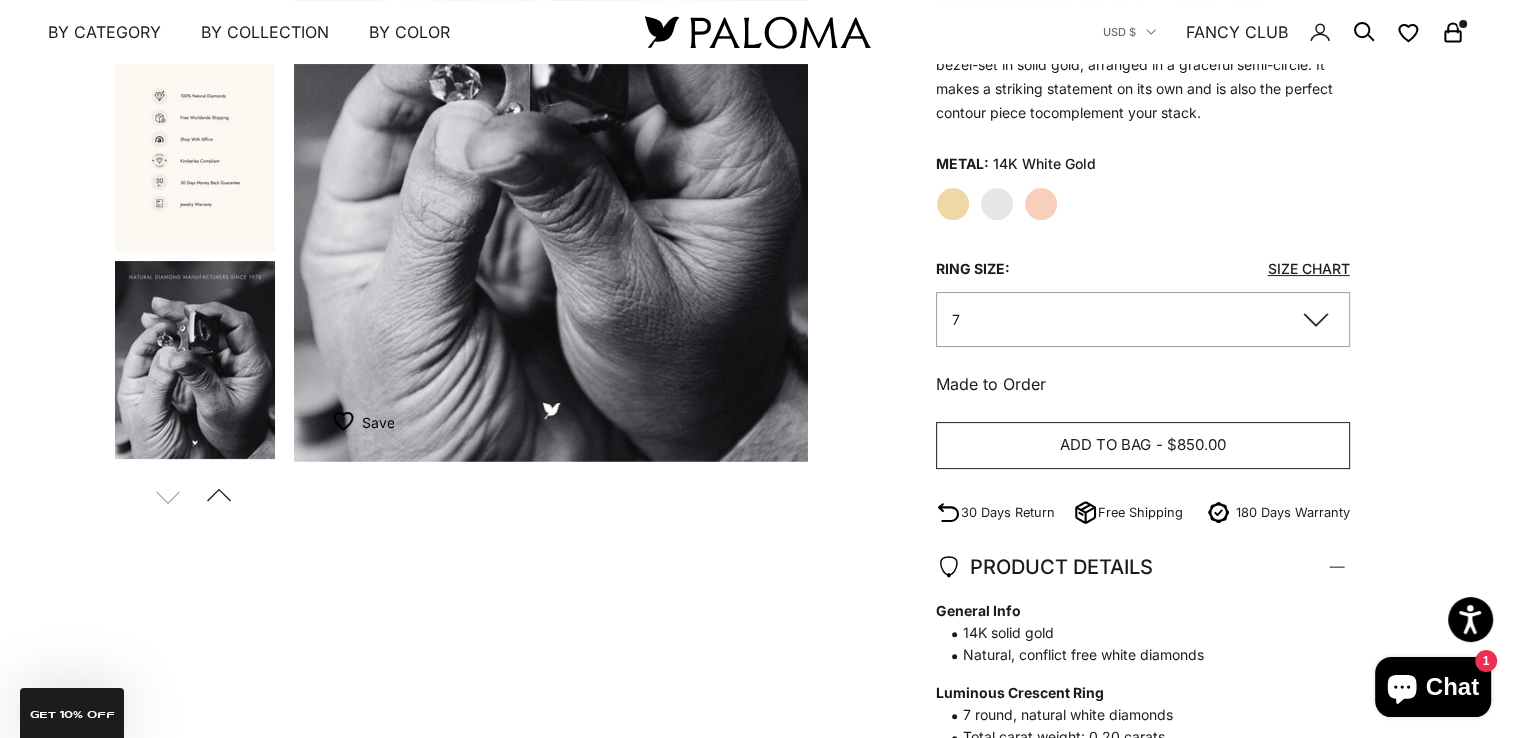 click on "Add to bag" at bounding box center [1105, 445] 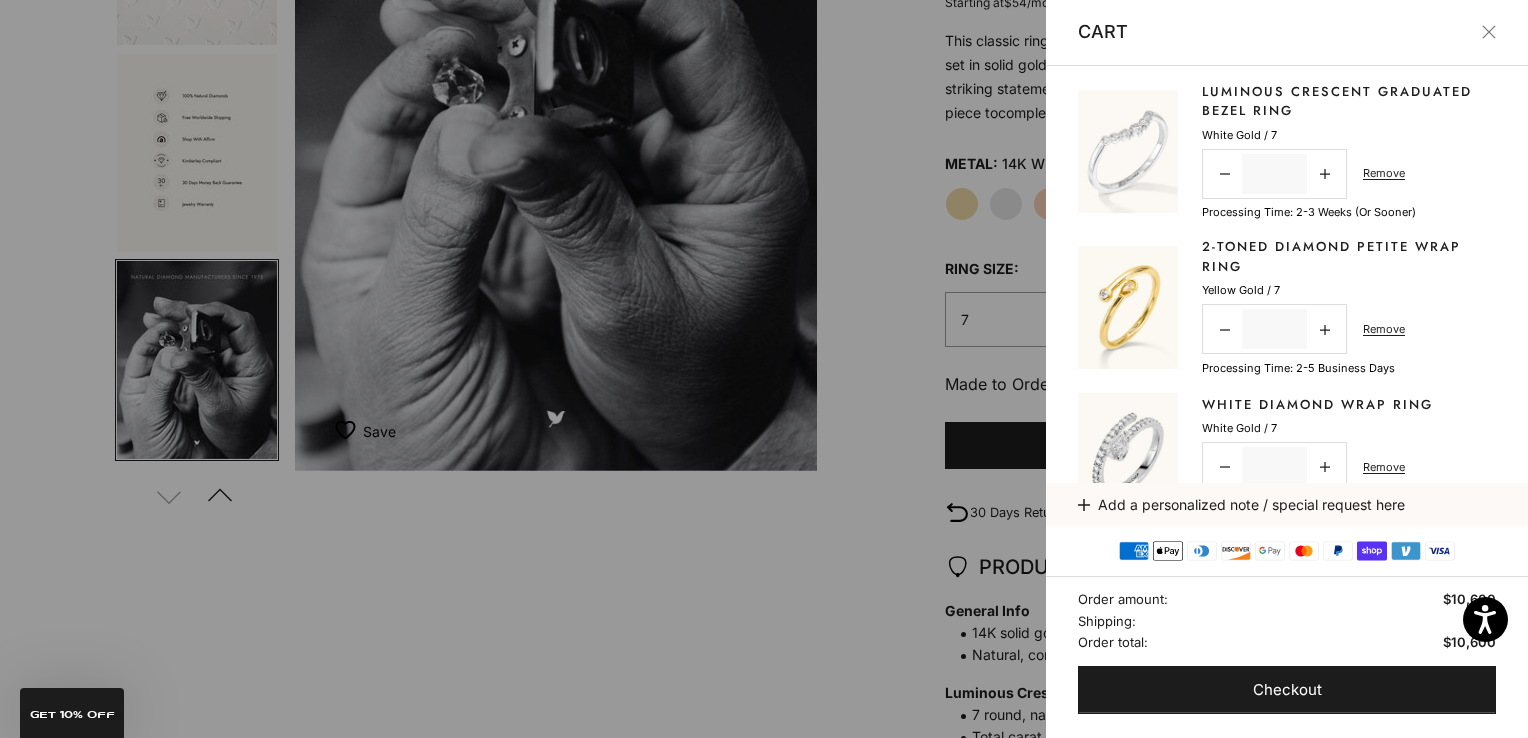 click at bounding box center [764, 369] 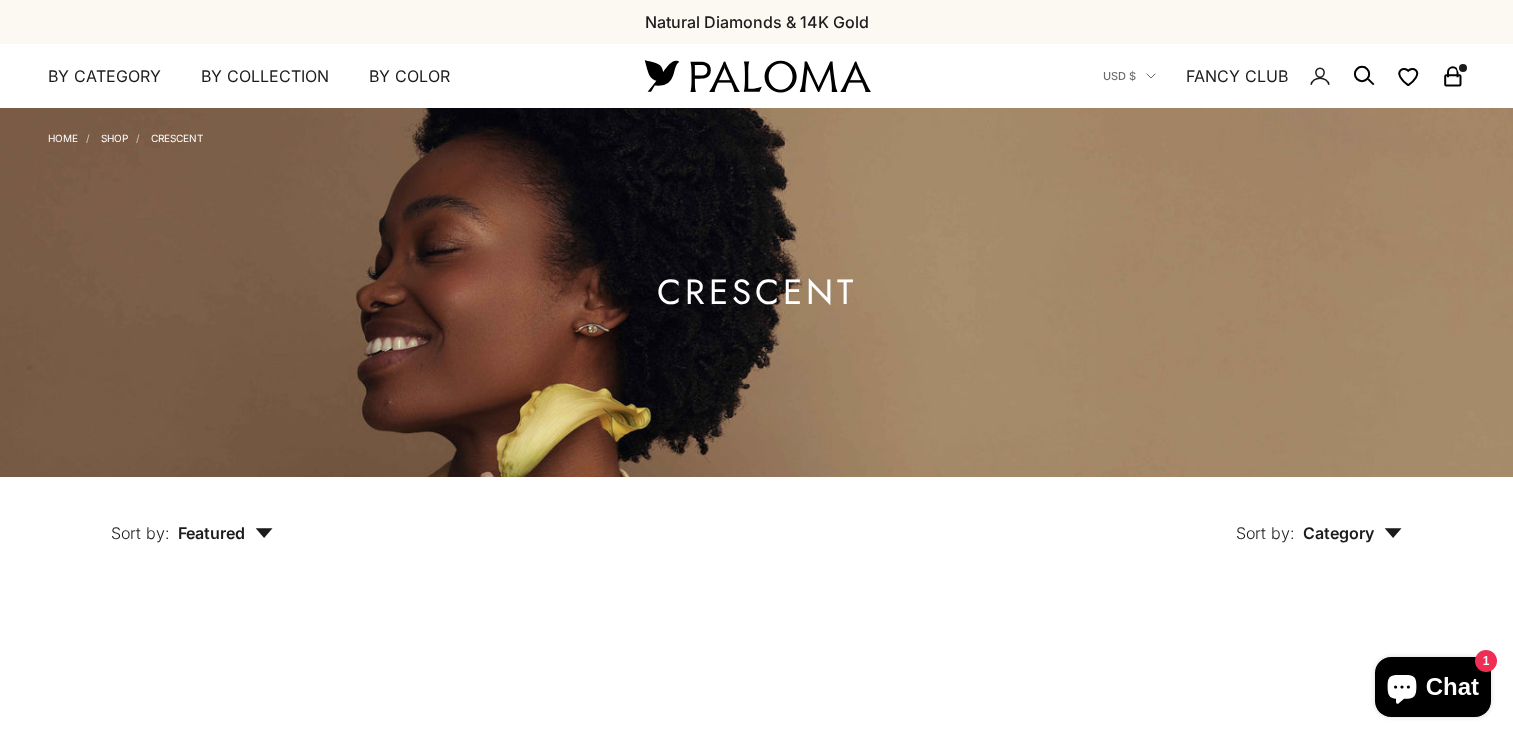 scroll, scrollTop: 1440, scrollLeft: 0, axis: vertical 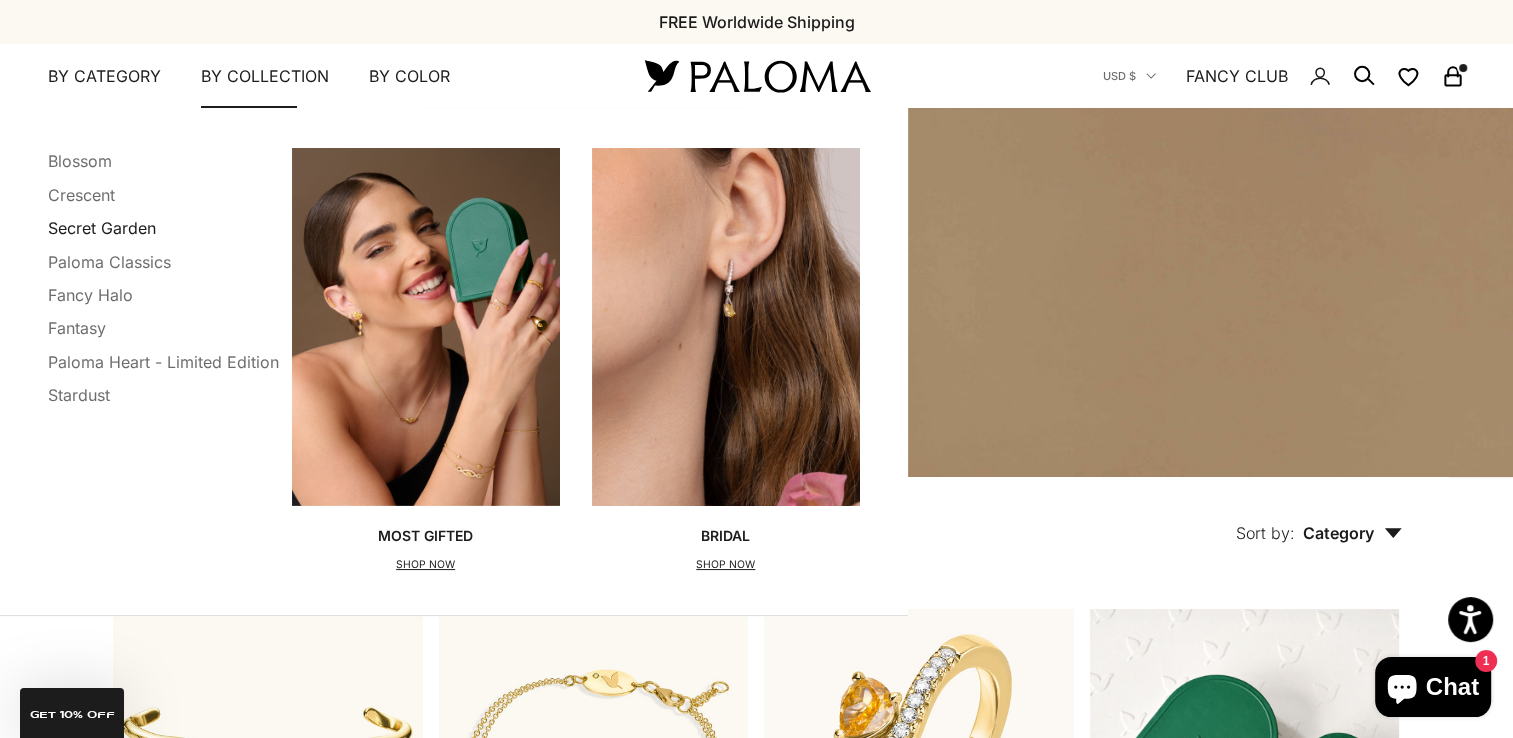 click on "Secret Garden" at bounding box center (102, 228) 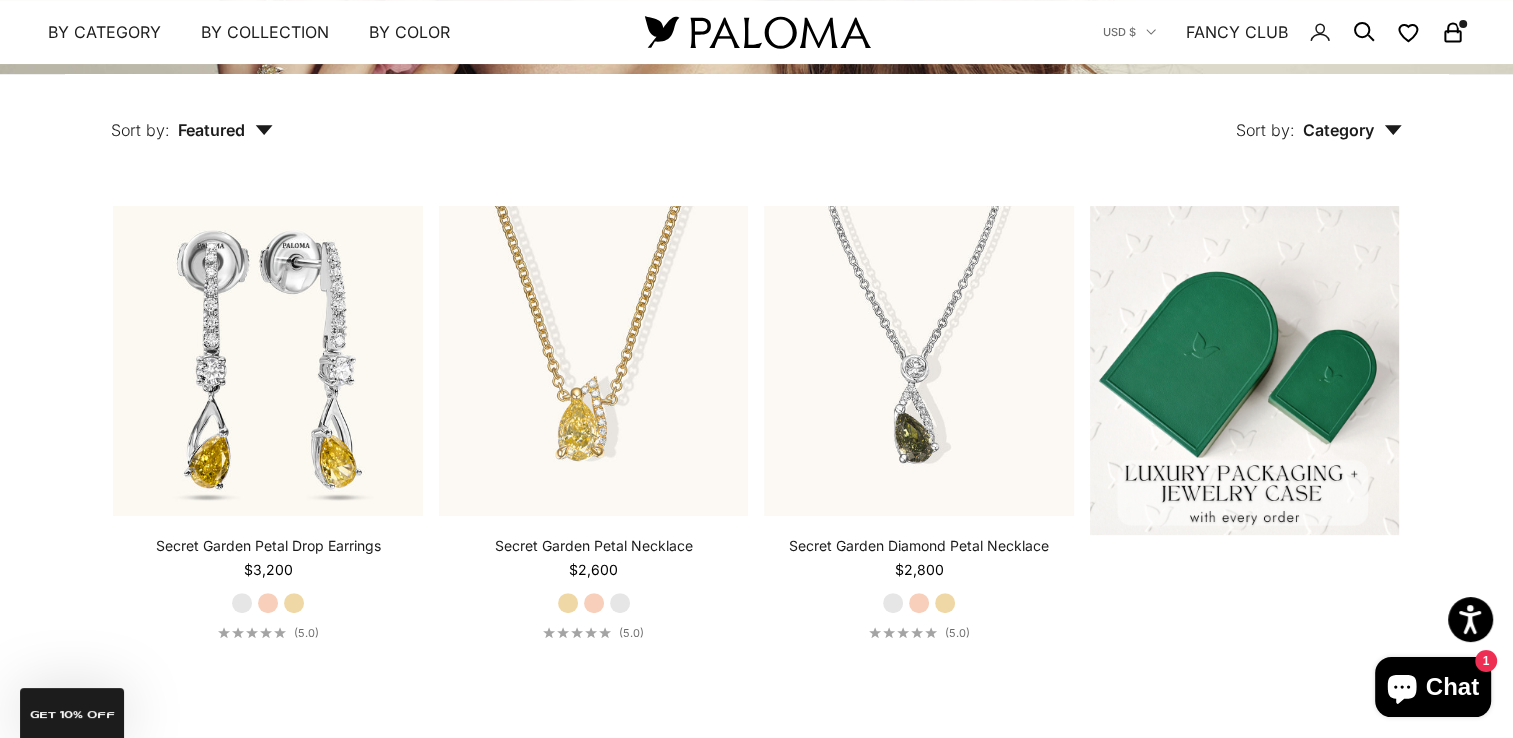 scroll, scrollTop: 440, scrollLeft: 0, axis: vertical 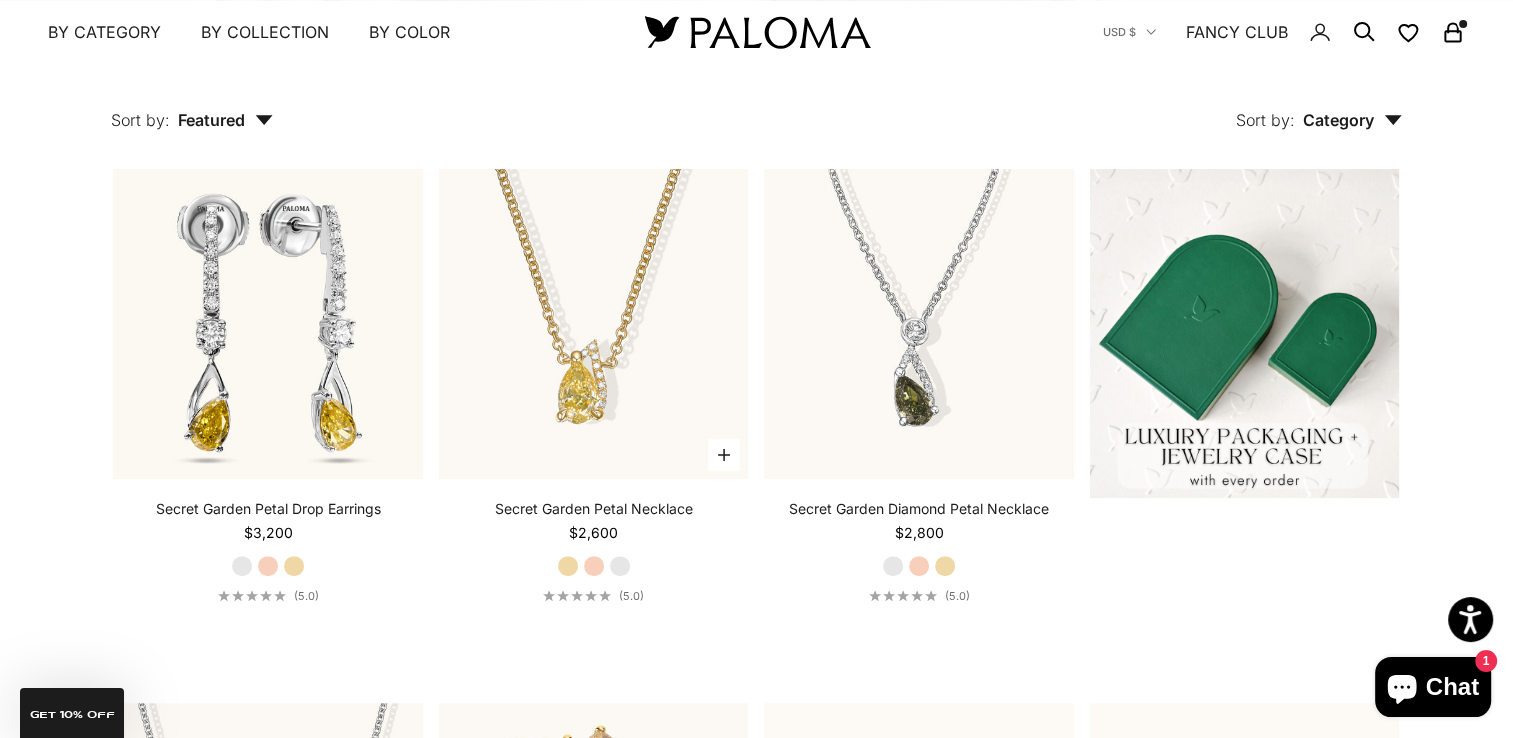 click on "White Gold" at bounding box center [620, 566] 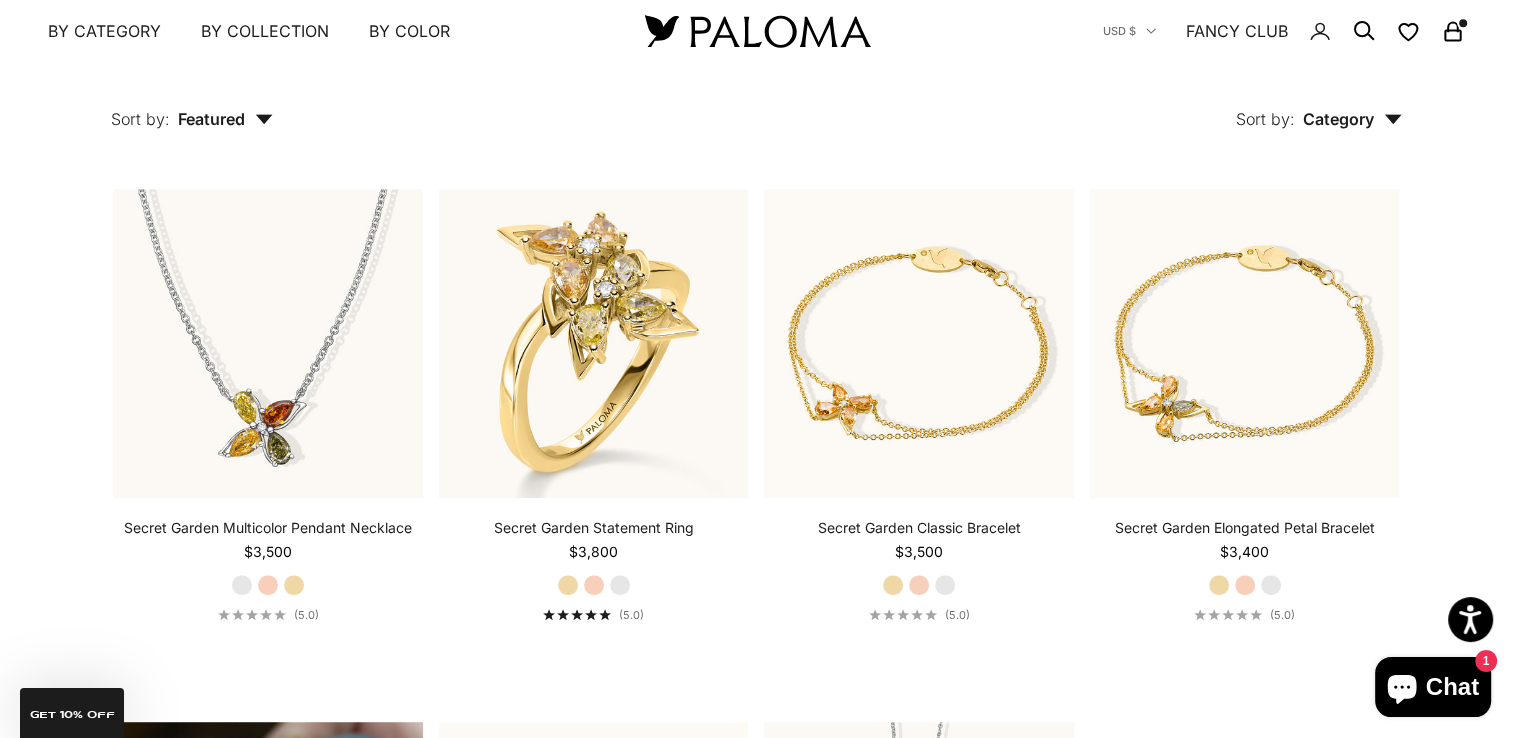 scroll, scrollTop: 973, scrollLeft: 0, axis: vertical 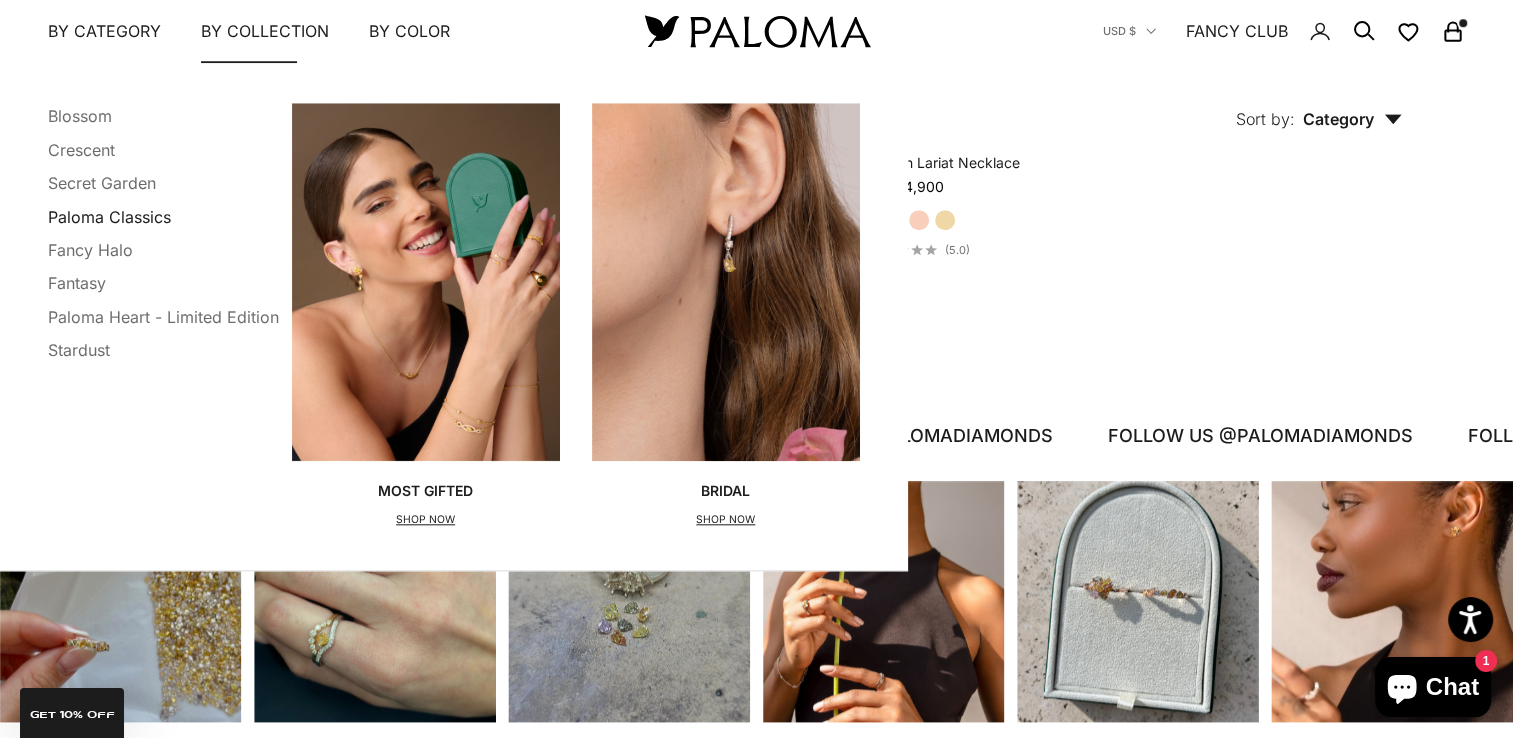 click on "Paloma Classics" at bounding box center [109, 217] 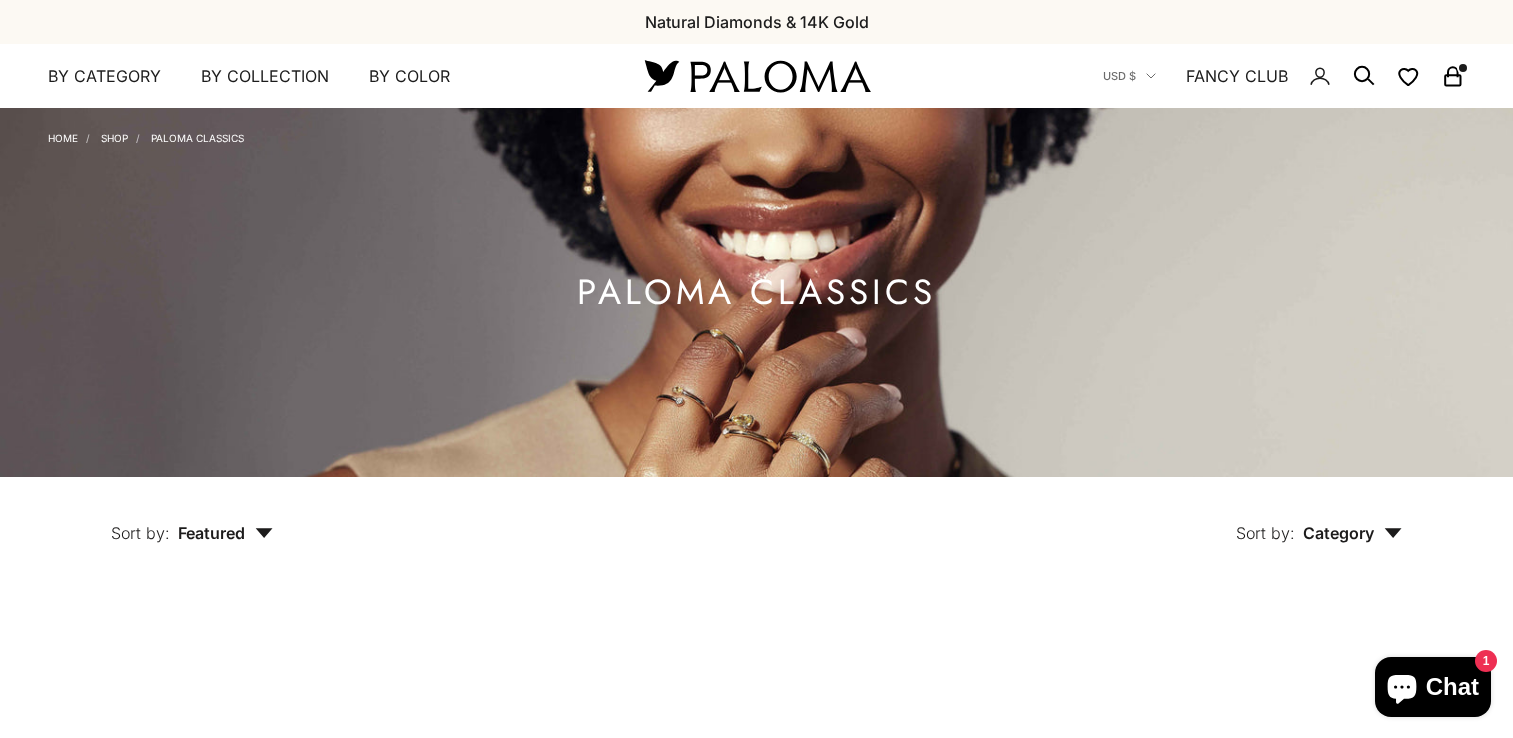 scroll, scrollTop: 0, scrollLeft: 0, axis: both 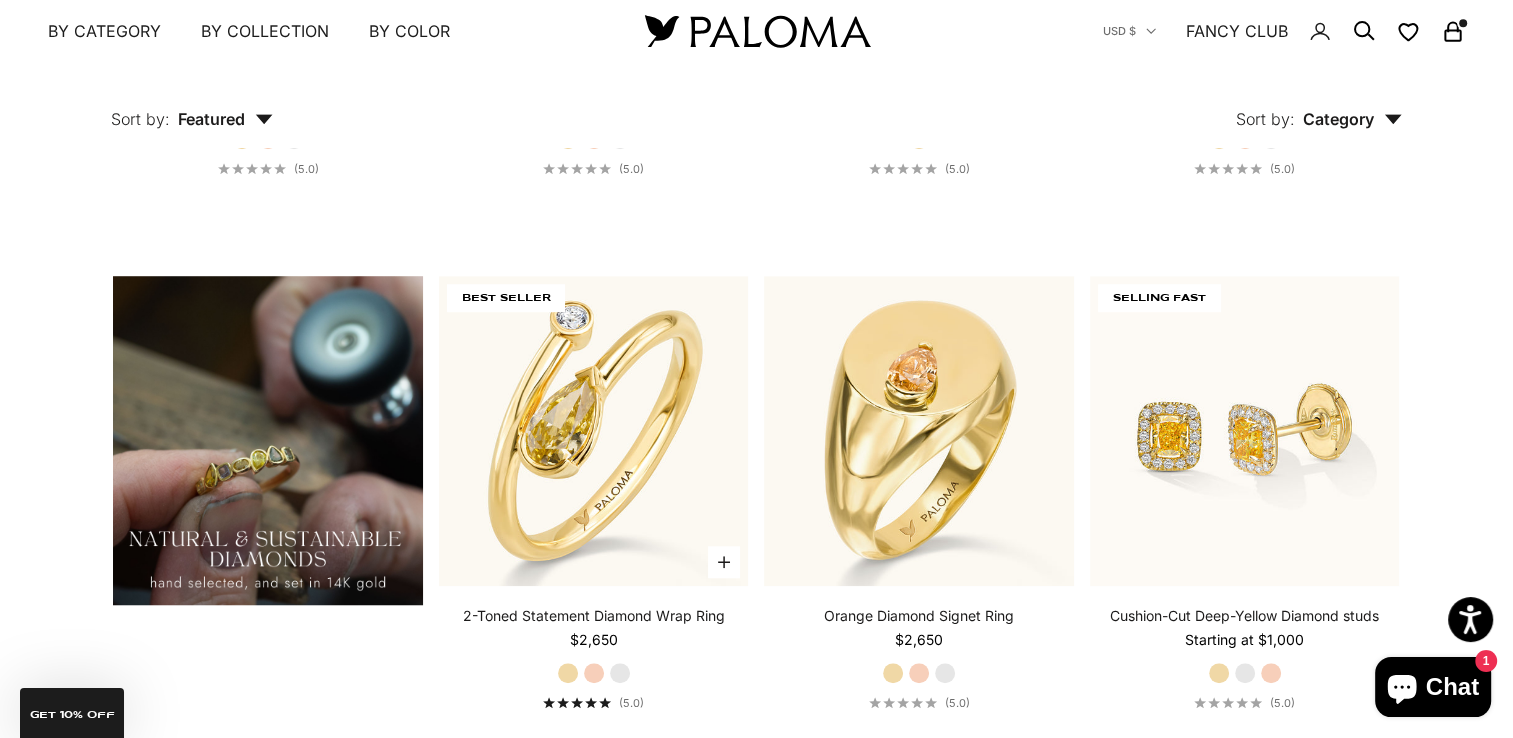 click on "White Gold" at bounding box center [620, 673] 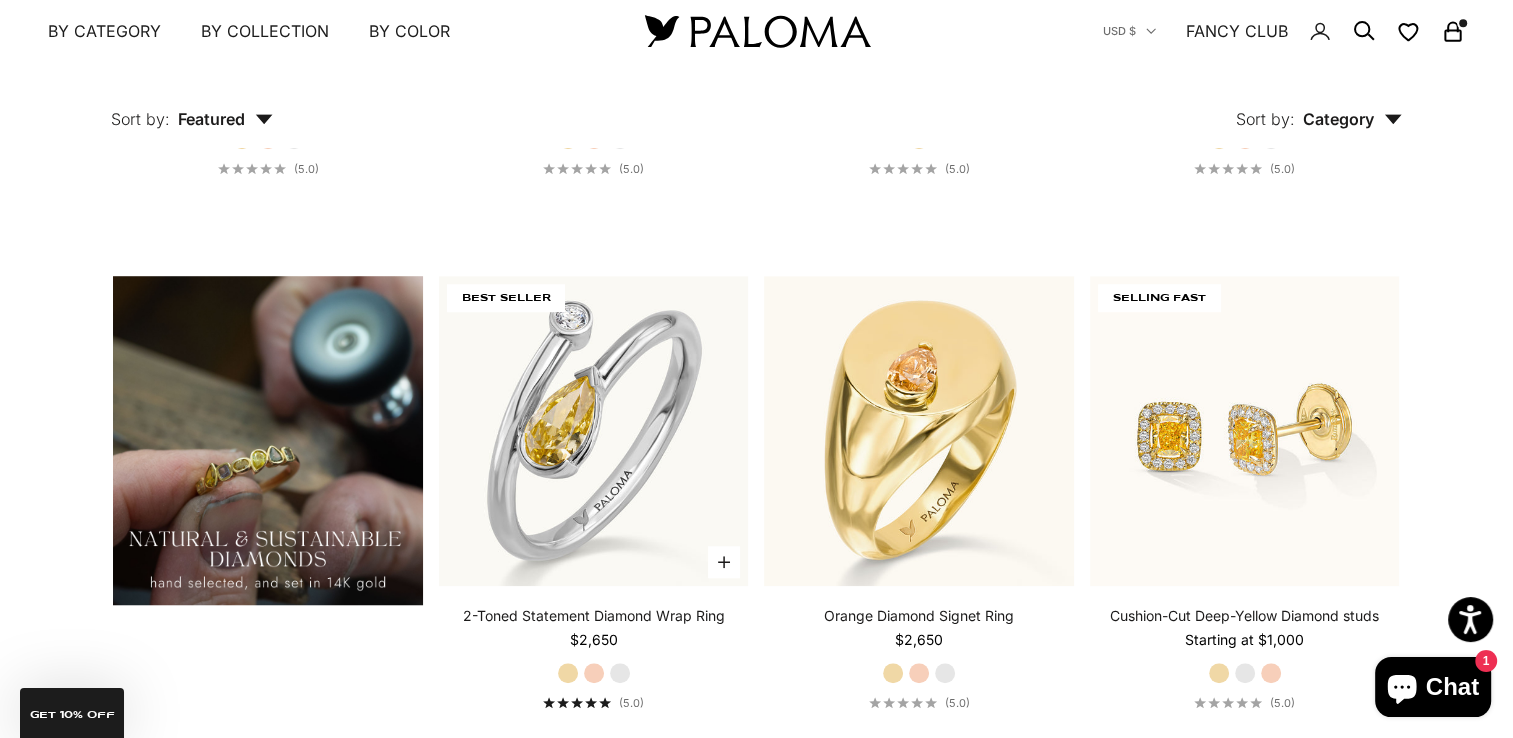 click on "Rose Gold" at bounding box center [594, 673] 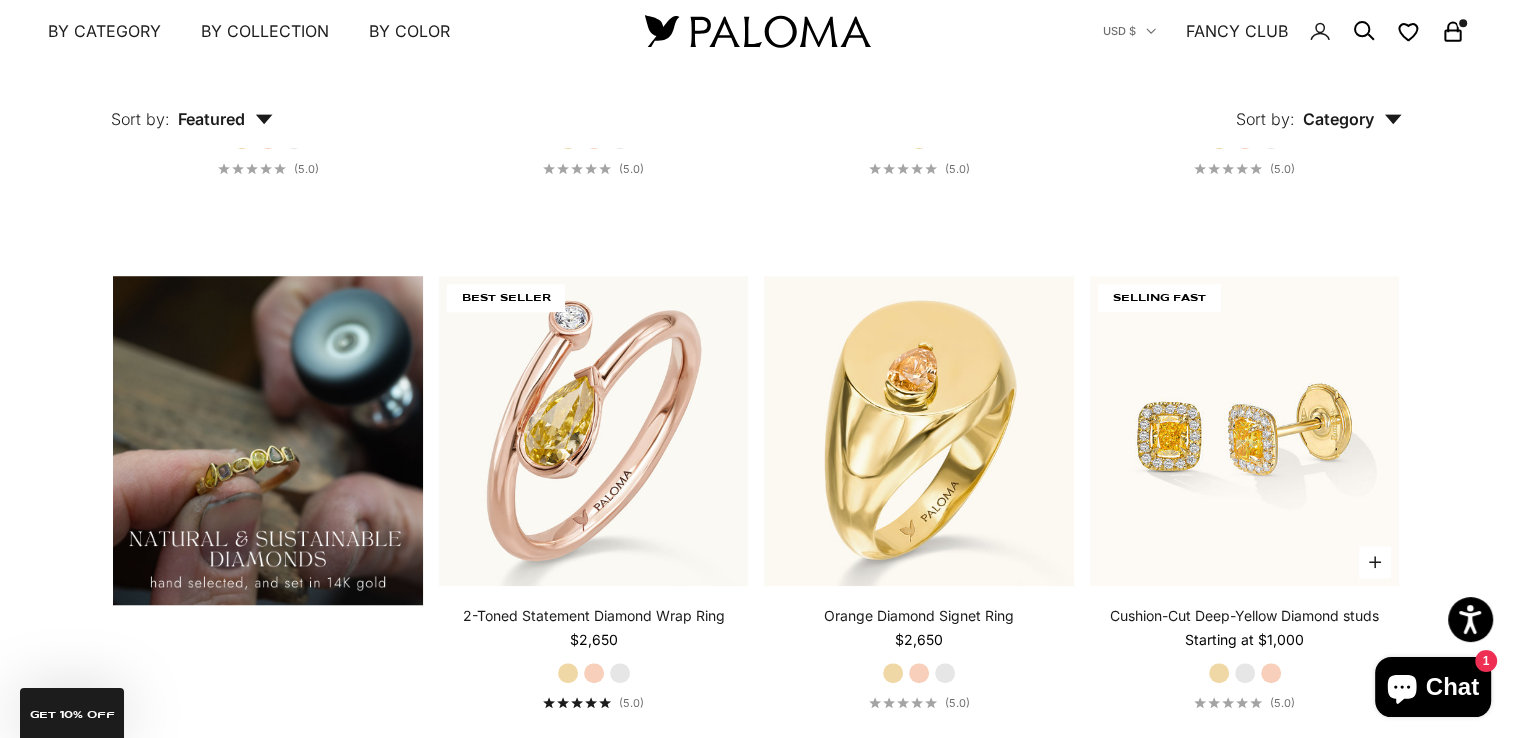 click on "Cushion-Cut Deep-Yellow Diamond studs
Sale price
Starting at $1,000
Yellow Gold
White Gold
Rose Gold
(5.0)" at bounding box center (1245, 658) 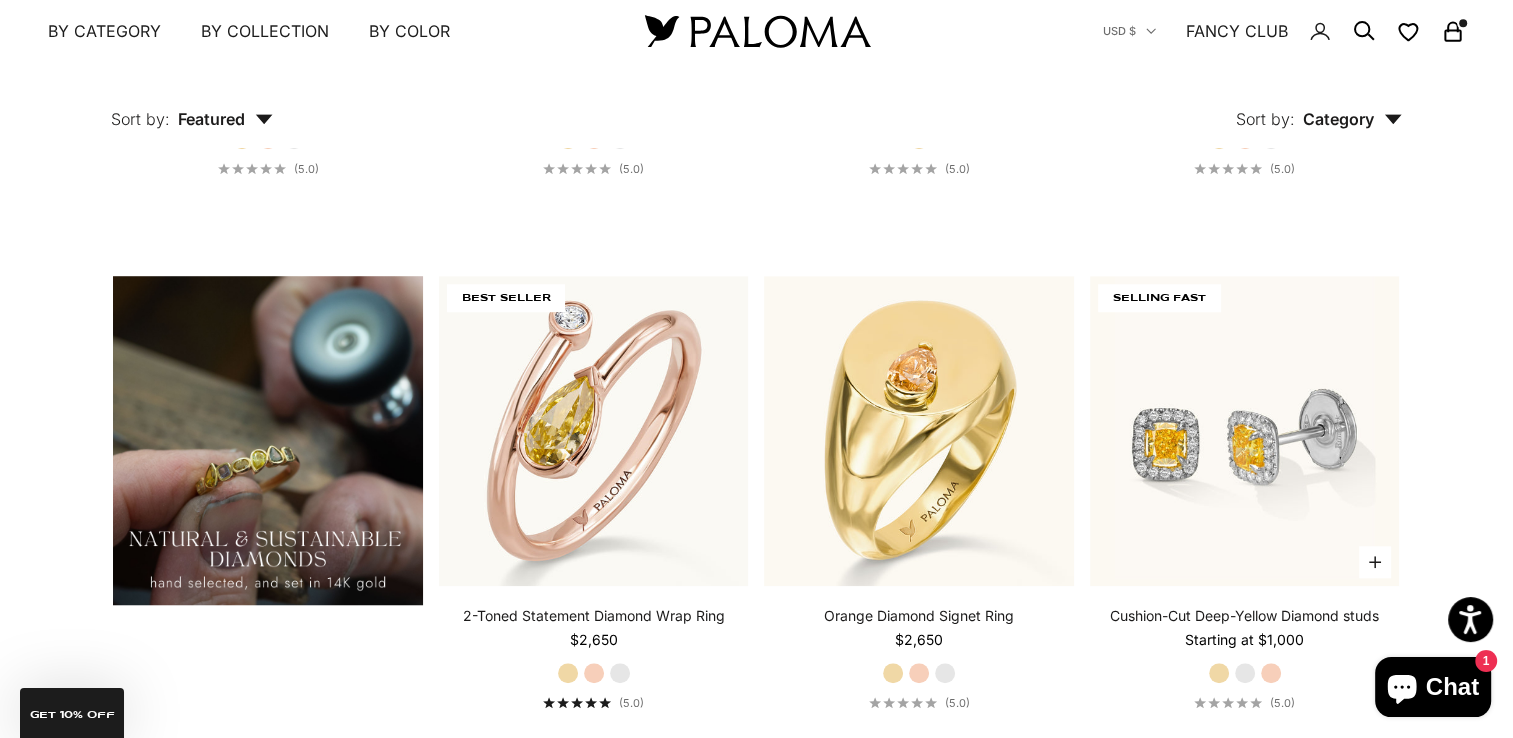 click on "Yellow Gold" at bounding box center (1219, 673) 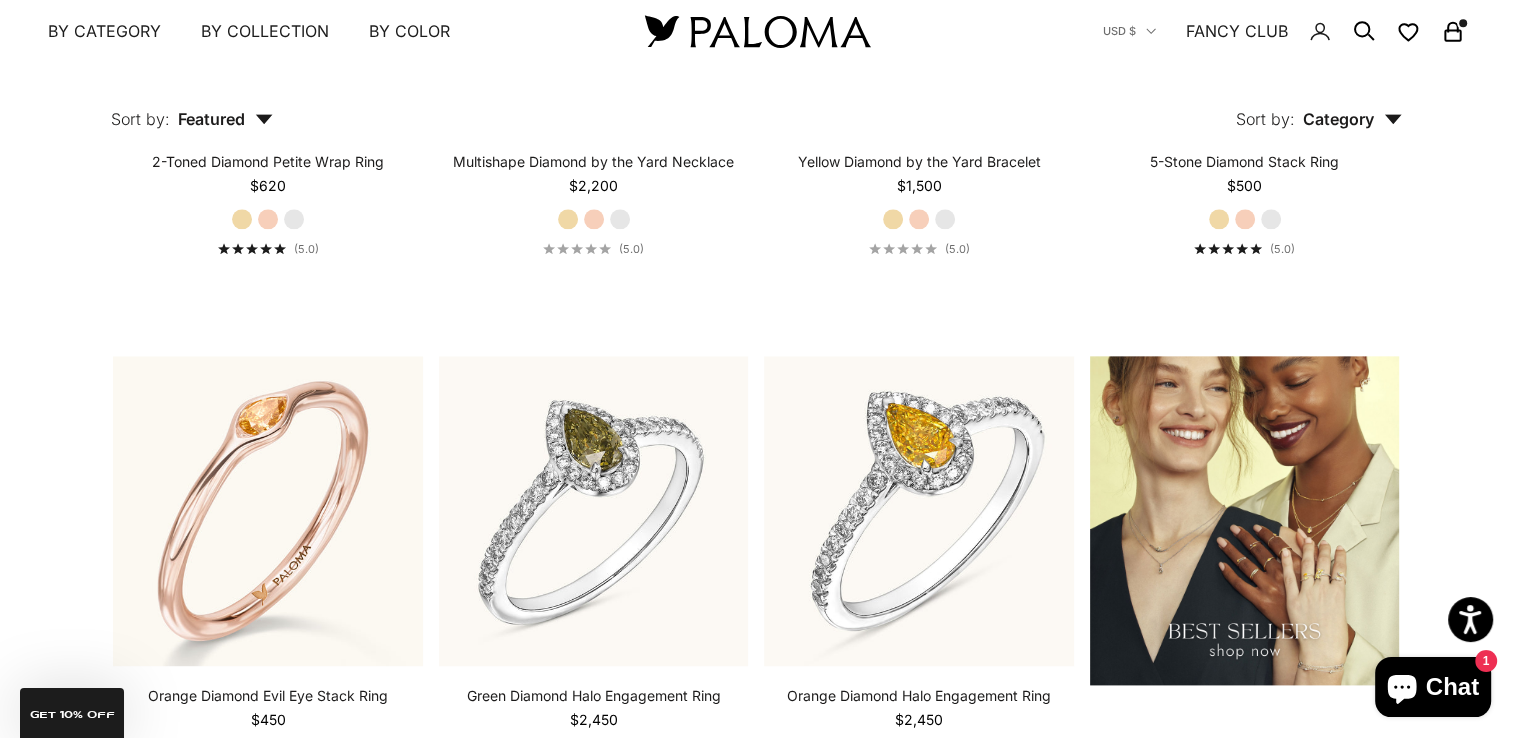 scroll, scrollTop: 2507, scrollLeft: 0, axis: vertical 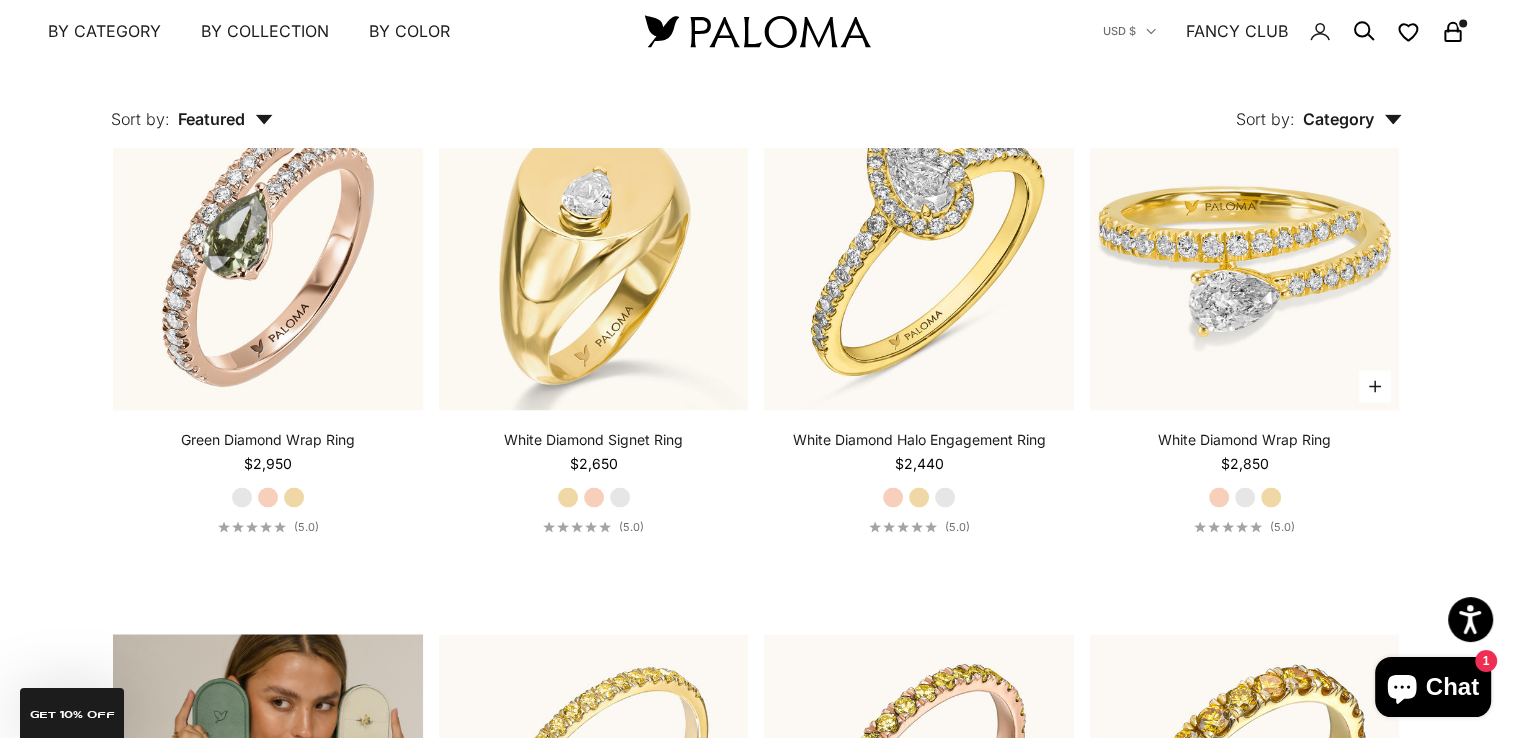 click on "White Gold" at bounding box center (1245, 497) 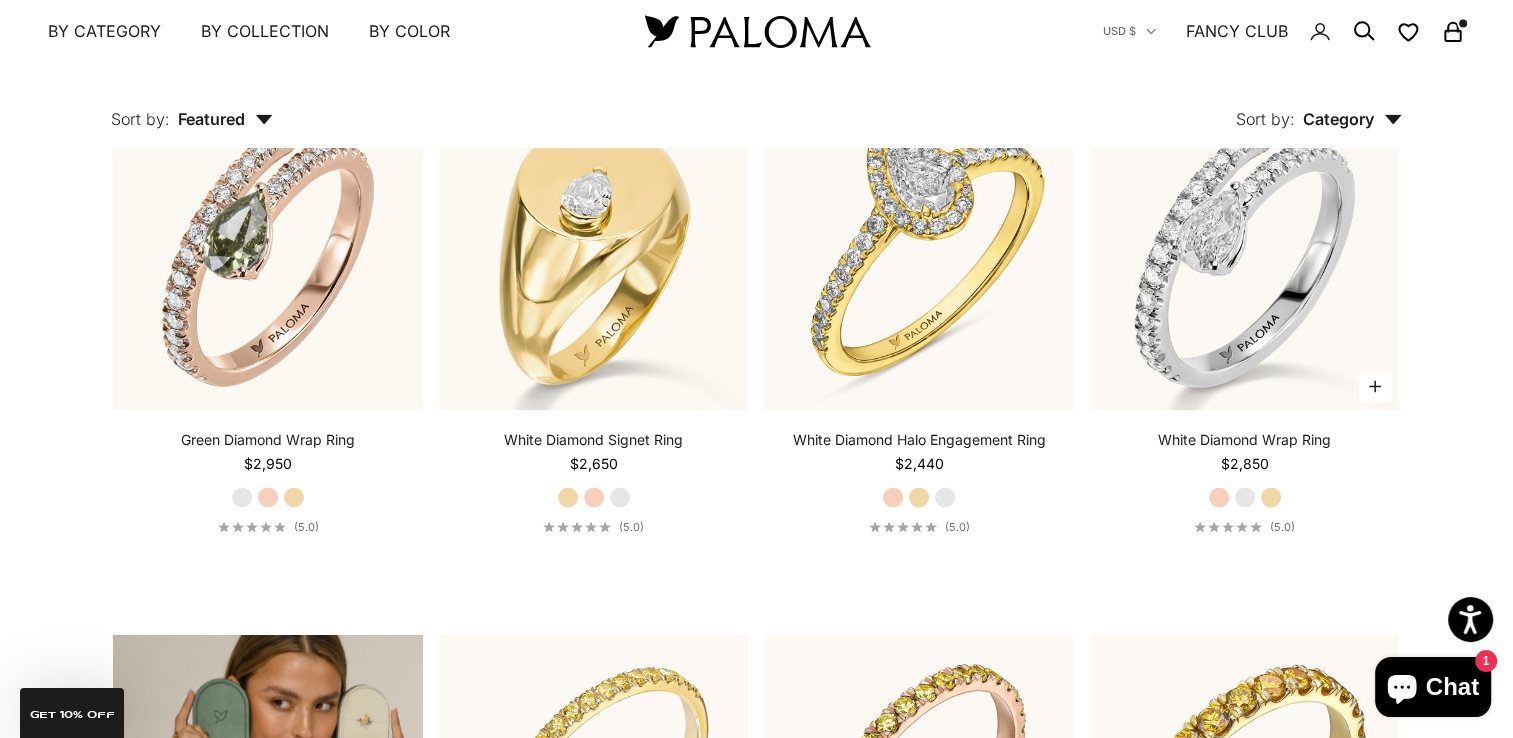 click on "Yellow Gold" at bounding box center (1271, 497) 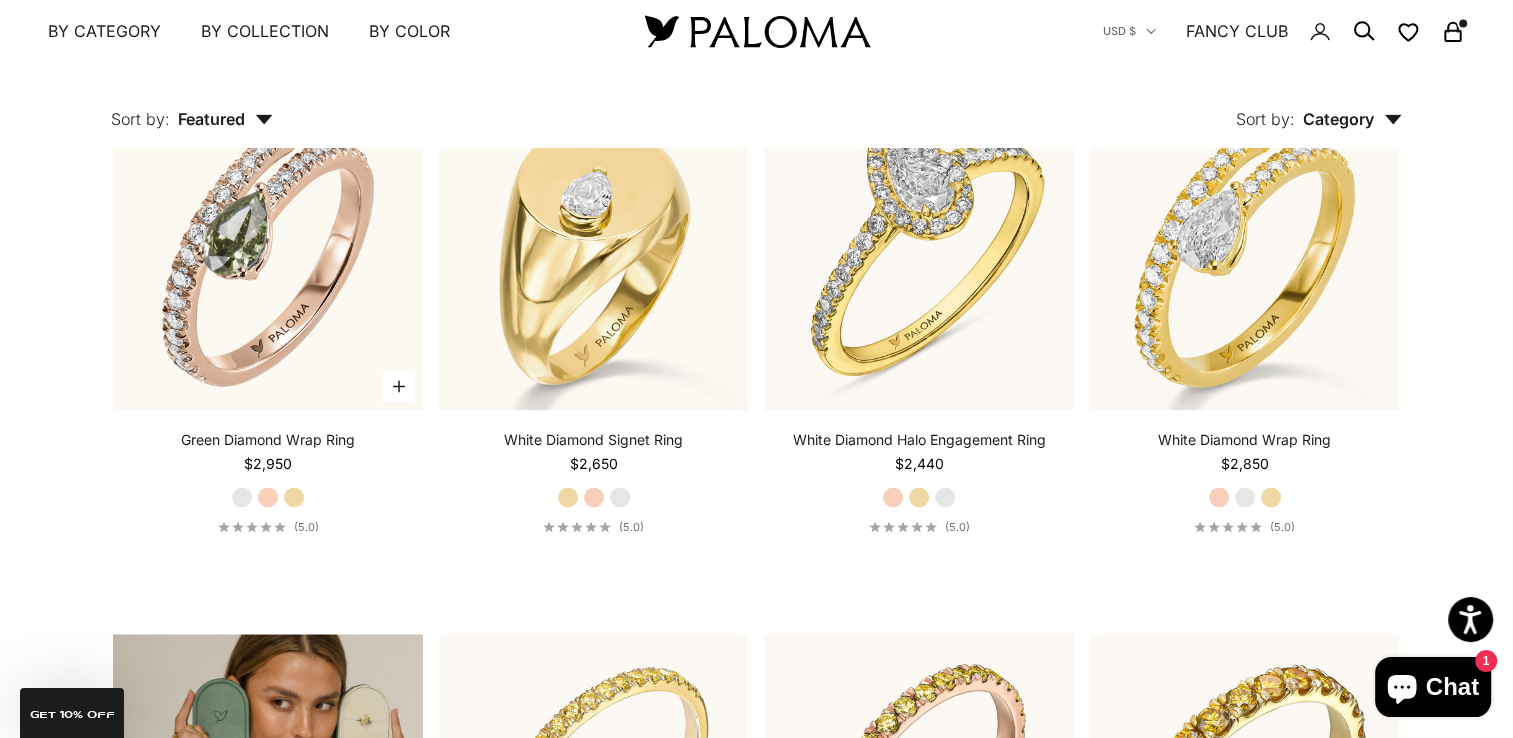click on "Rose Gold" at bounding box center (268, 497) 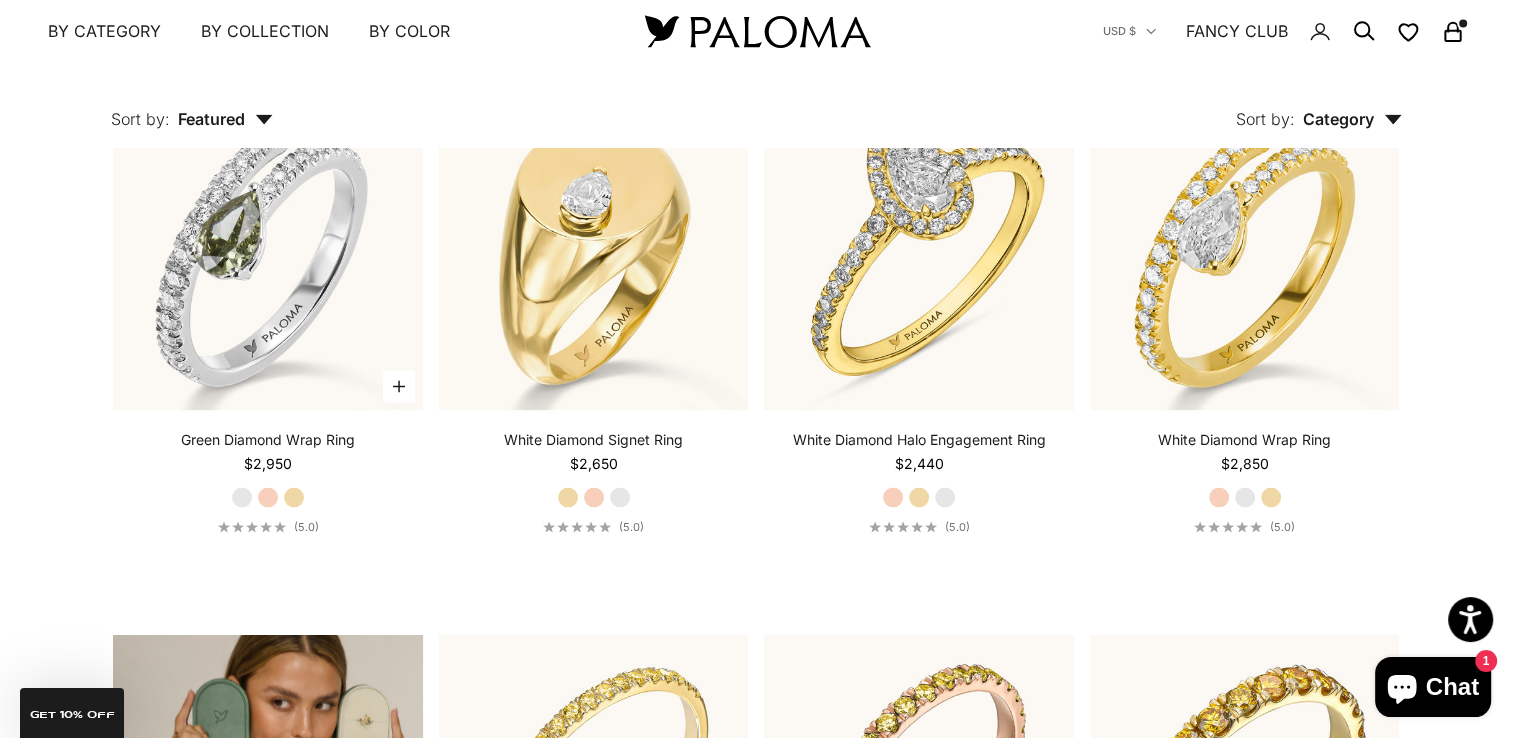 click on "Yellow Gold" at bounding box center (294, 497) 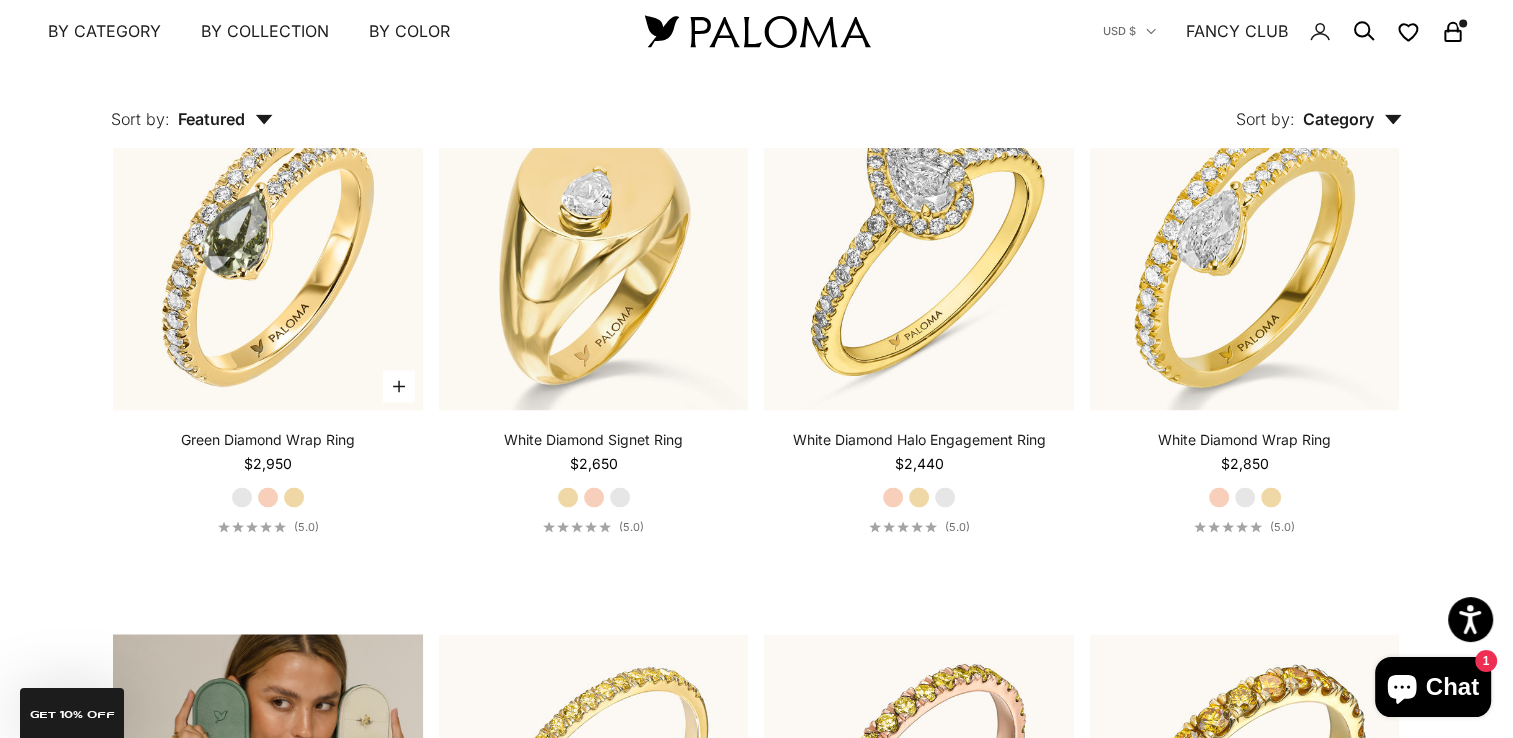 click on "Rose Gold" at bounding box center [268, 497] 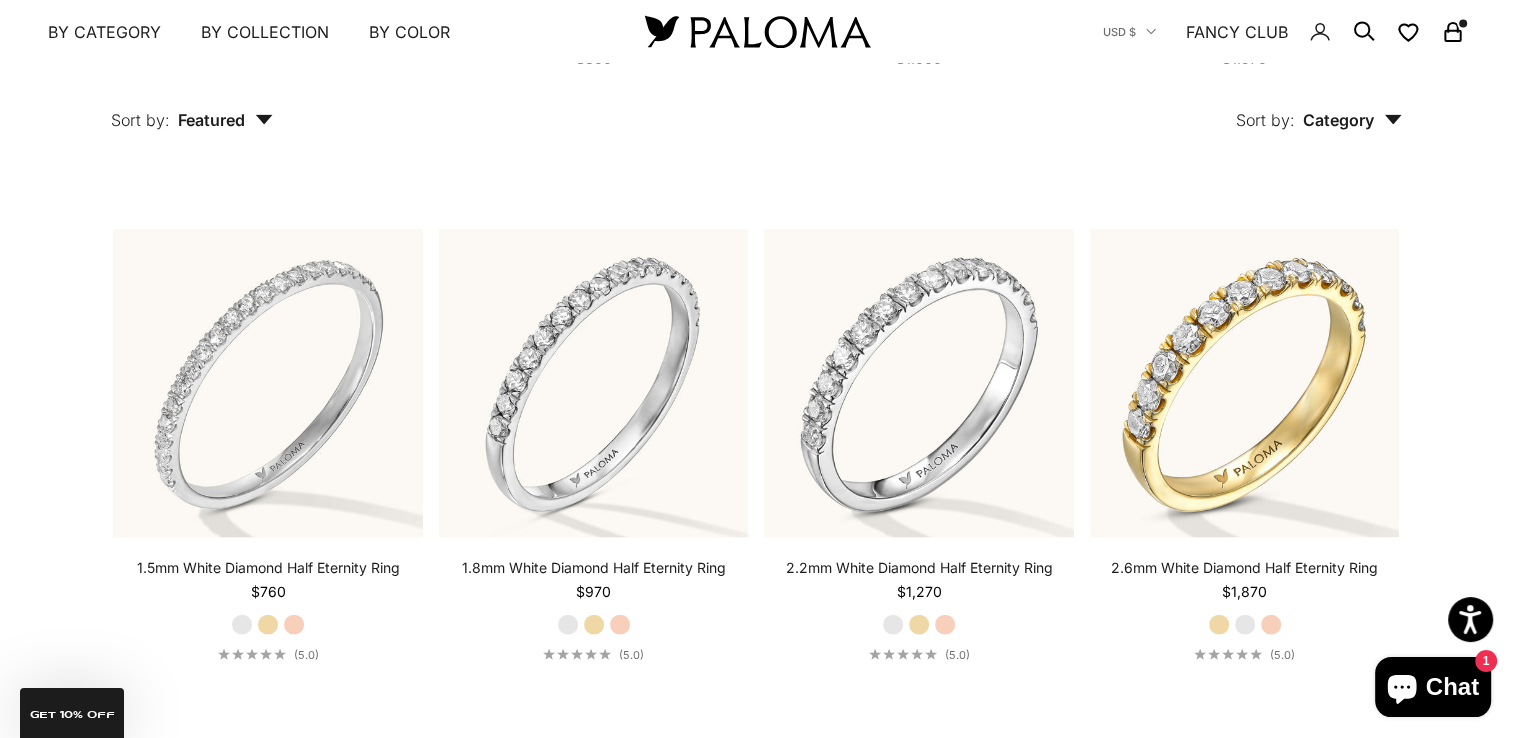 scroll, scrollTop: 4123, scrollLeft: 0, axis: vertical 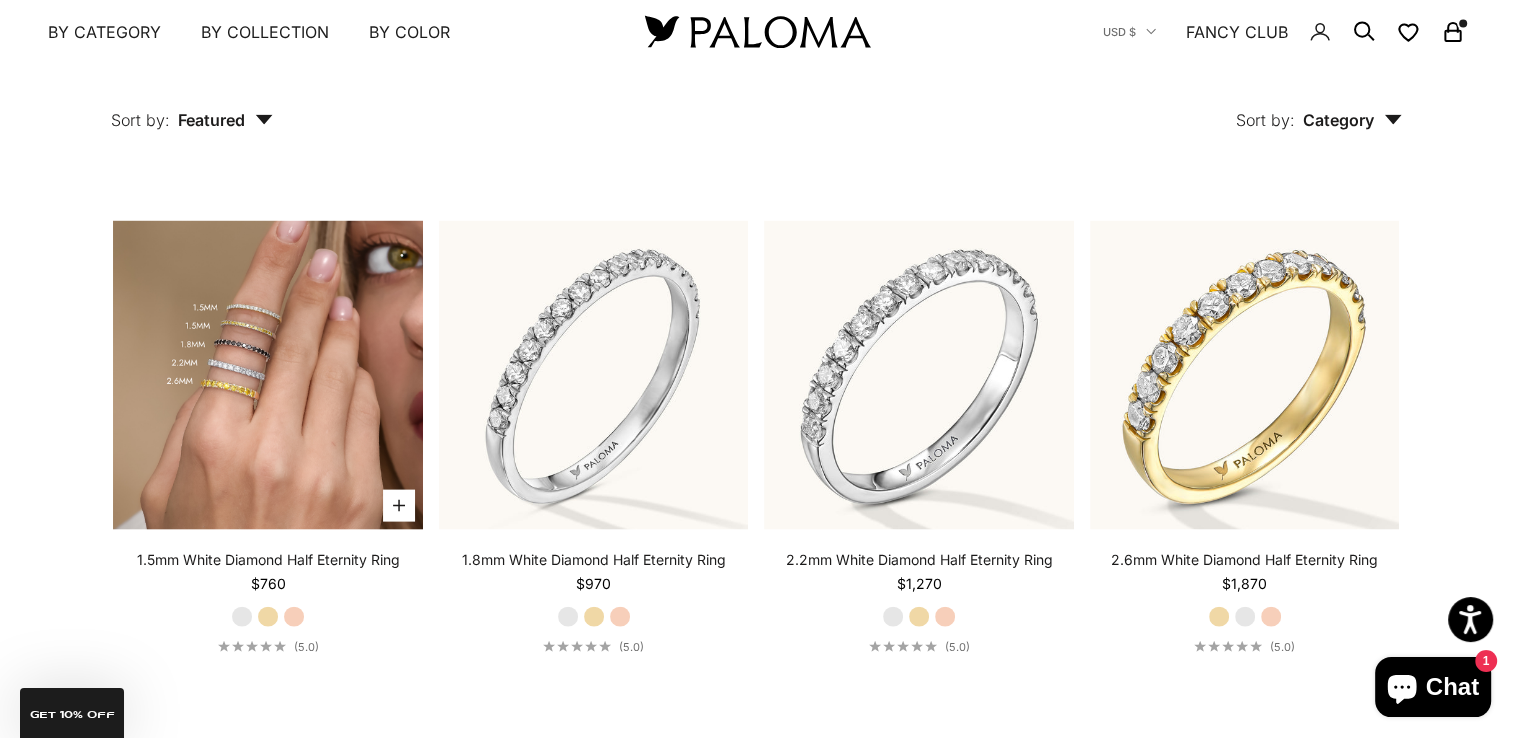 click at bounding box center [268, 376] 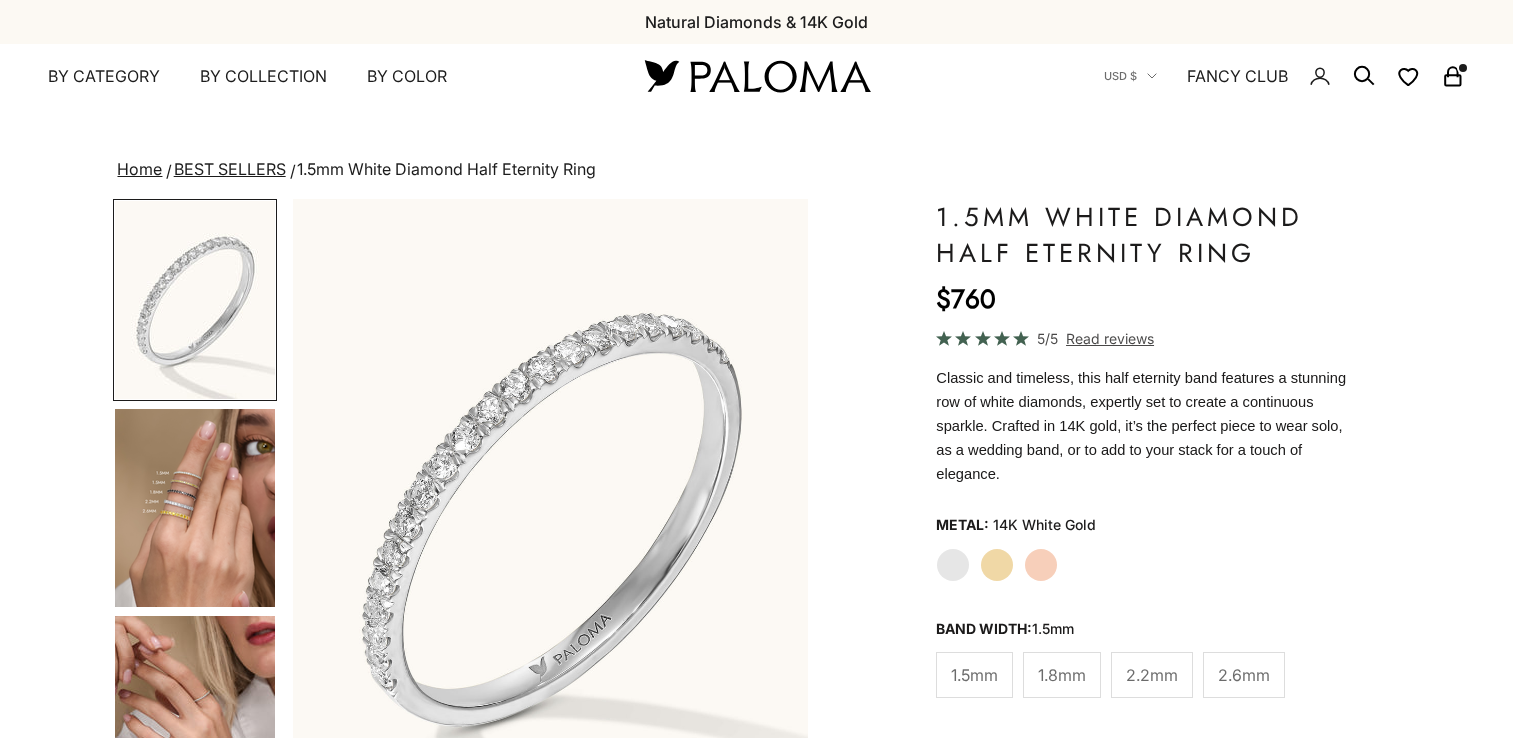 scroll, scrollTop: 0, scrollLeft: 0, axis: both 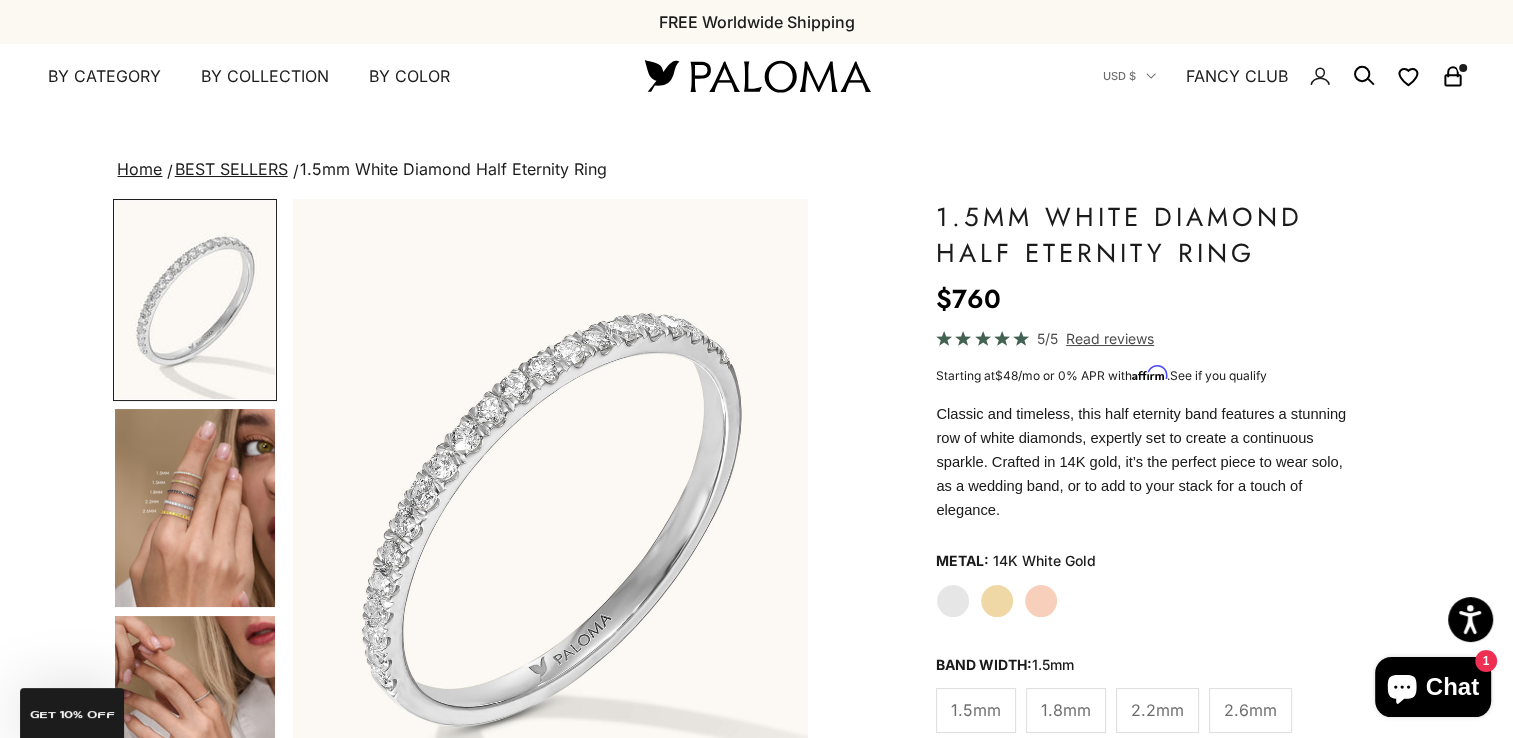 drag, startPoint x: 251, startPoint y: 506, endPoint x: 200, endPoint y: 528, distance: 55.542778 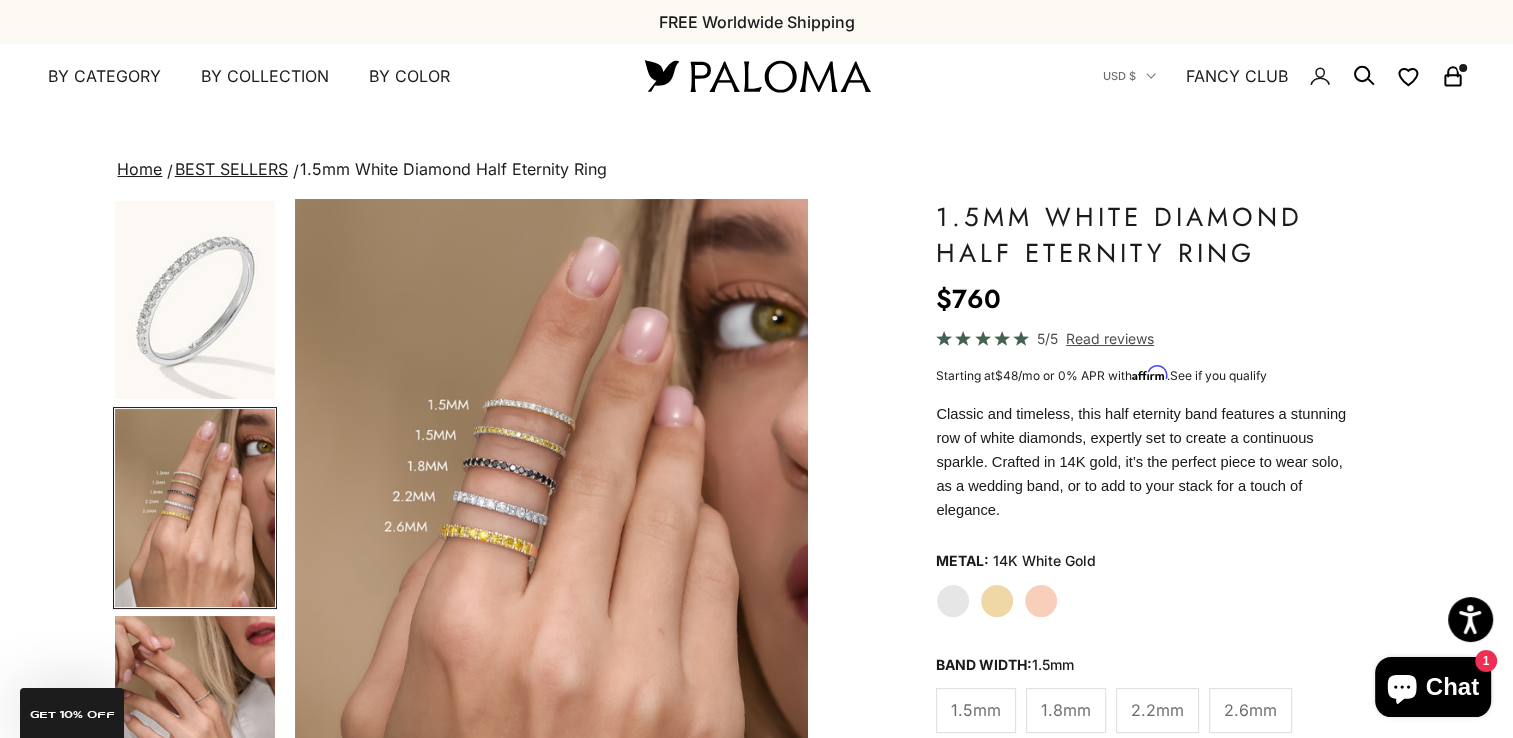scroll, scrollTop: 0, scrollLeft: 539, axis: horizontal 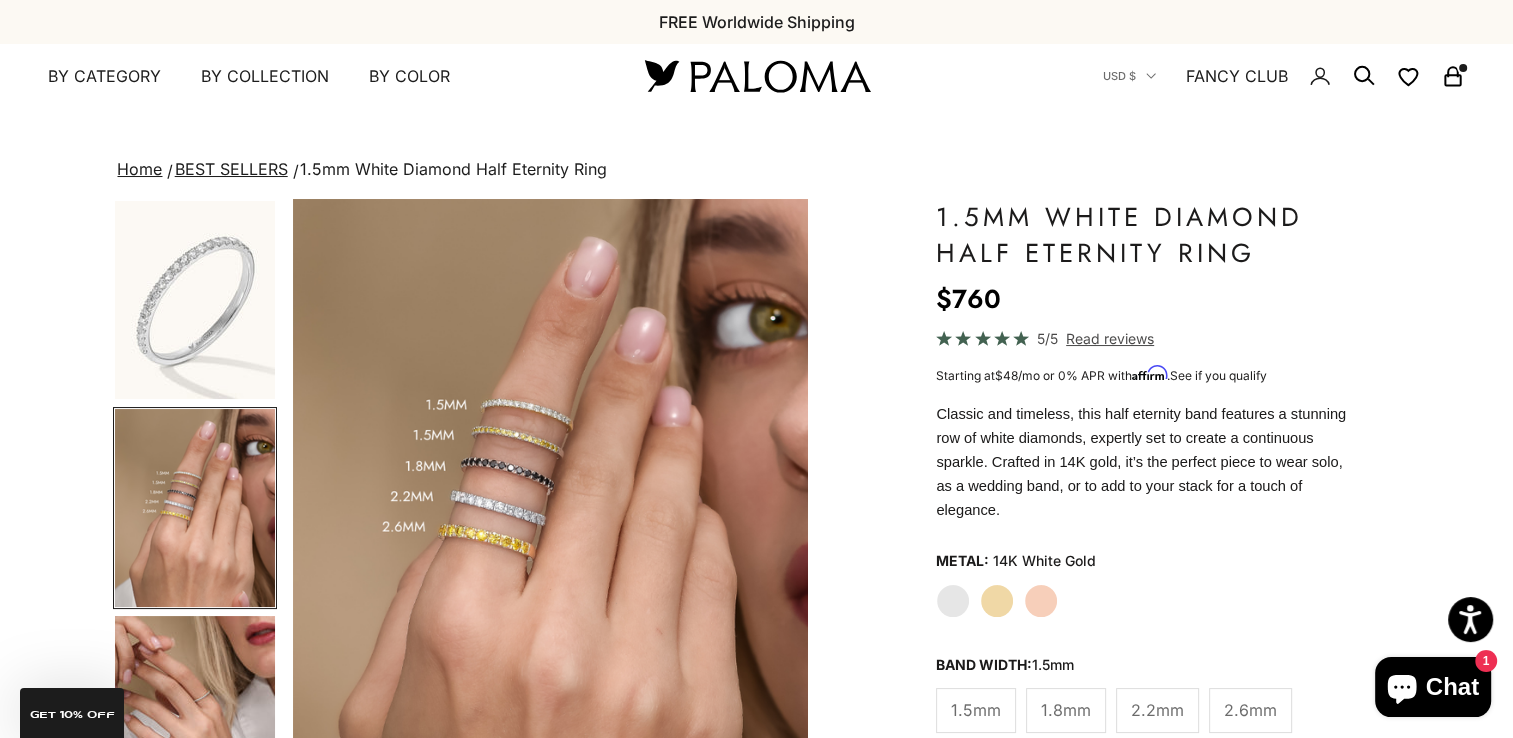 click on "1.8mm" 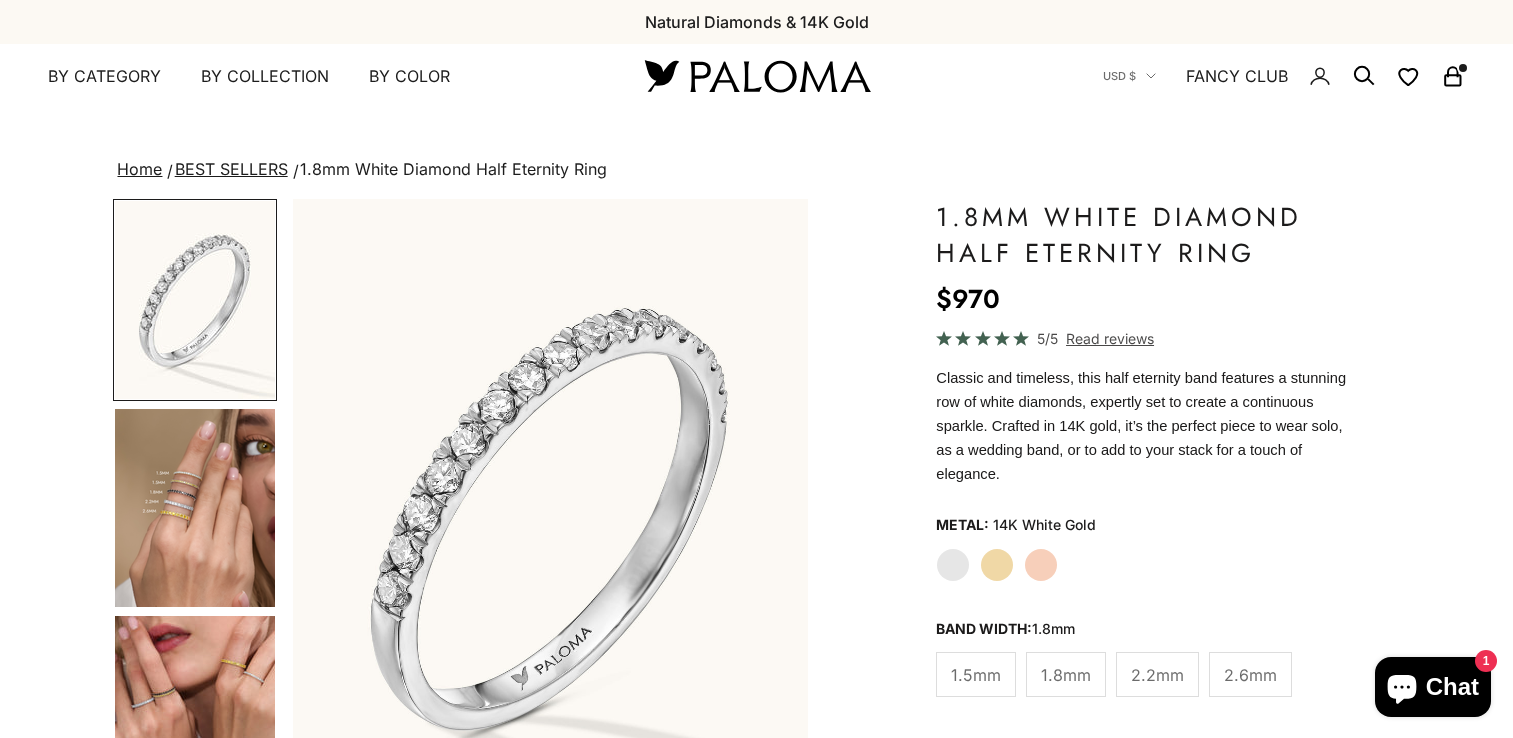scroll, scrollTop: 0, scrollLeft: 0, axis: both 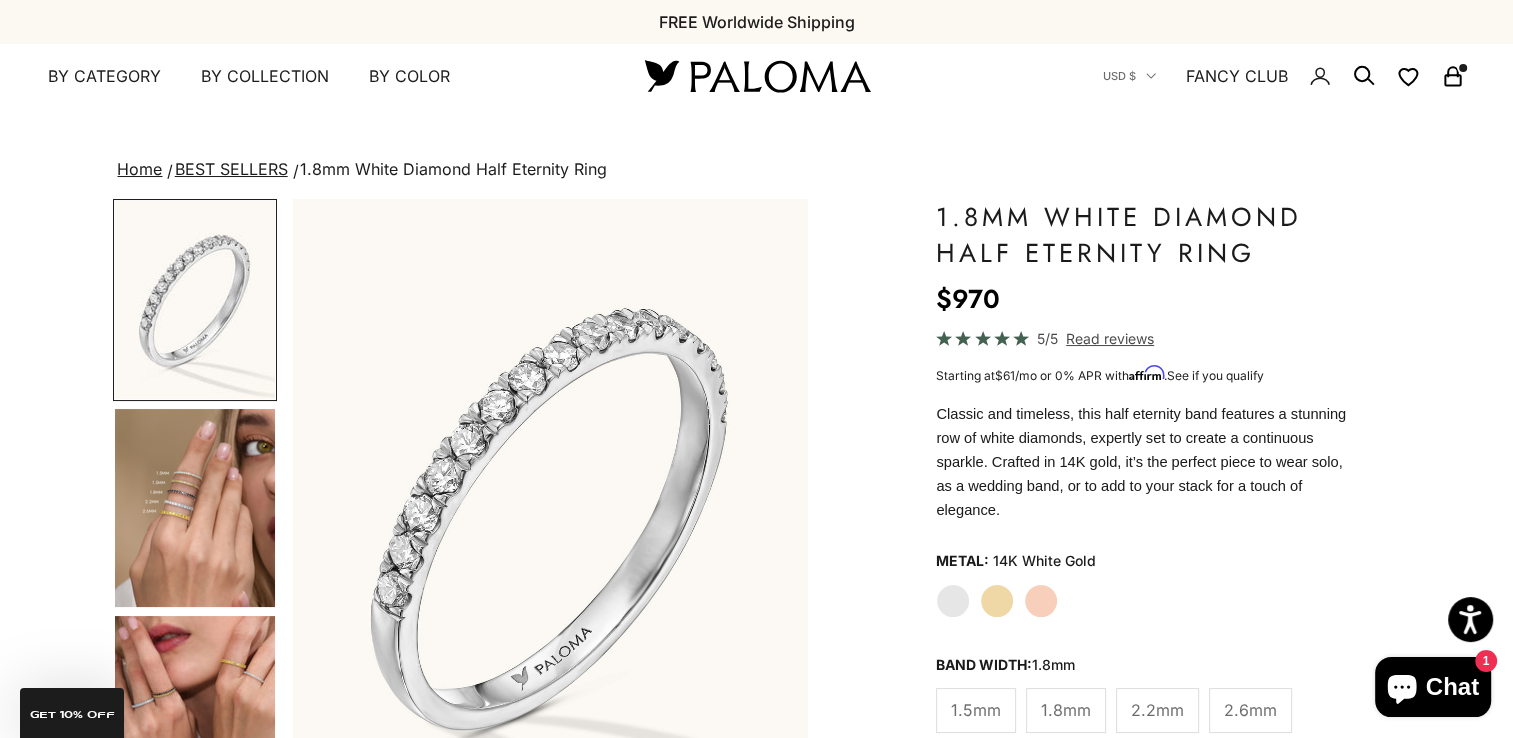 click at bounding box center [195, 508] 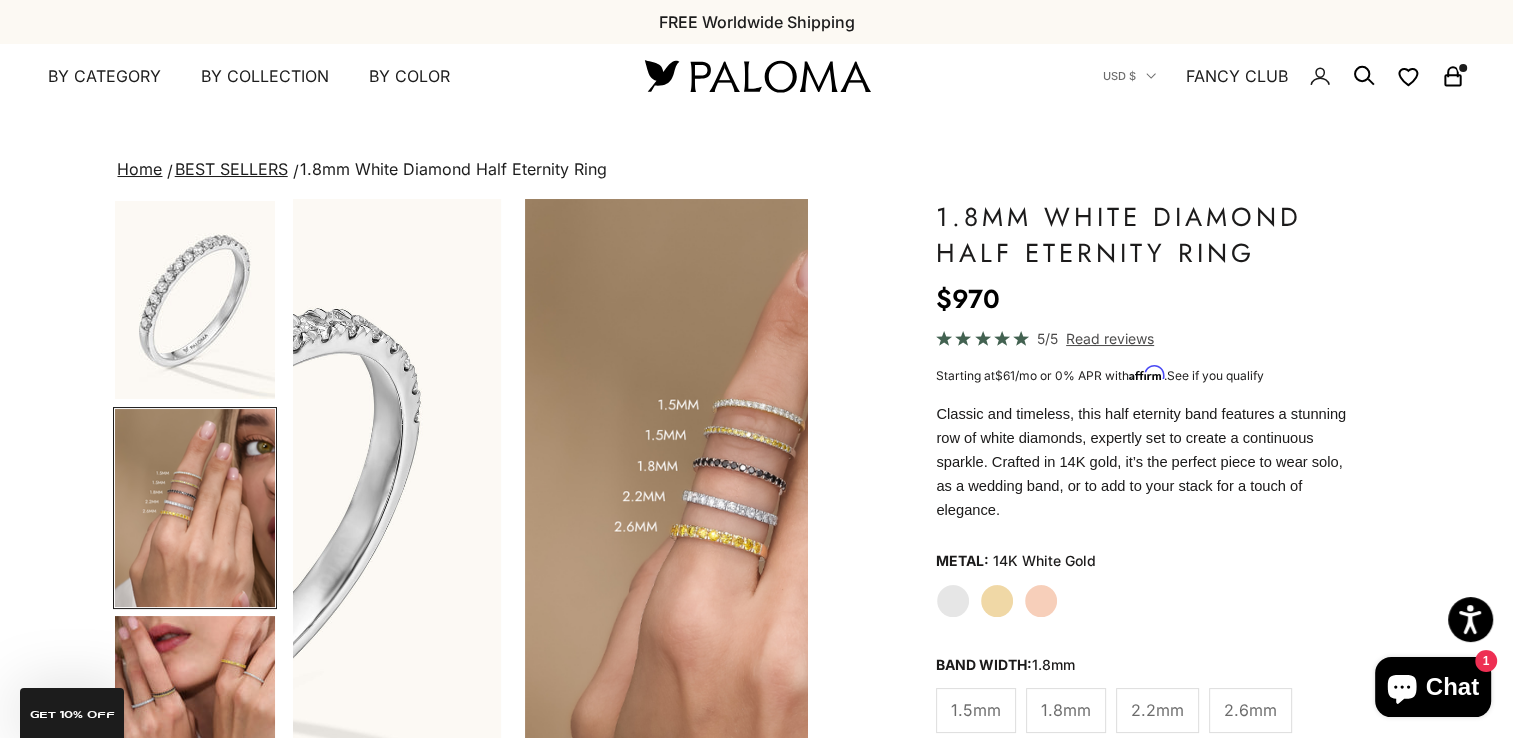 scroll, scrollTop: 0, scrollLeft: 539, axis: horizontal 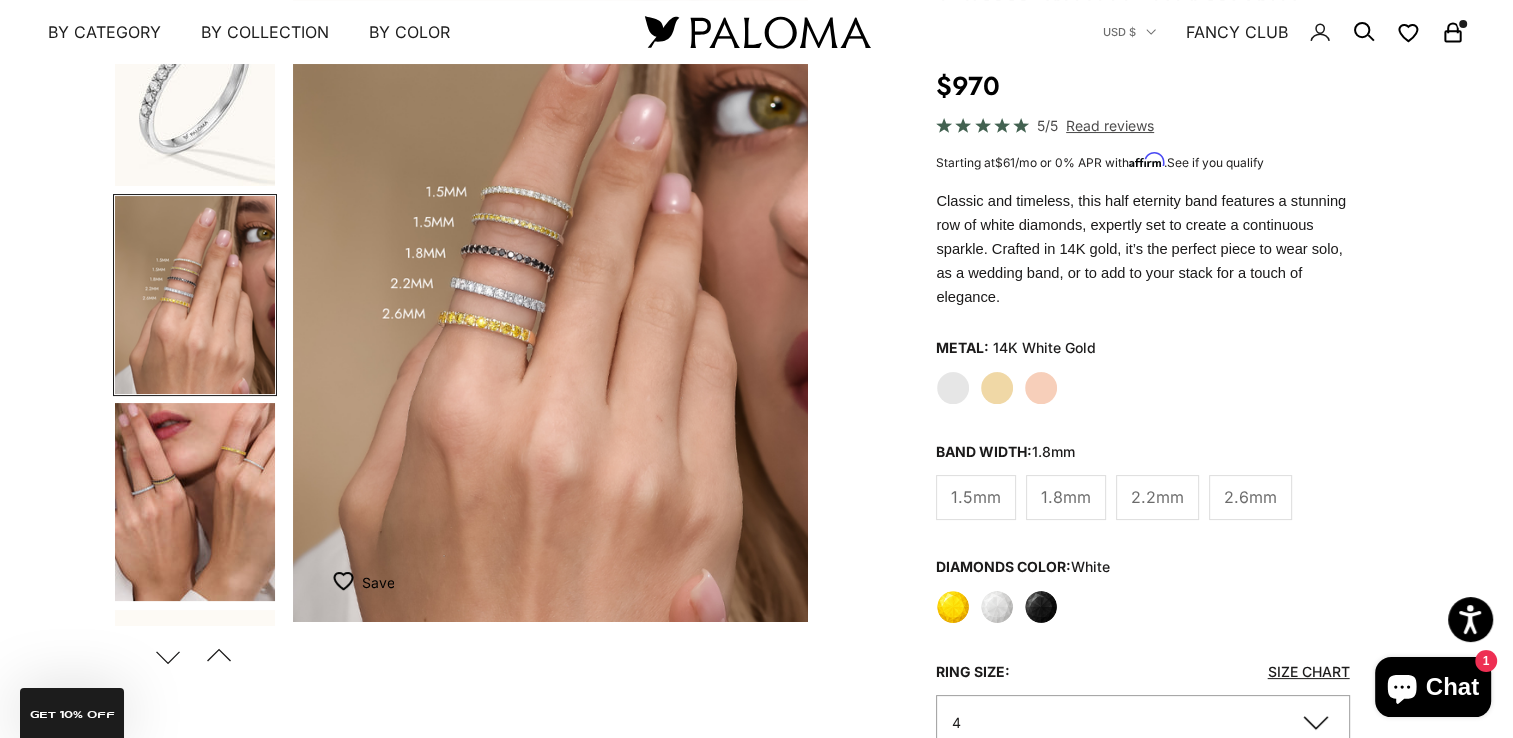 click on "2.2mm" 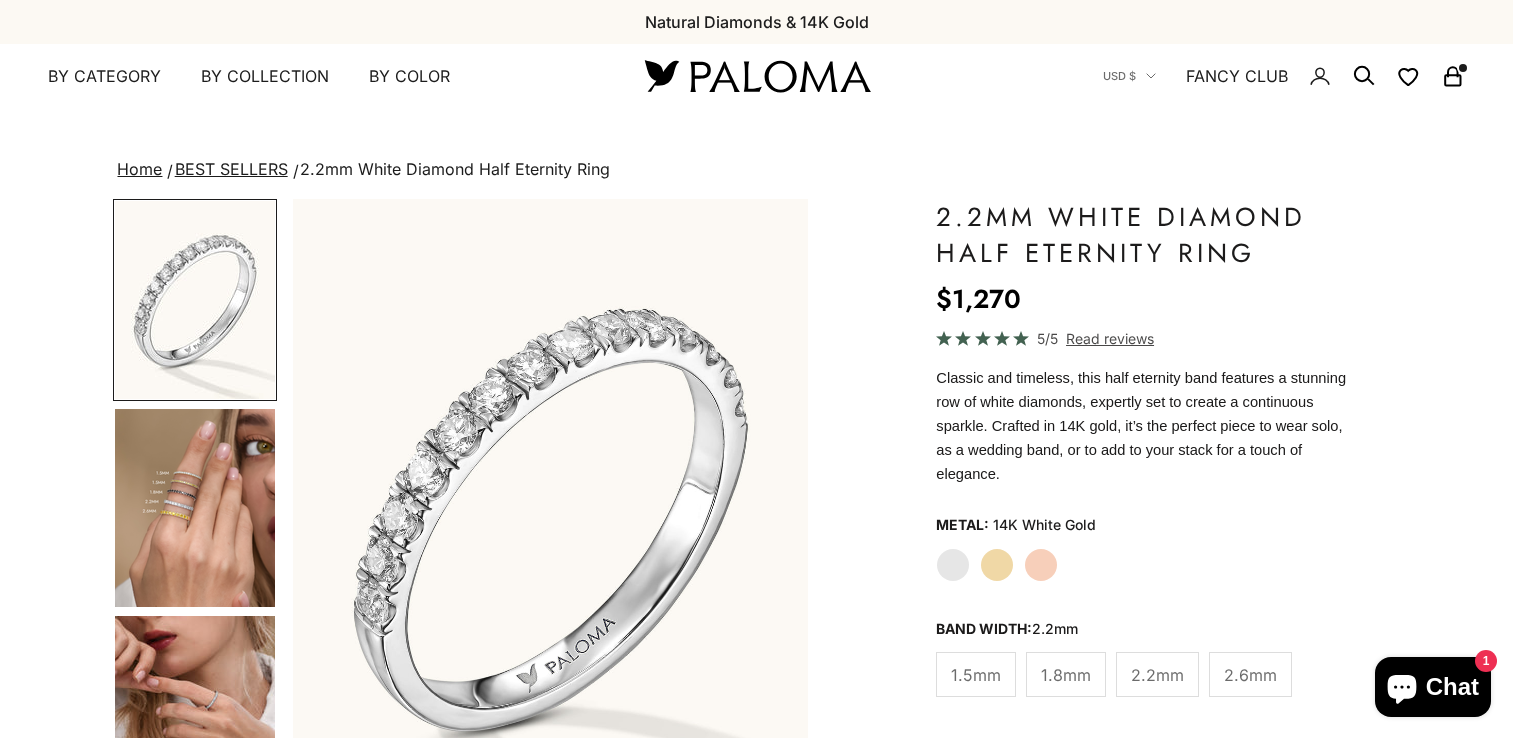 scroll, scrollTop: 0, scrollLeft: 0, axis: both 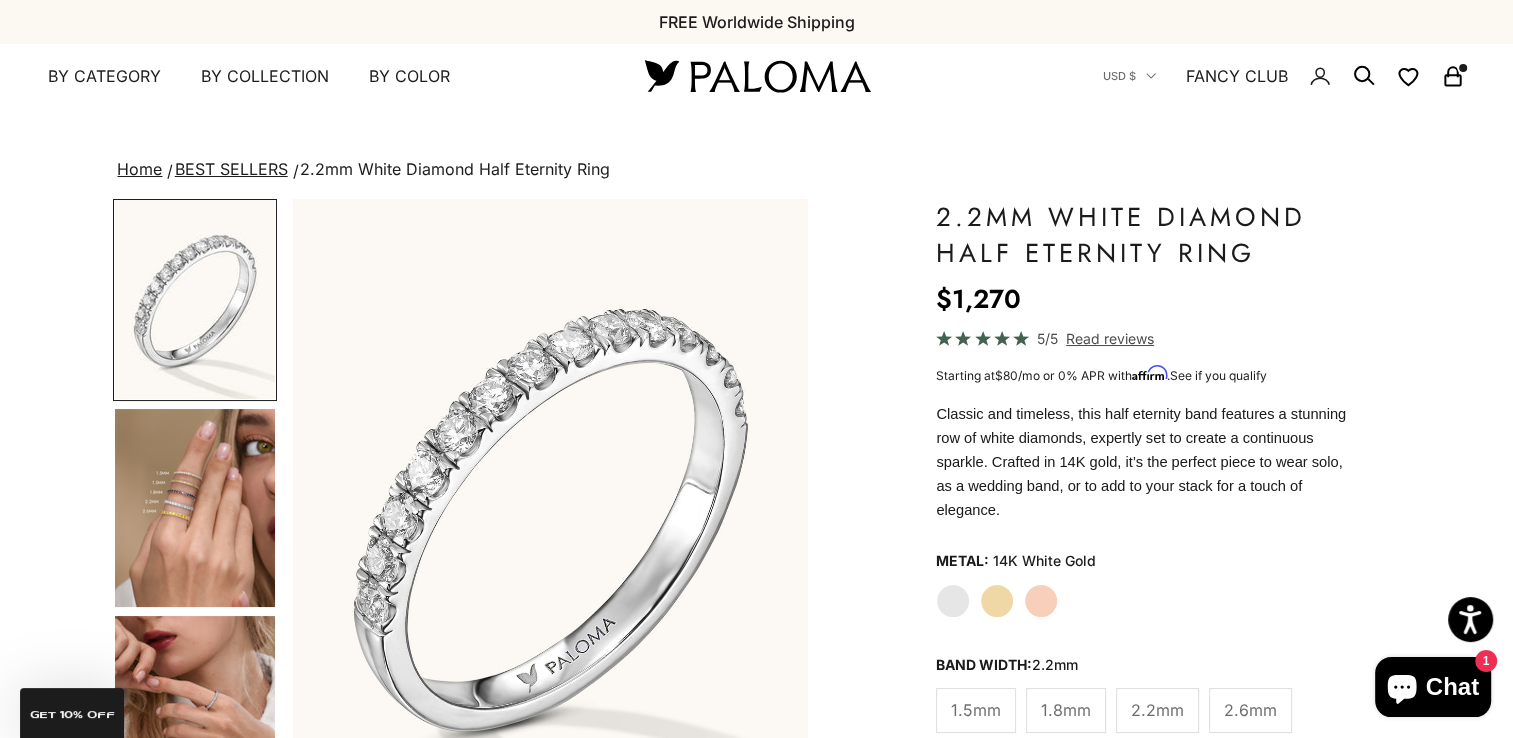 click on "Home
BEST SELLERS
2.2mm White Diamond Half Eternity Ring
Zoom picture
Save
Add to wishlist
Next" at bounding box center [756, 984] 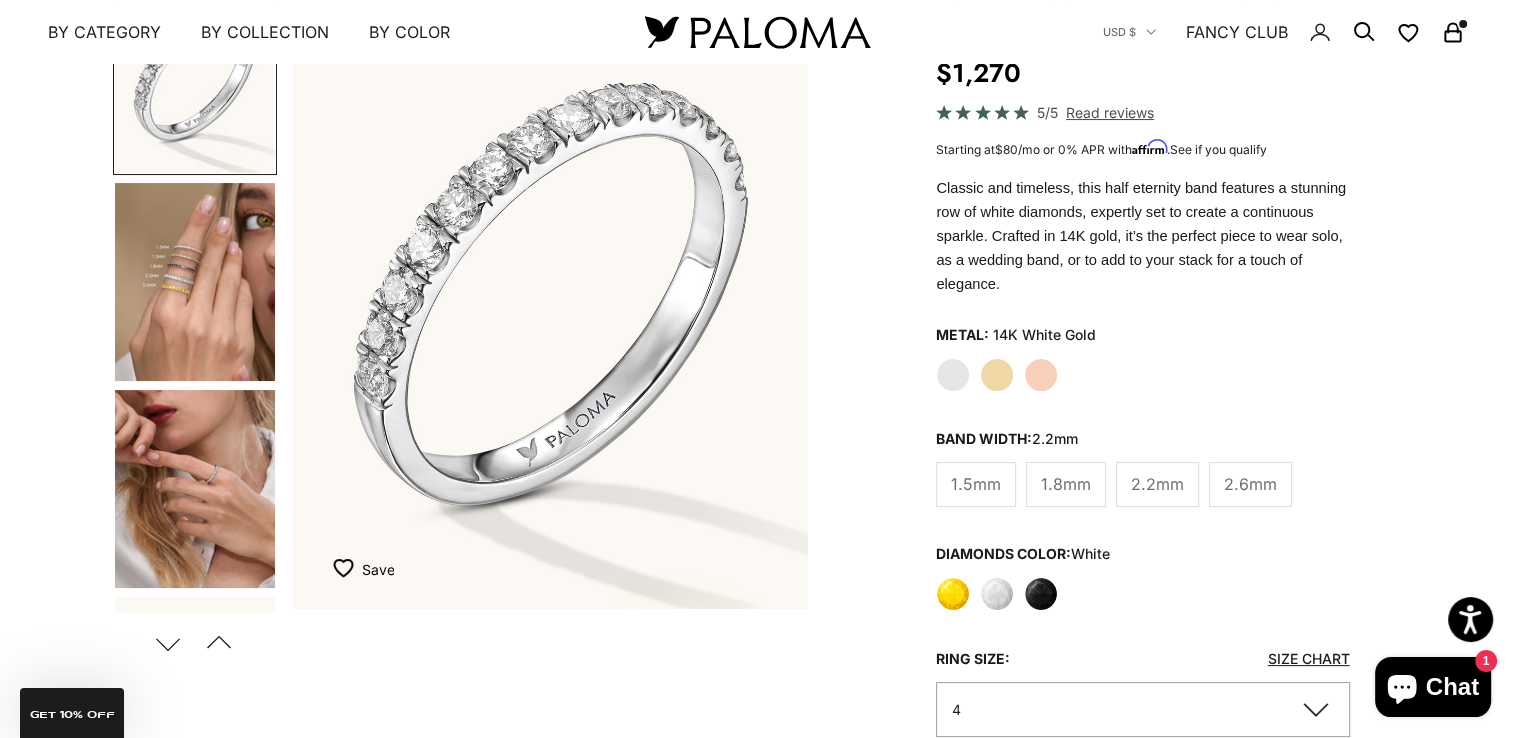 scroll, scrollTop: 293, scrollLeft: 0, axis: vertical 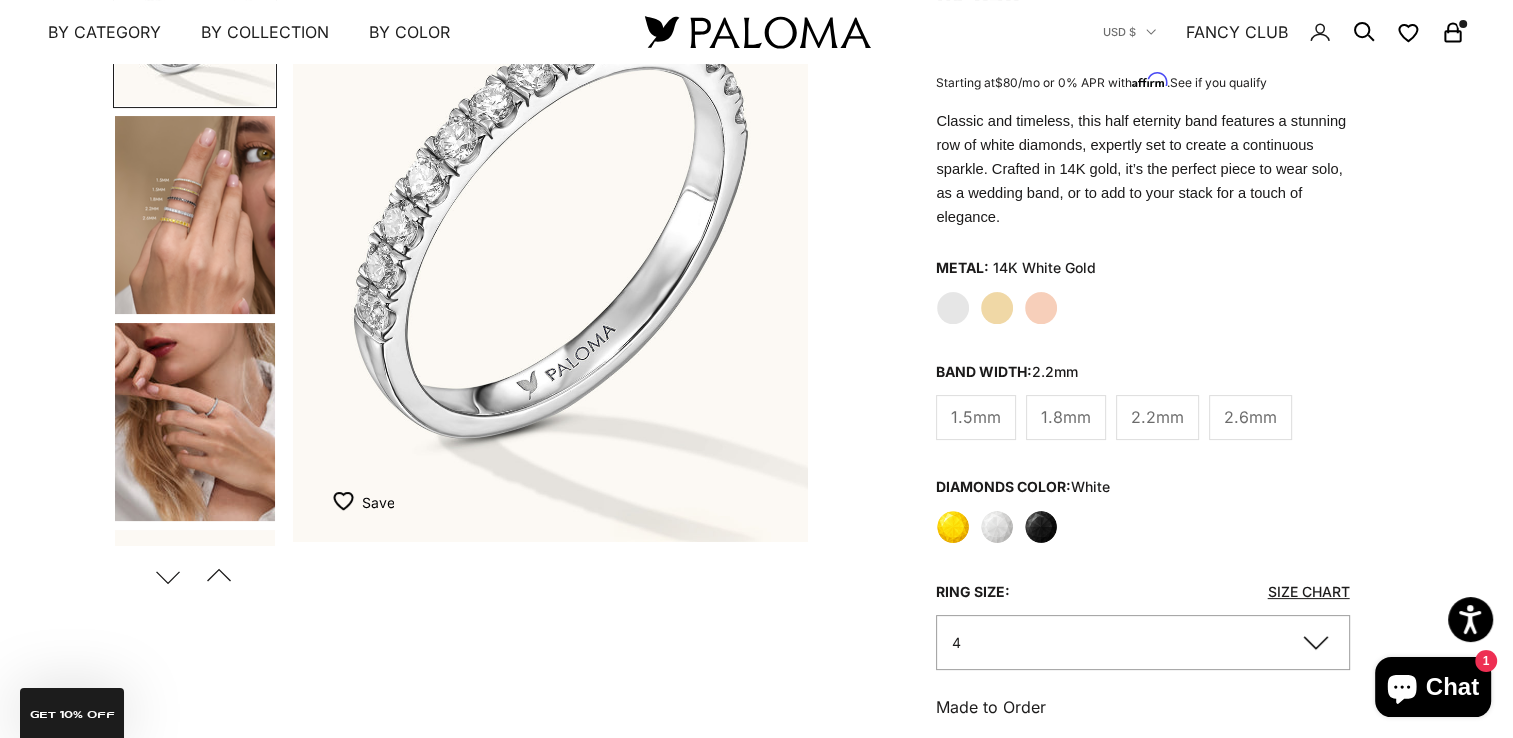 click on "4" 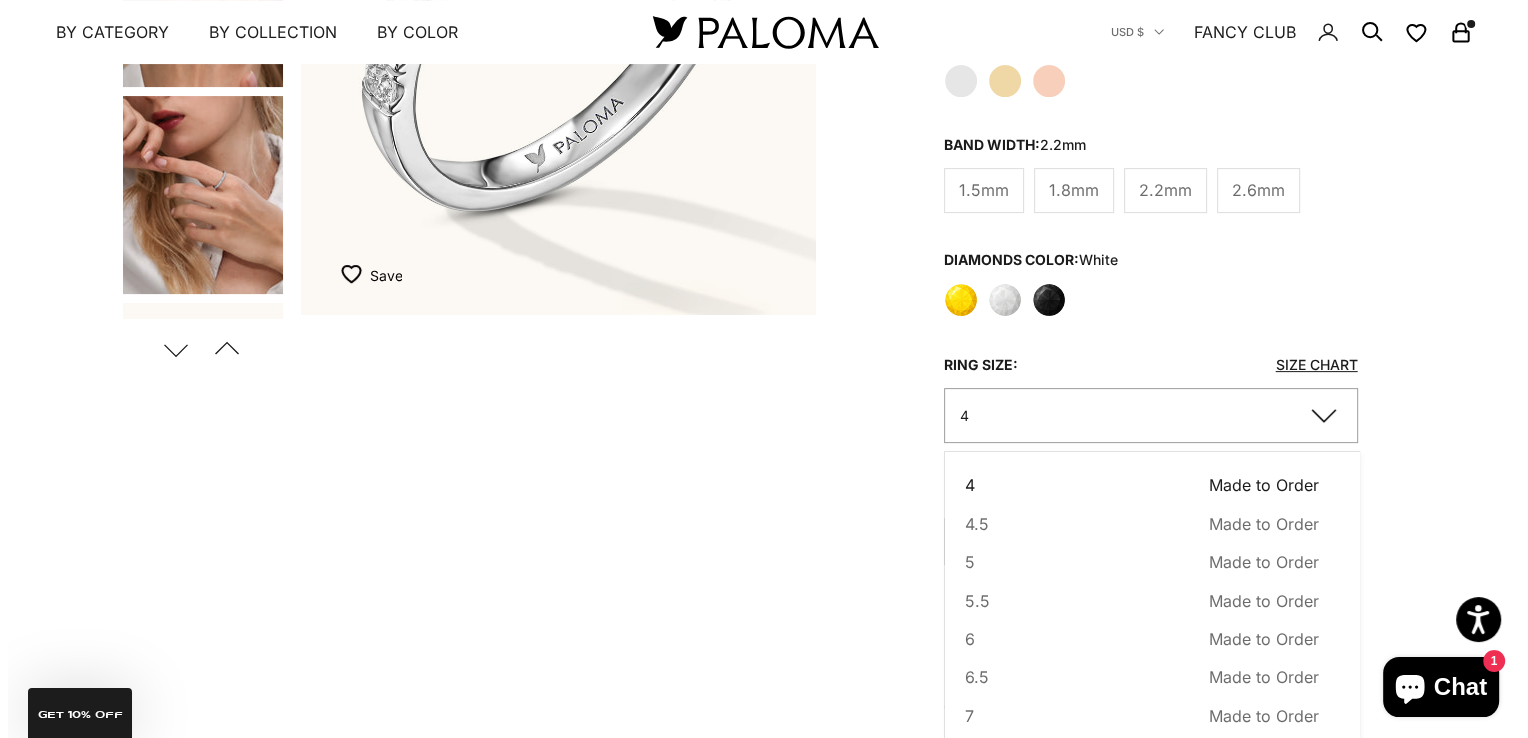 scroll, scrollTop: 560, scrollLeft: 0, axis: vertical 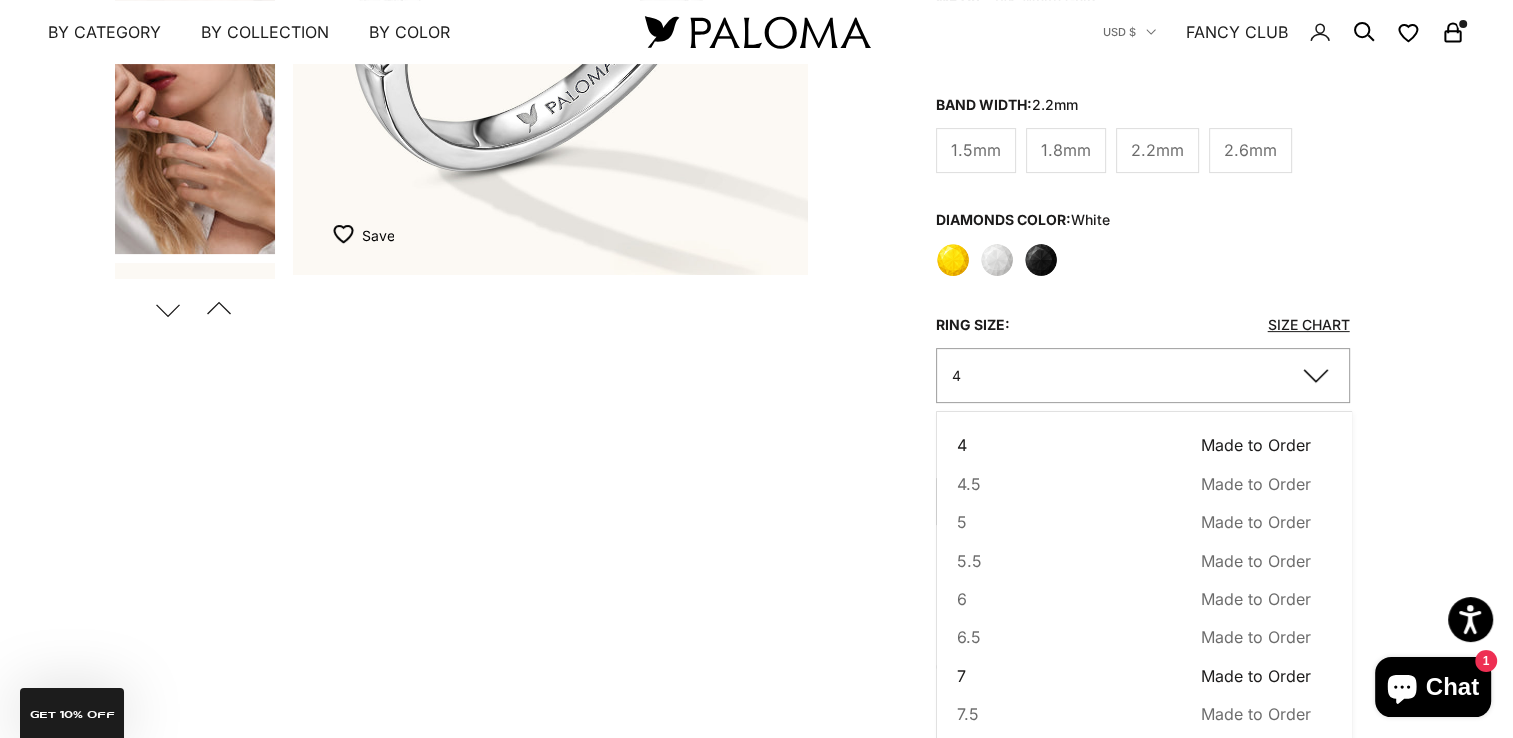 click on "Made to Order" at bounding box center (1256, 676) 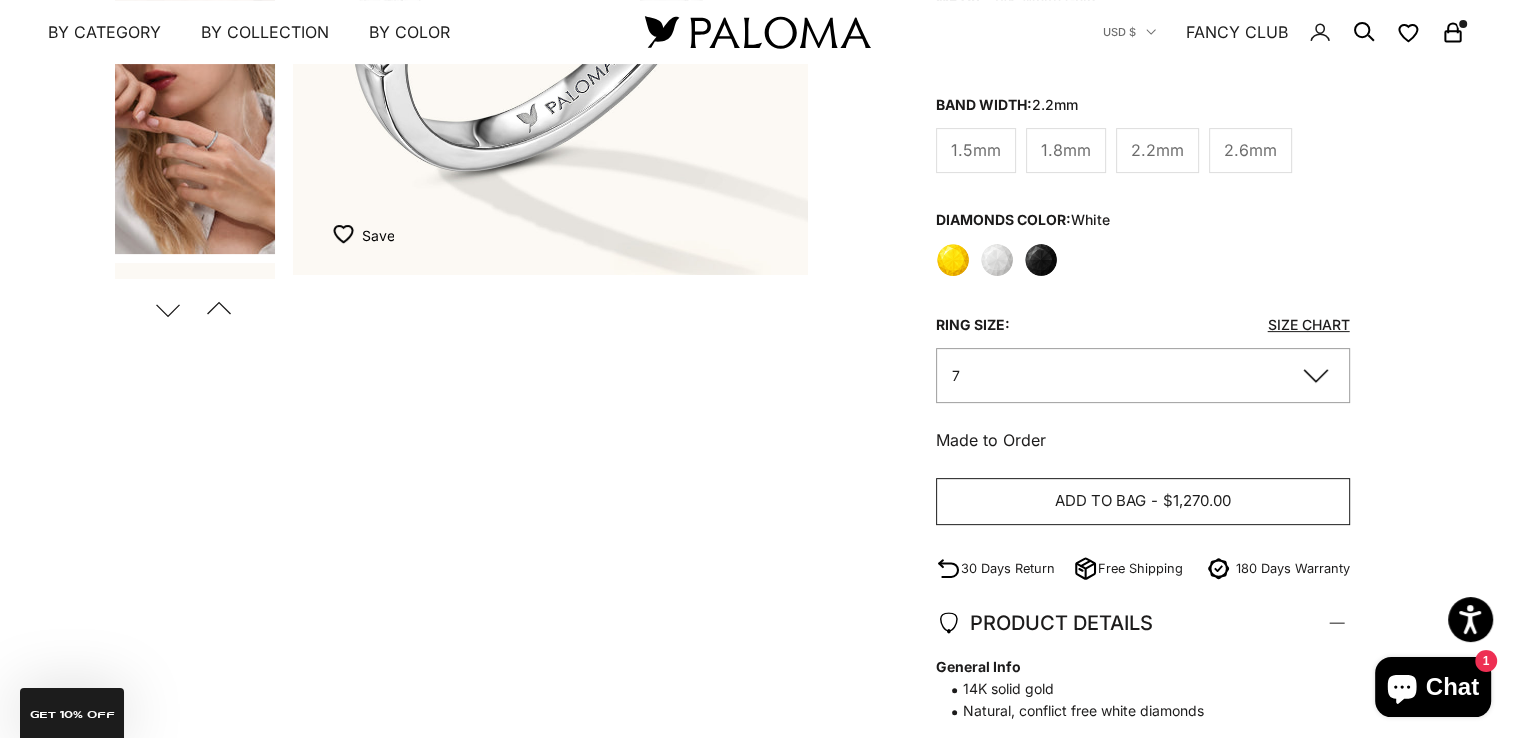 click on "Add to bag  -  $1,270.00" at bounding box center [1142, 502] 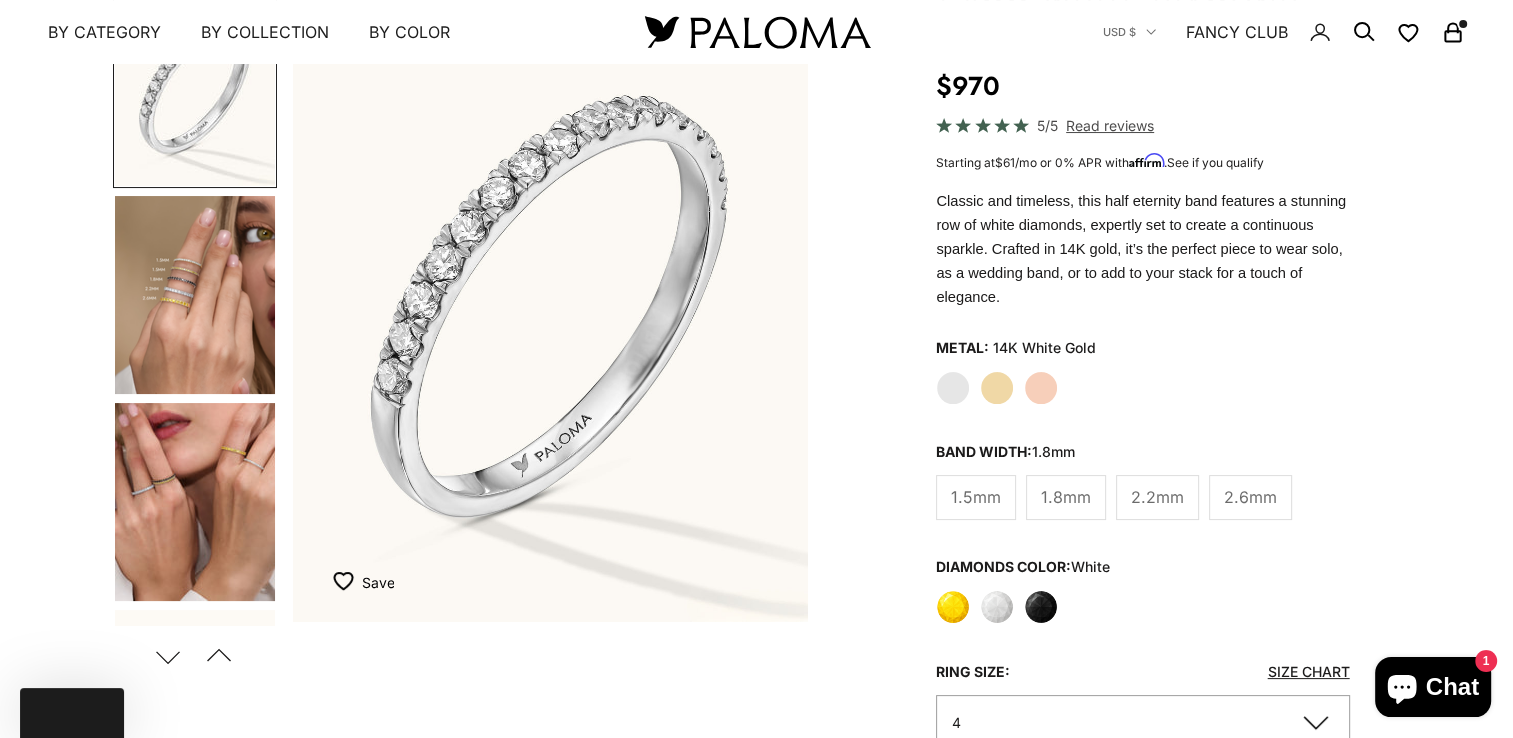 scroll, scrollTop: 213, scrollLeft: 0, axis: vertical 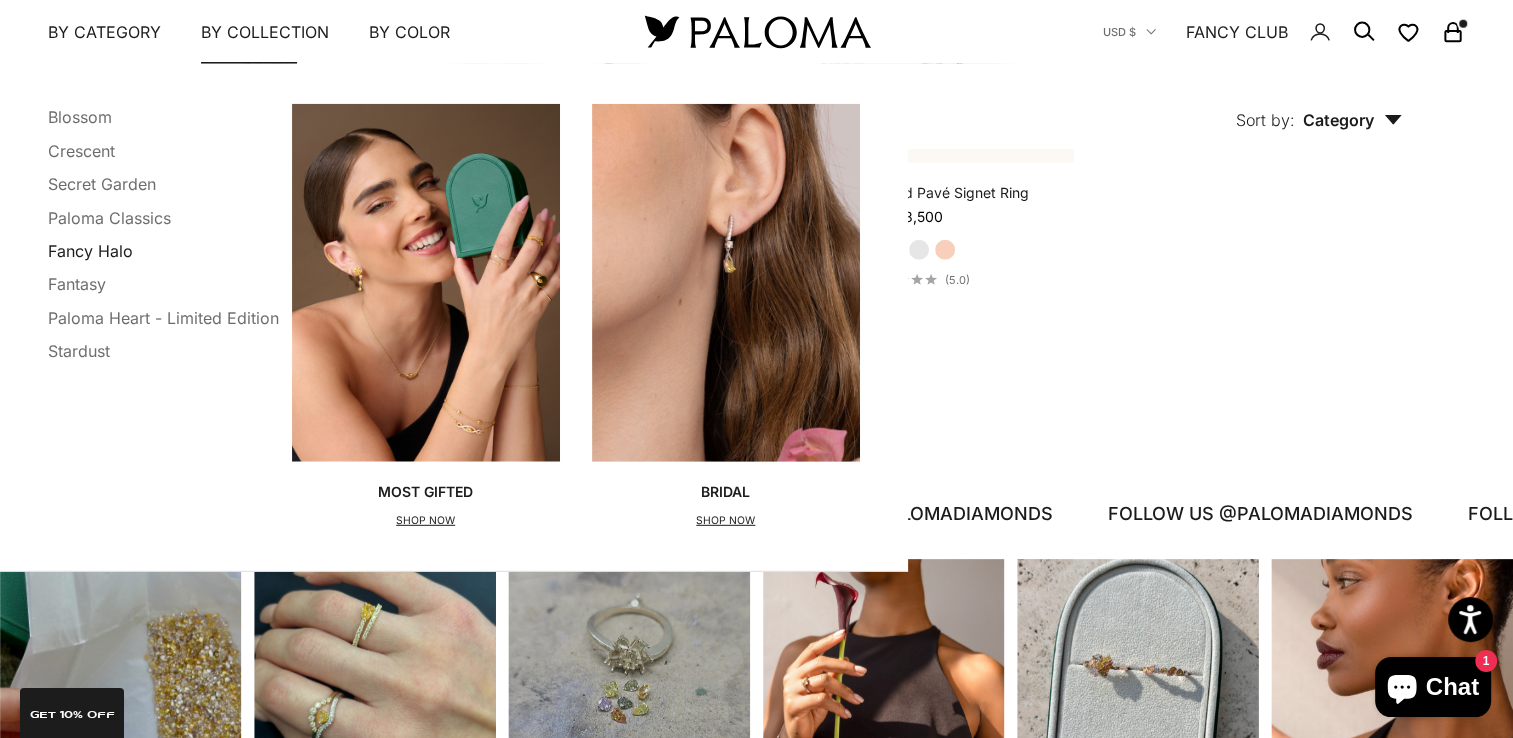 click on "Fancy Halo" at bounding box center (90, 251) 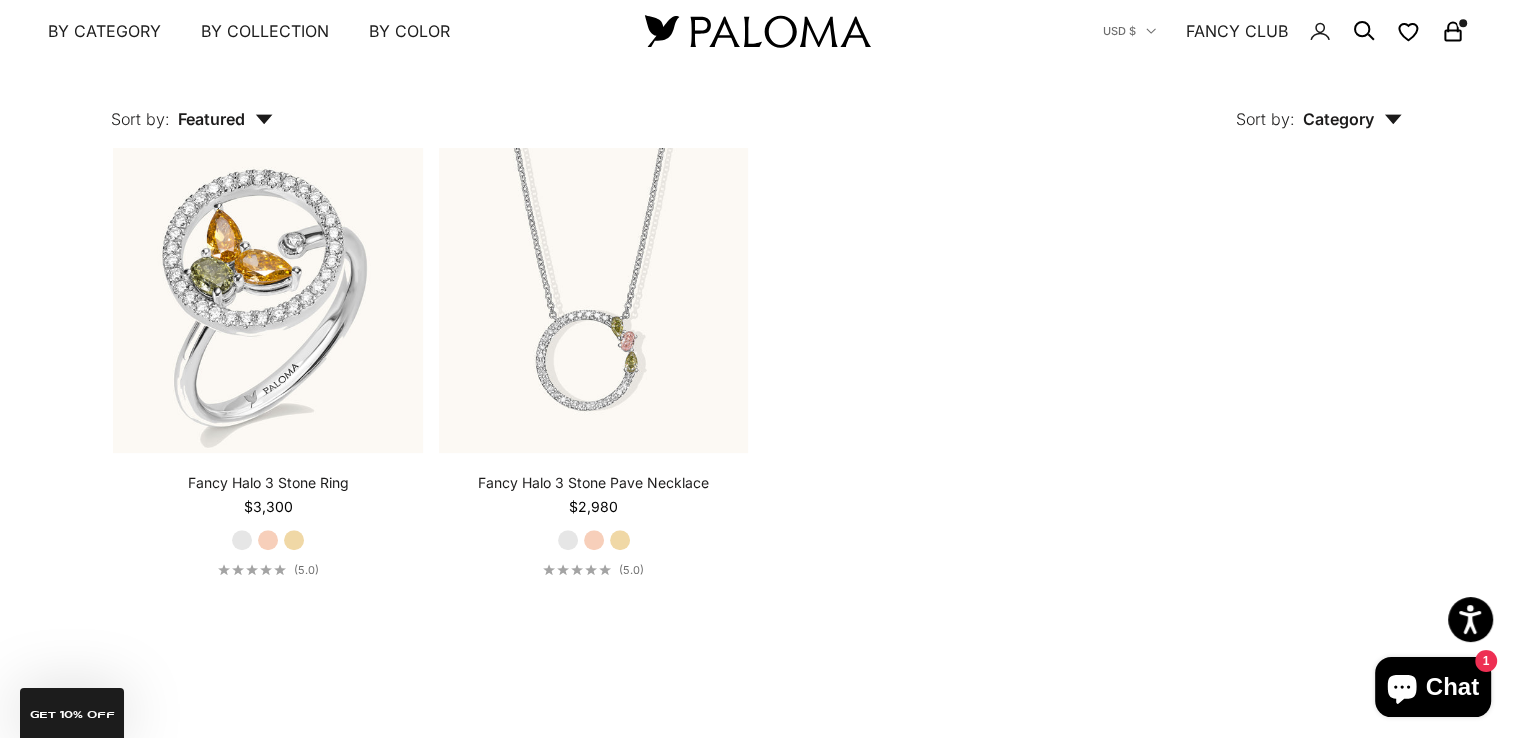 scroll, scrollTop: 1000, scrollLeft: 0, axis: vertical 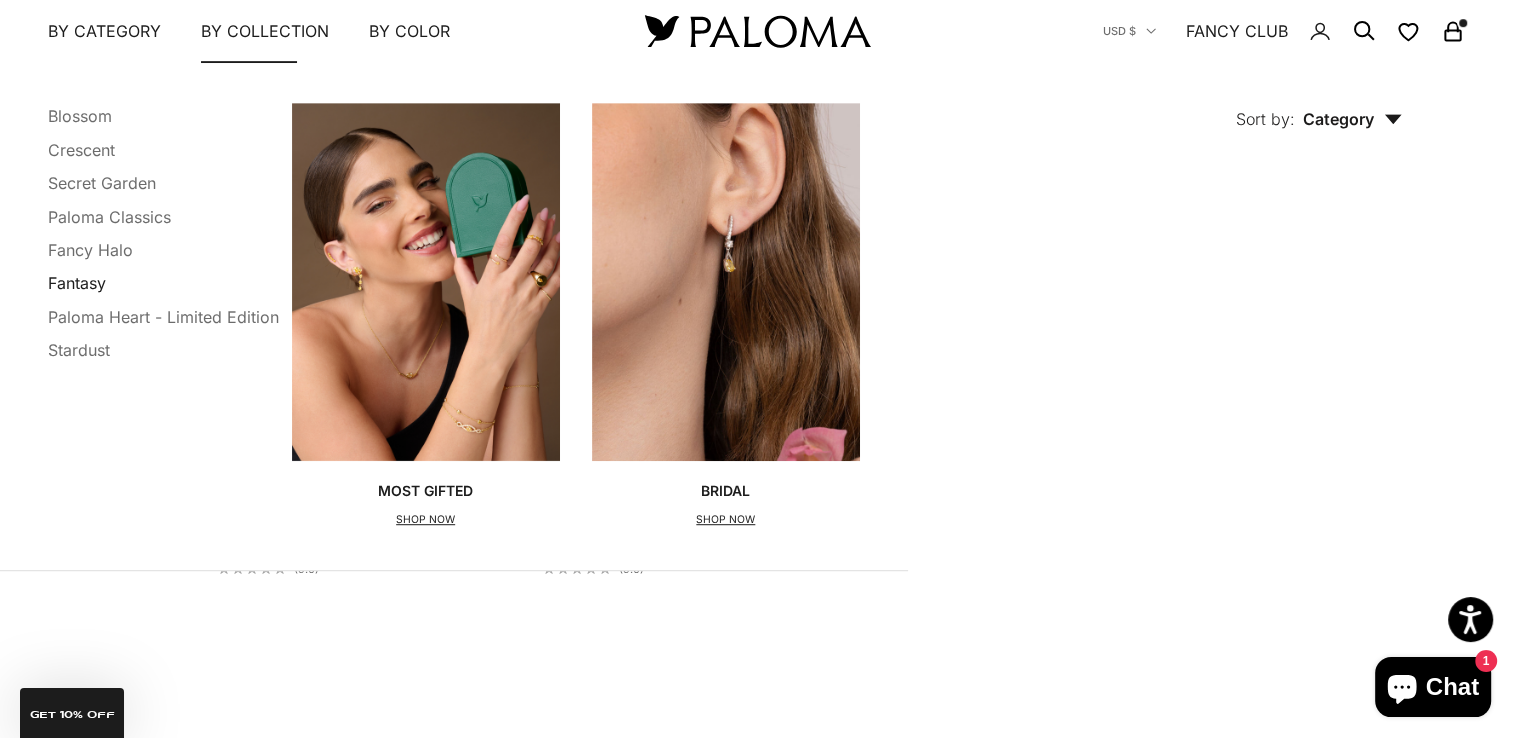 click on "Fantasy" at bounding box center [77, 284] 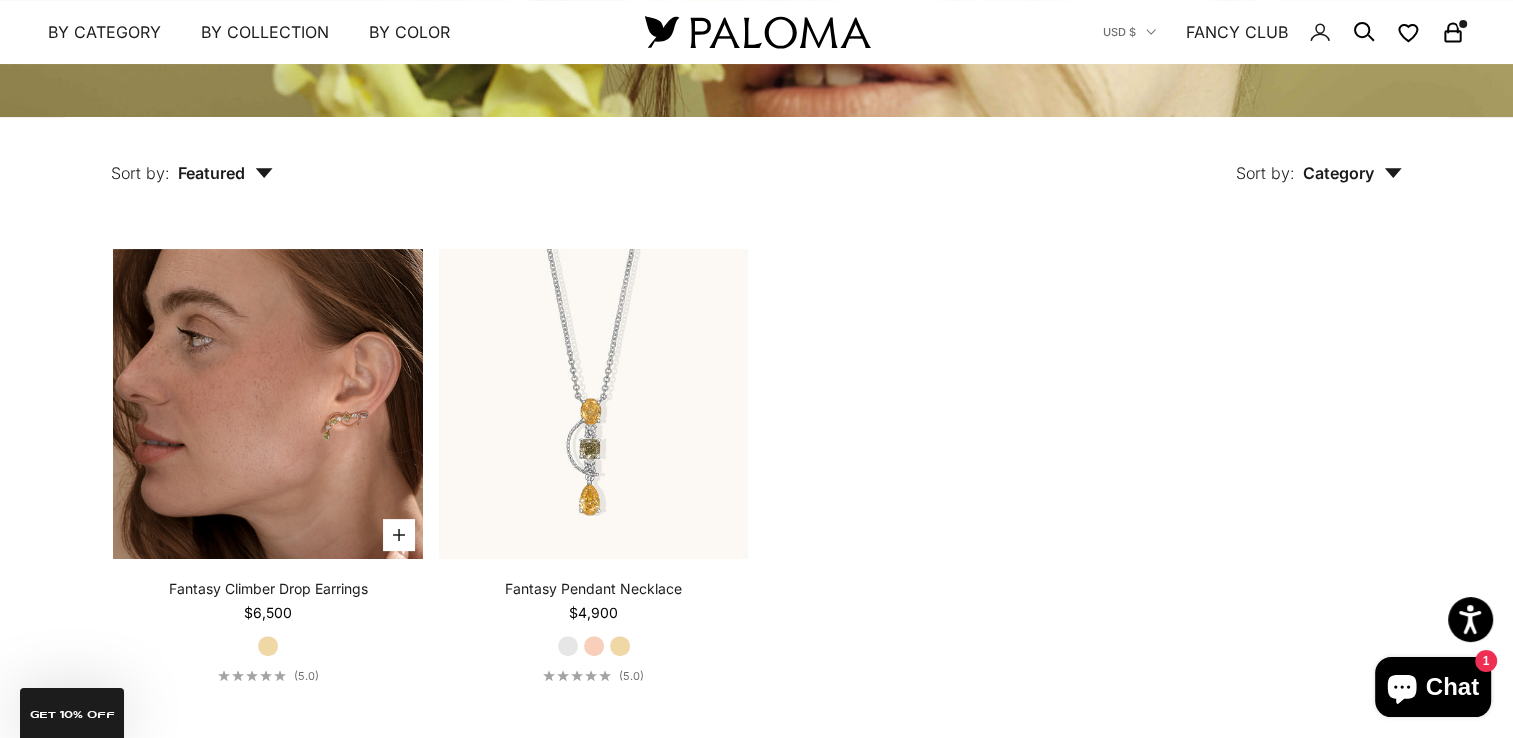 scroll, scrollTop: 400, scrollLeft: 0, axis: vertical 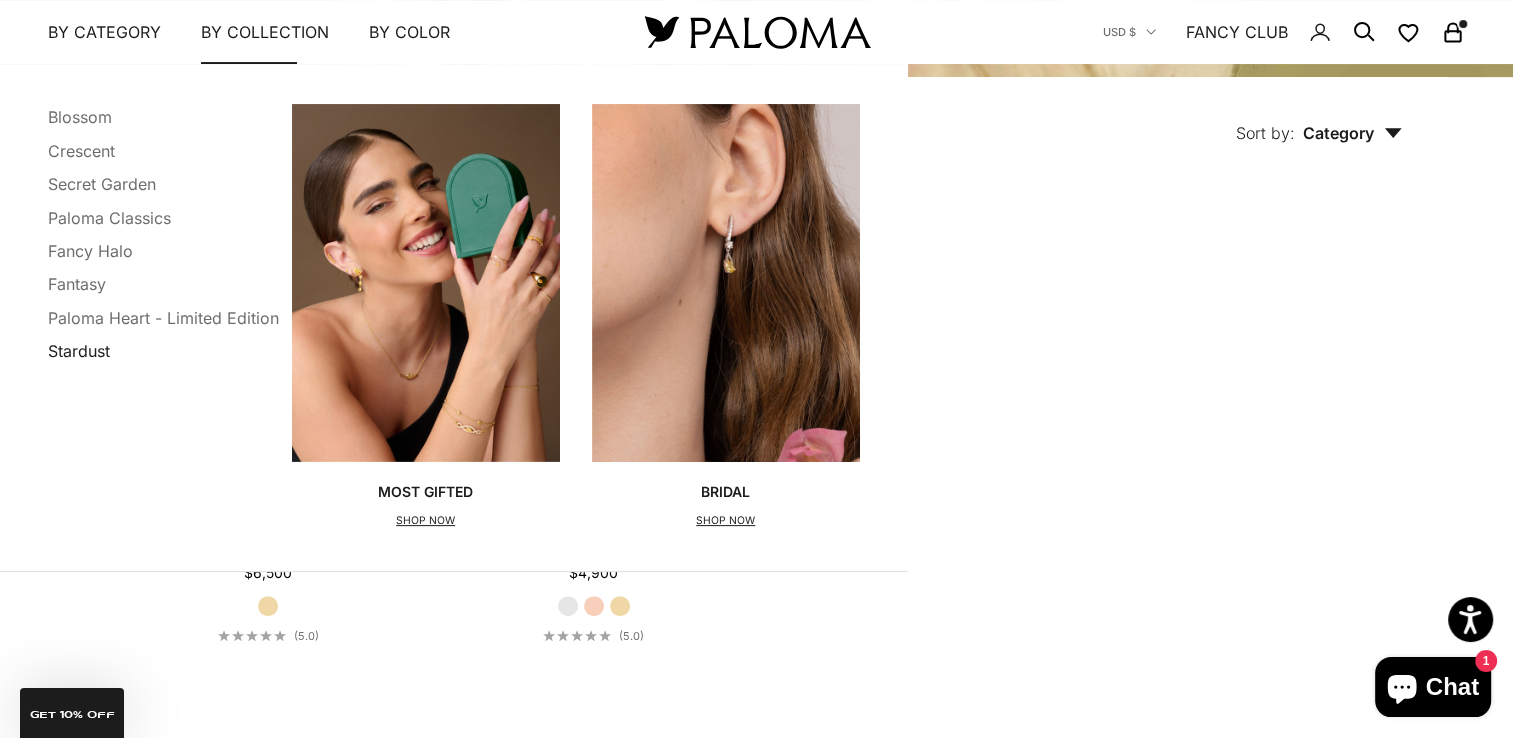 click on "Stardust" at bounding box center [79, 351] 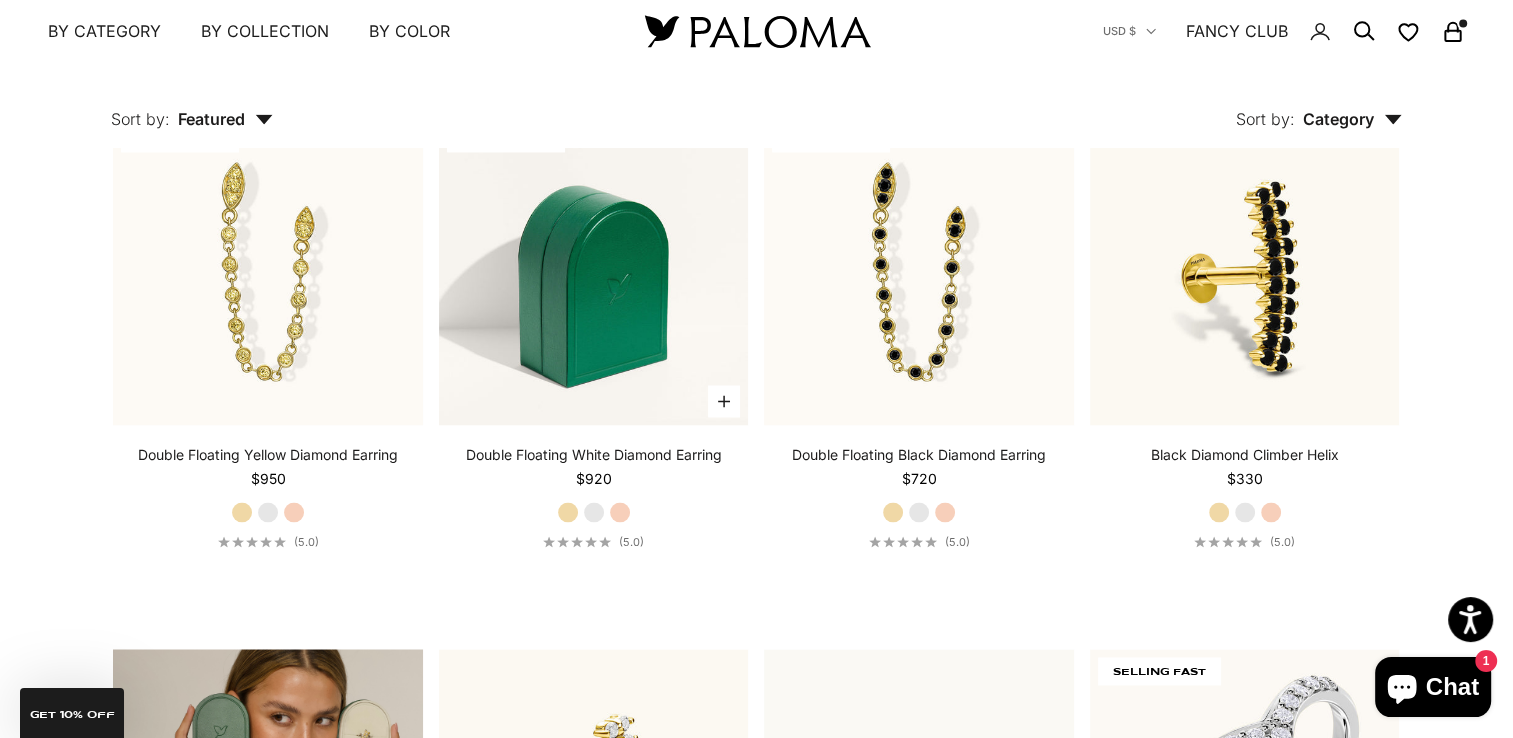 scroll, scrollTop: 3160, scrollLeft: 0, axis: vertical 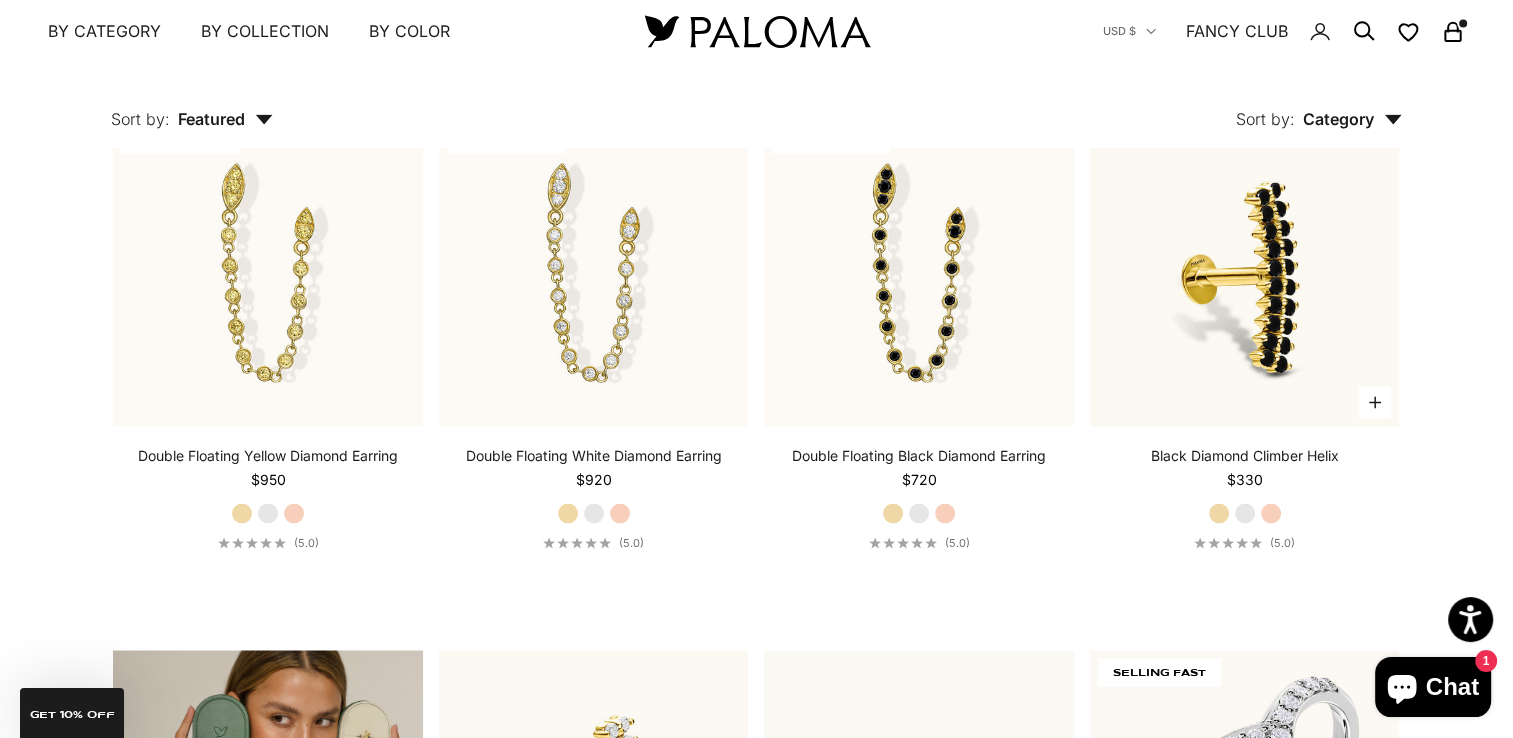 click on "White Gold" at bounding box center [1245, 513] 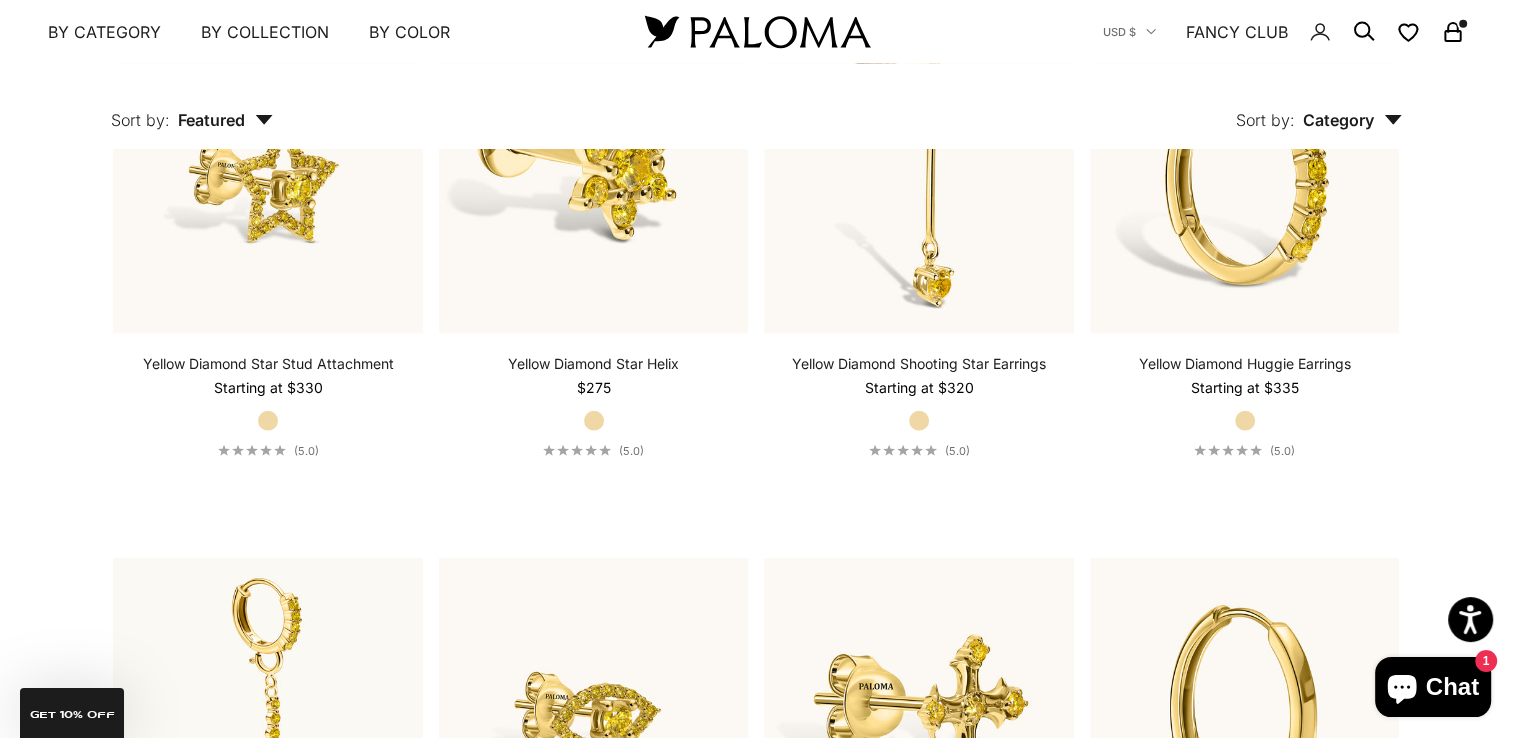 scroll, scrollTop: 4933, scrollLeft: 0, axis: vertical 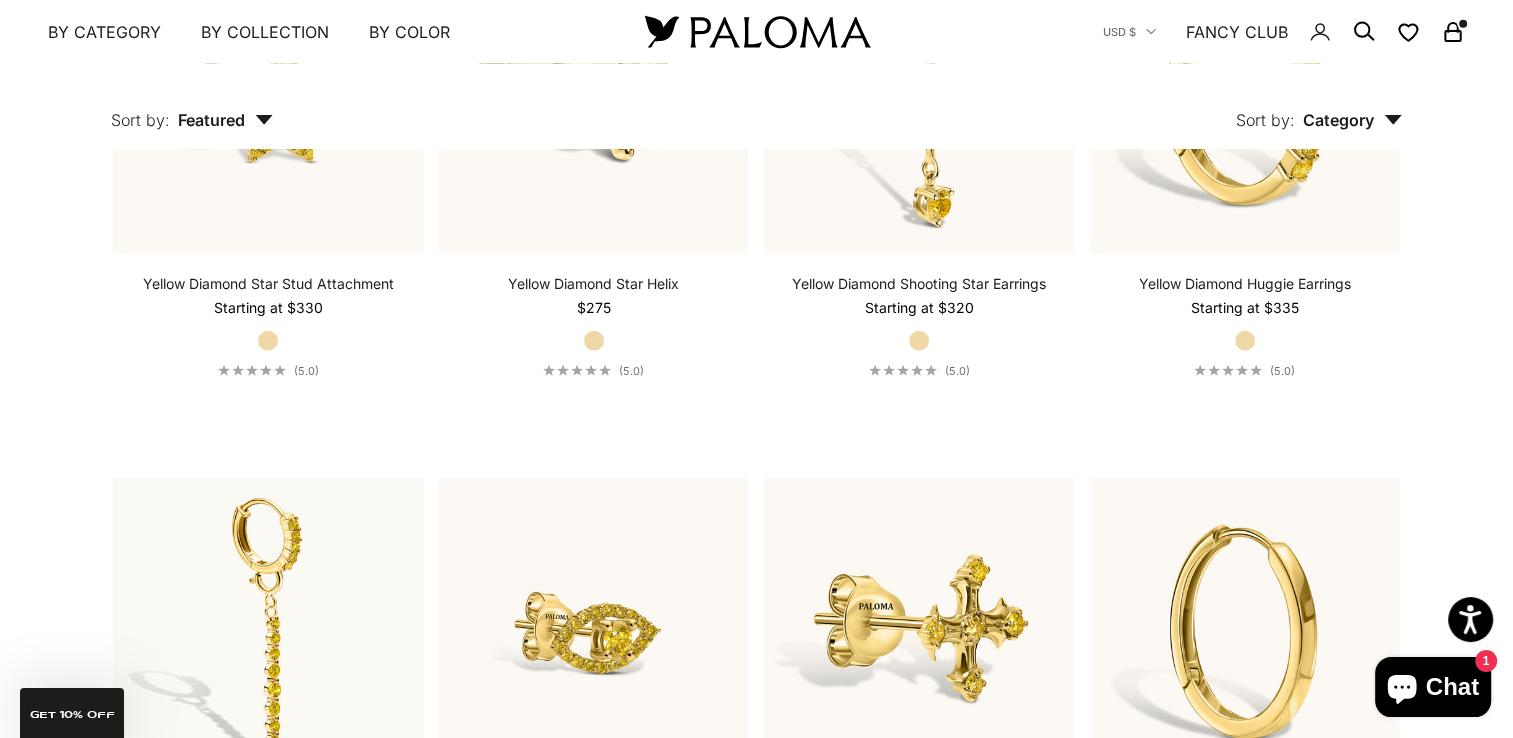 click on "Accessibility Screen-Reader Guide, Feedback, and Issue Reporting | New window This website uses cookies to ensure you get the best experience.  Learn more Decline Accept ✕
Skip to content
Previous
Natural Diamonds & 14K Gold FREE Worldwide Shipping Luxury Gift Packaging
Next
Paloma Diamonds
Open navigation menu
Open search
By Category
Categories
Rings
Earrings
Necklaces
Bracelets
Piercings
Charms
Gift Card
Paloma High Jewelry SHOP NOW" at bounding box center (756, -1059) 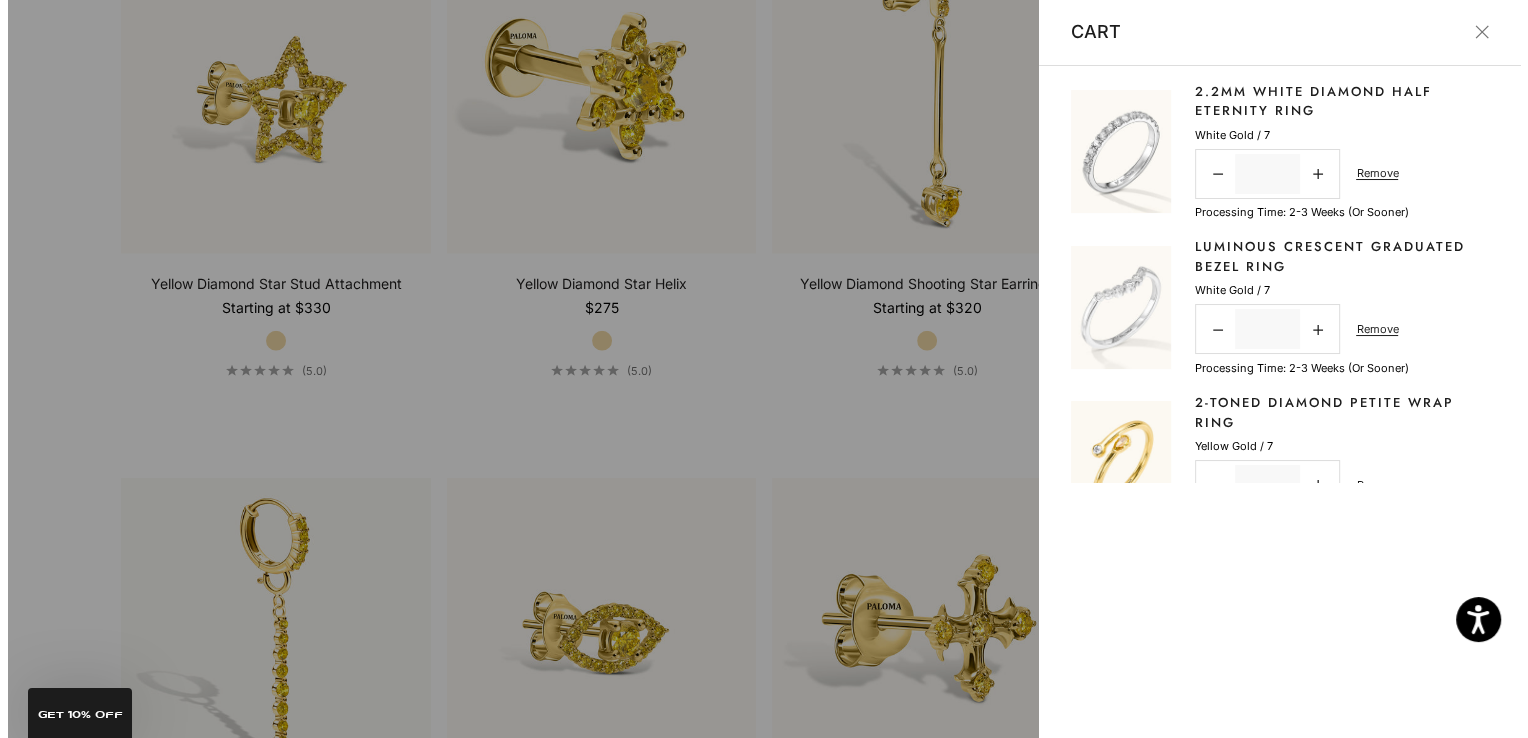 scroll, scrollTop: 4959, scrollLeft: 0, axis: vertical 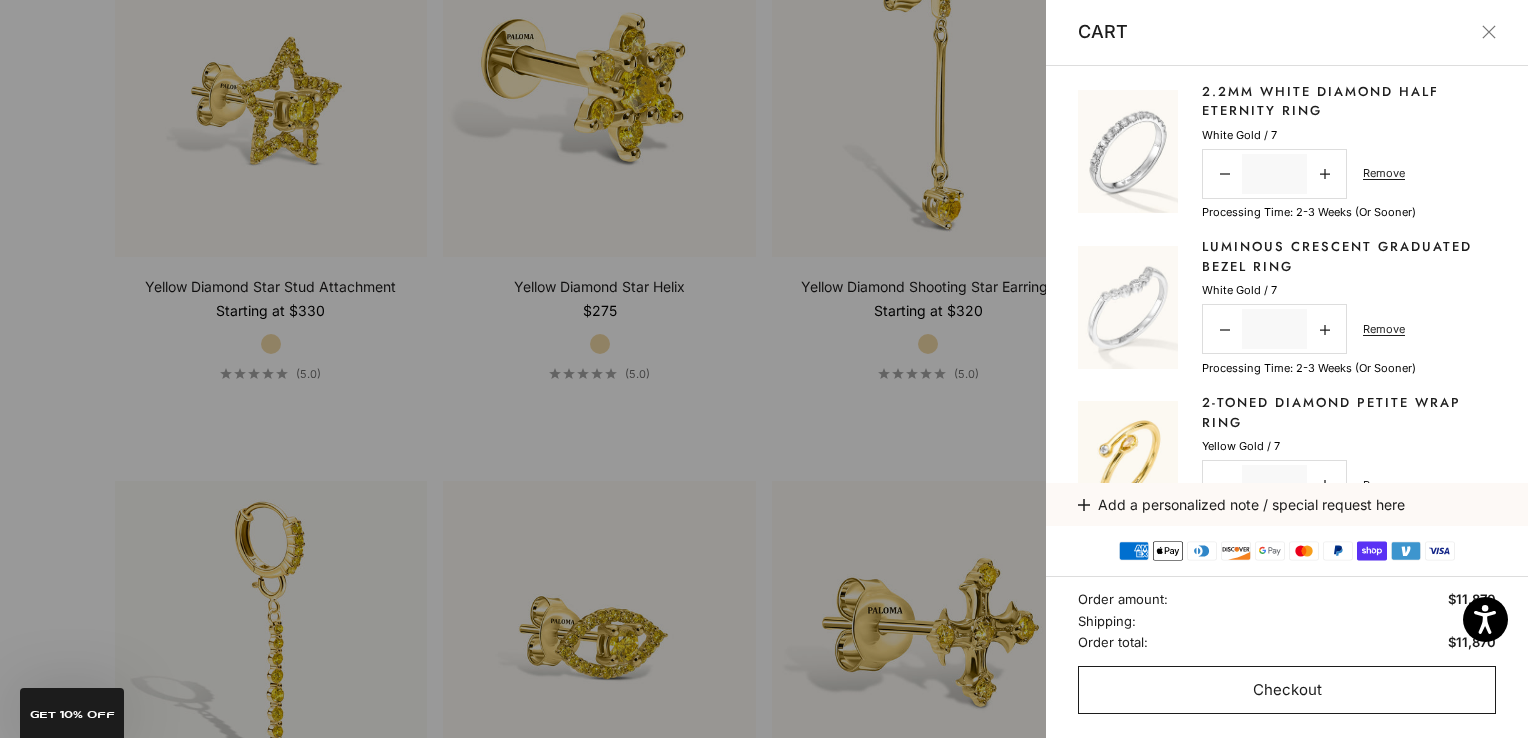 click on "Checkout" at bounding box center (1287, 690) 